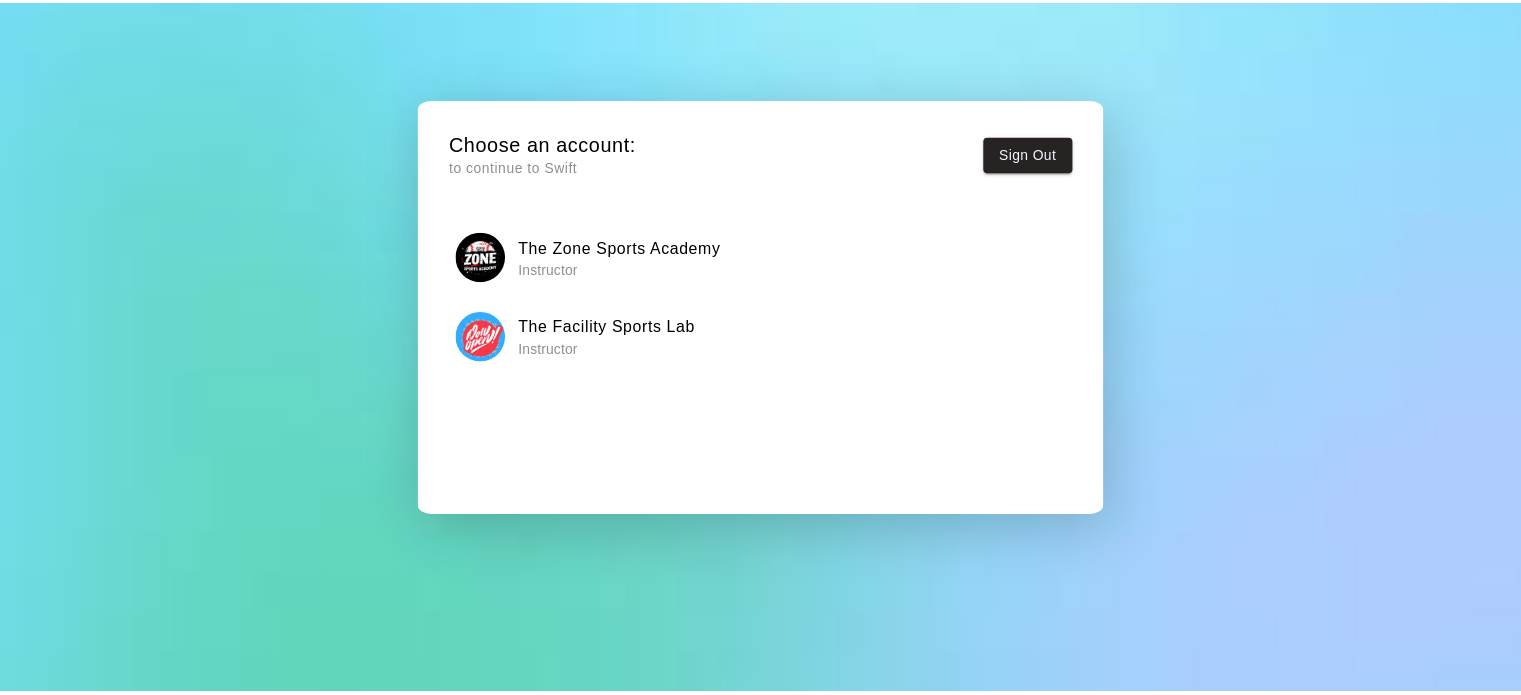 scroll, scrollTop: 0, scrollLeft: 0, axis: both 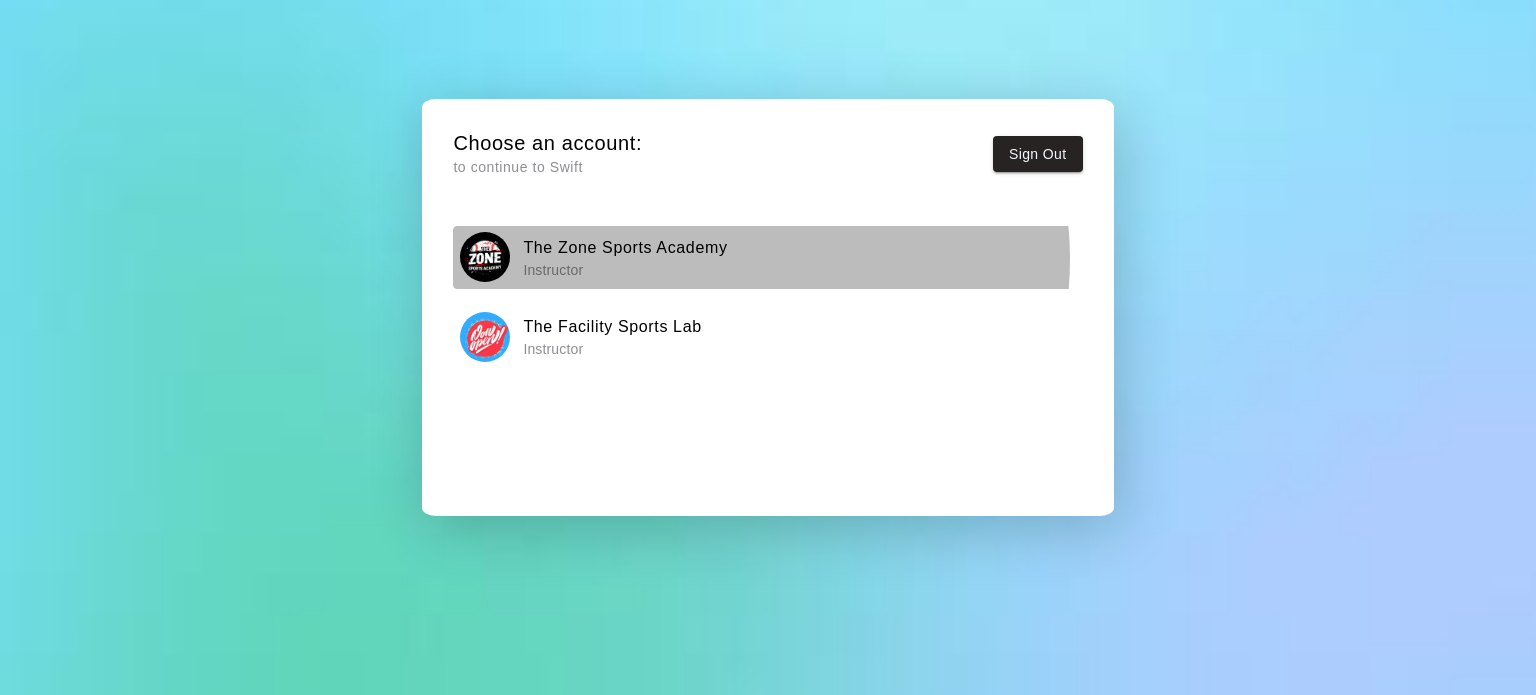 click on "Instructor" at bounding box center (625, 270) 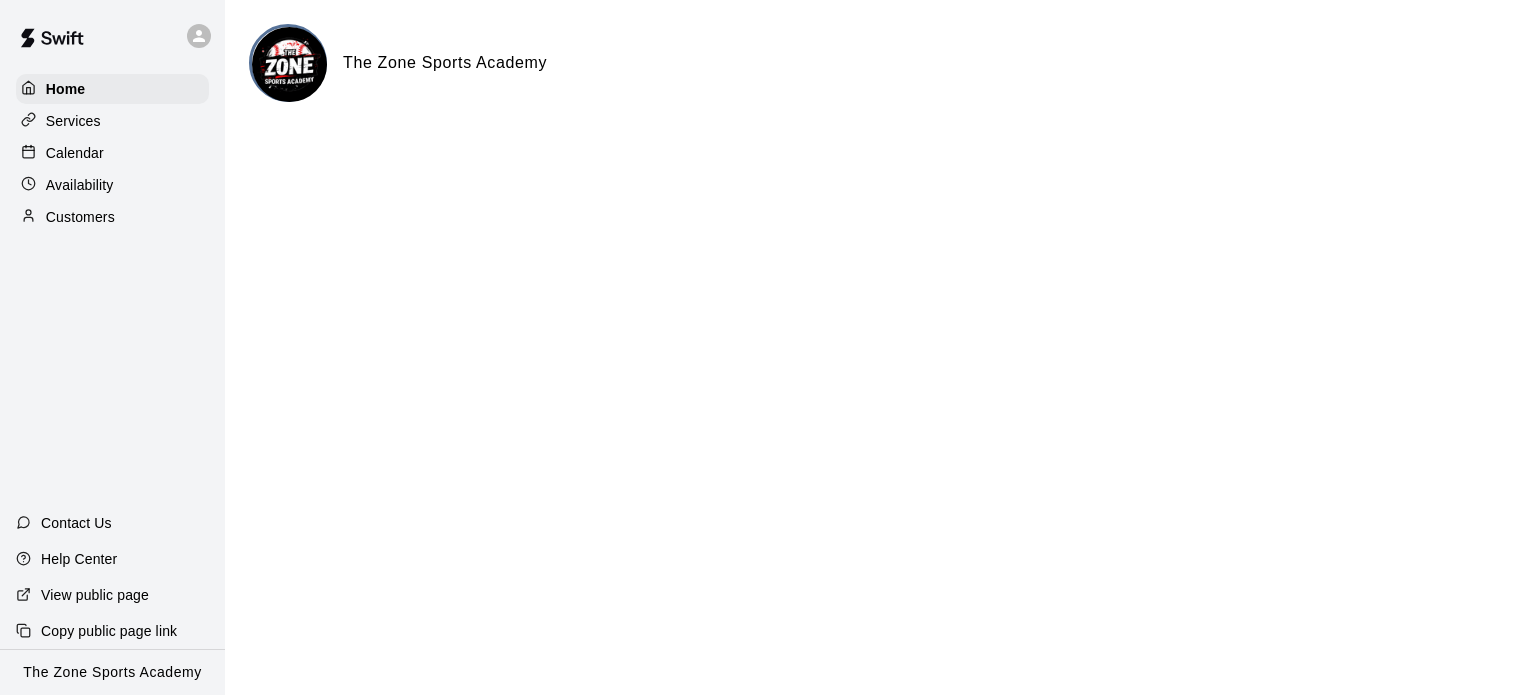 click on "Services" at bounding box center [73, 121] 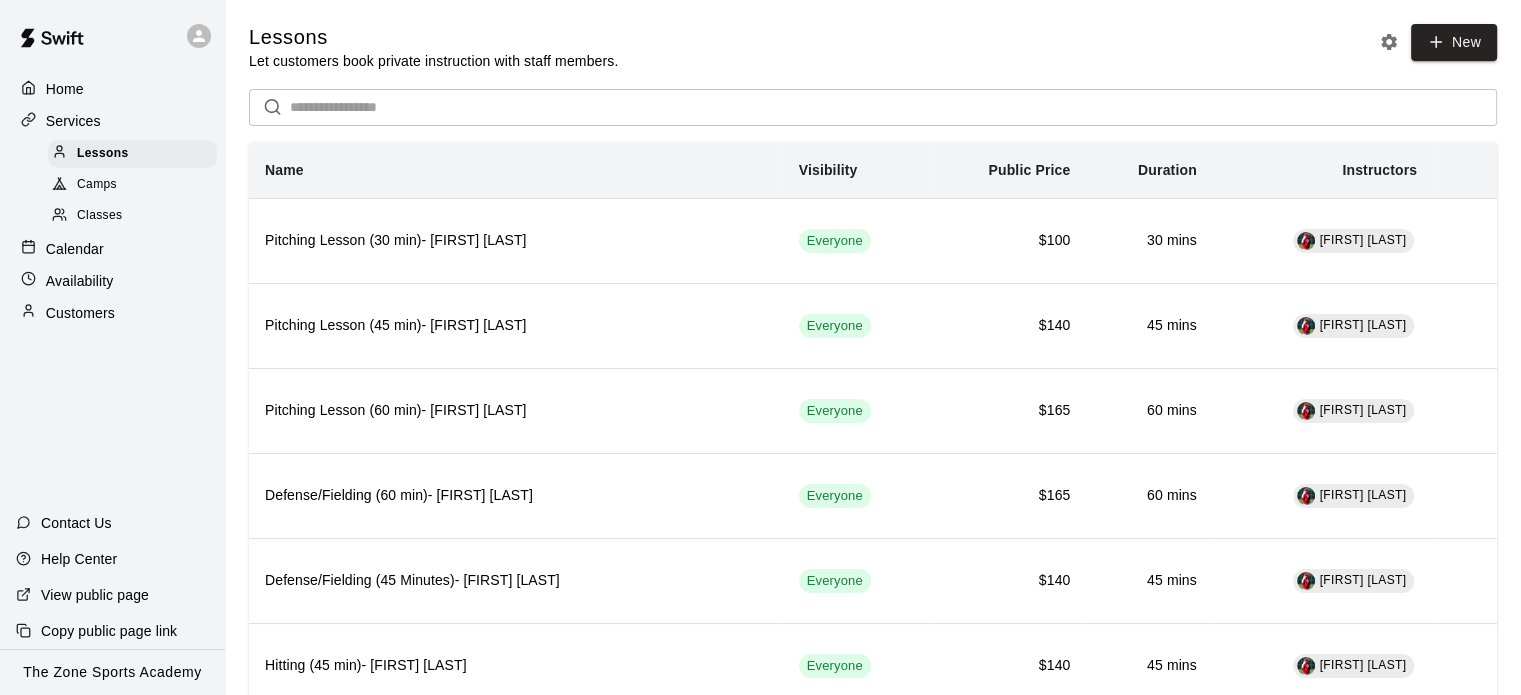 click on "Calendar" at bounding box center (75, 249) 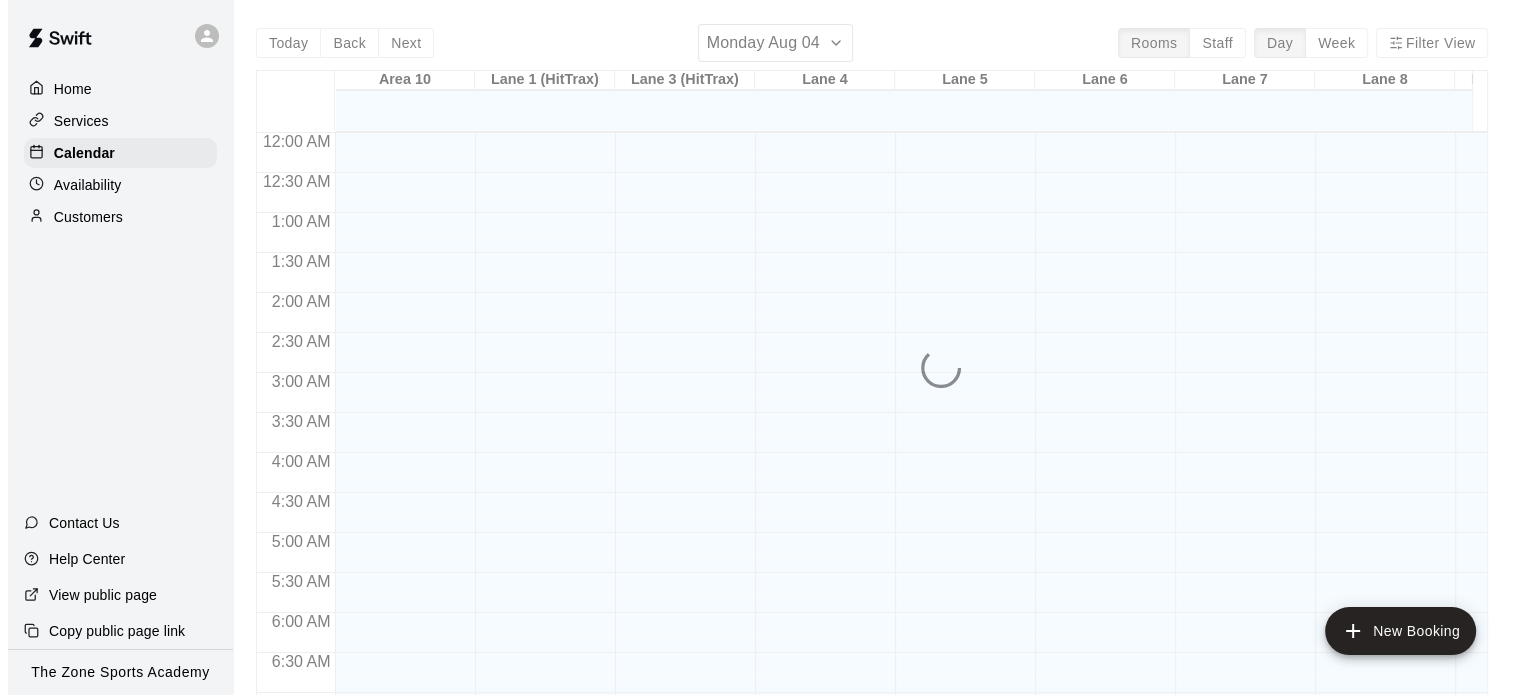 scroll, scrollTop: 1192, scrollLeft: 0, axis: vertical 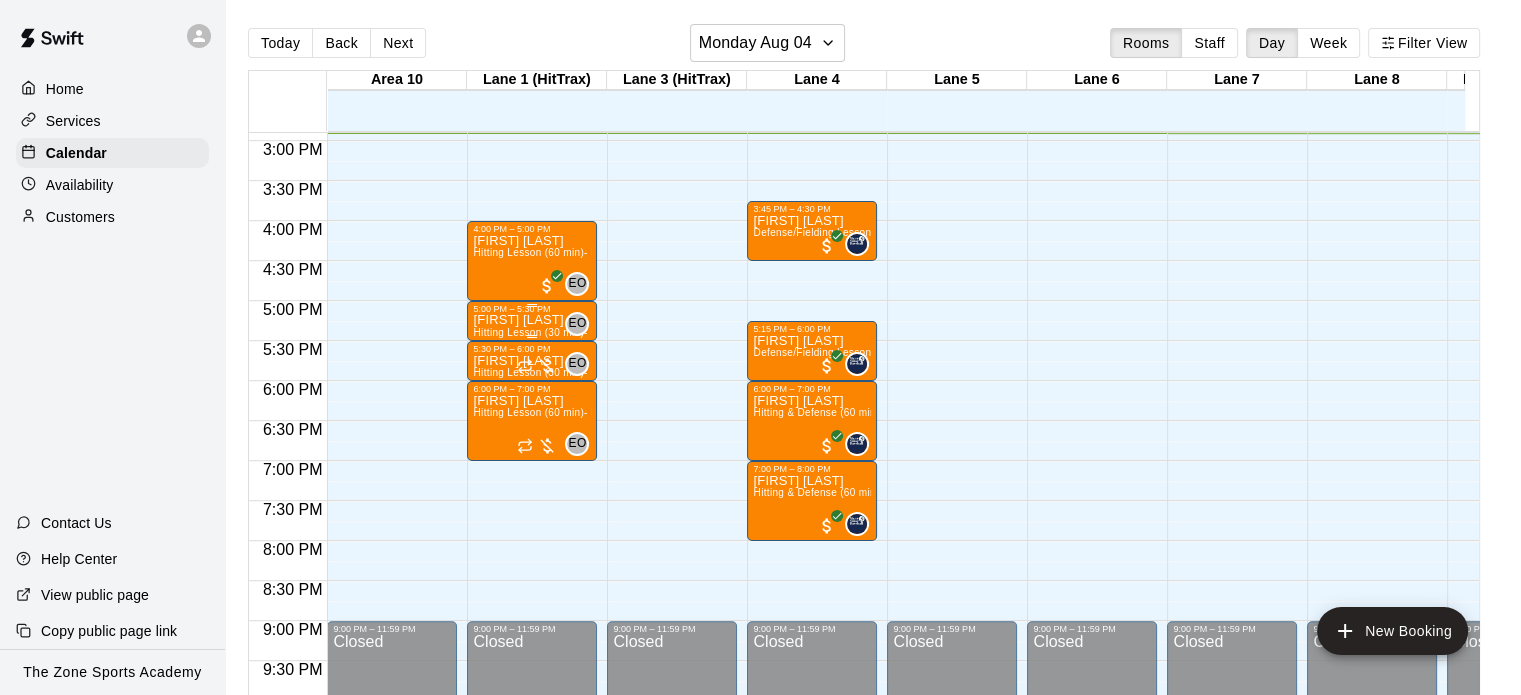click on "[FIRST] [LAST]" at bounding box center (532, 320) 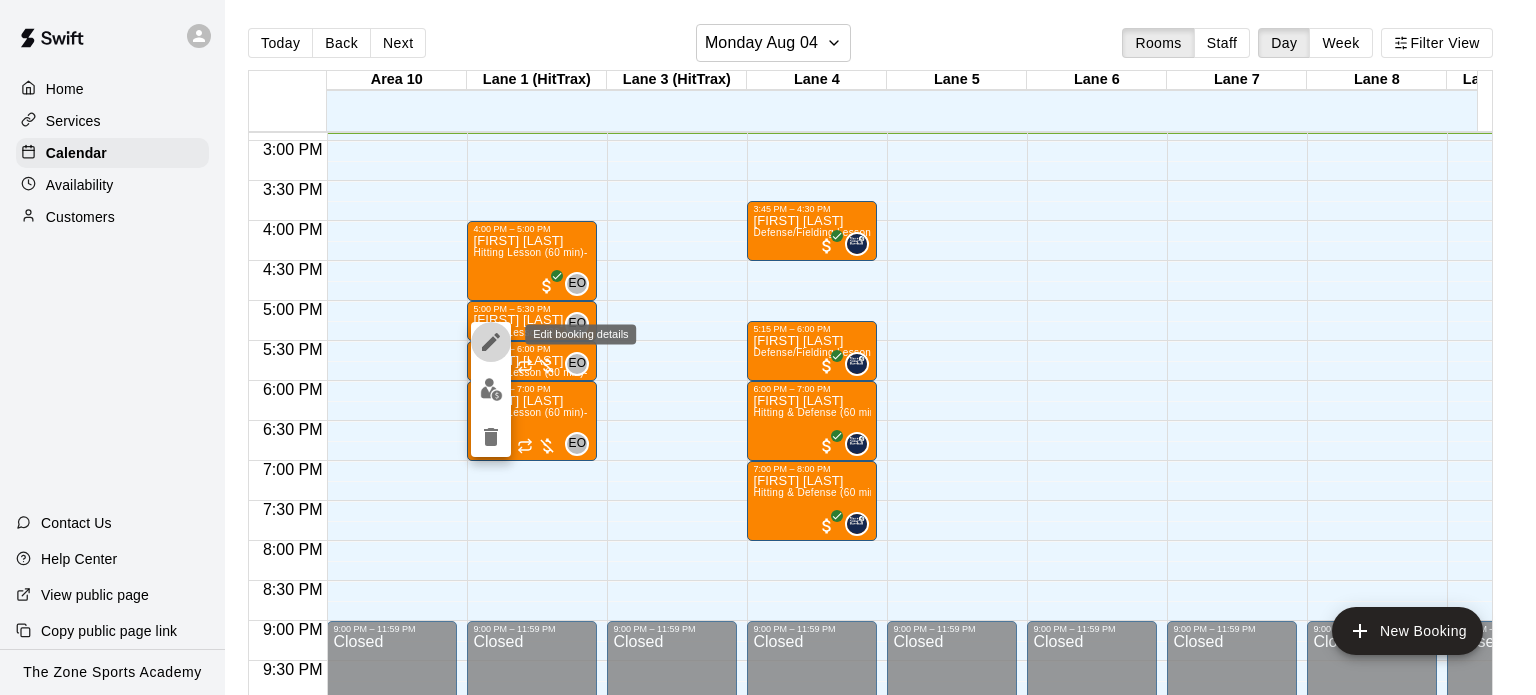 click 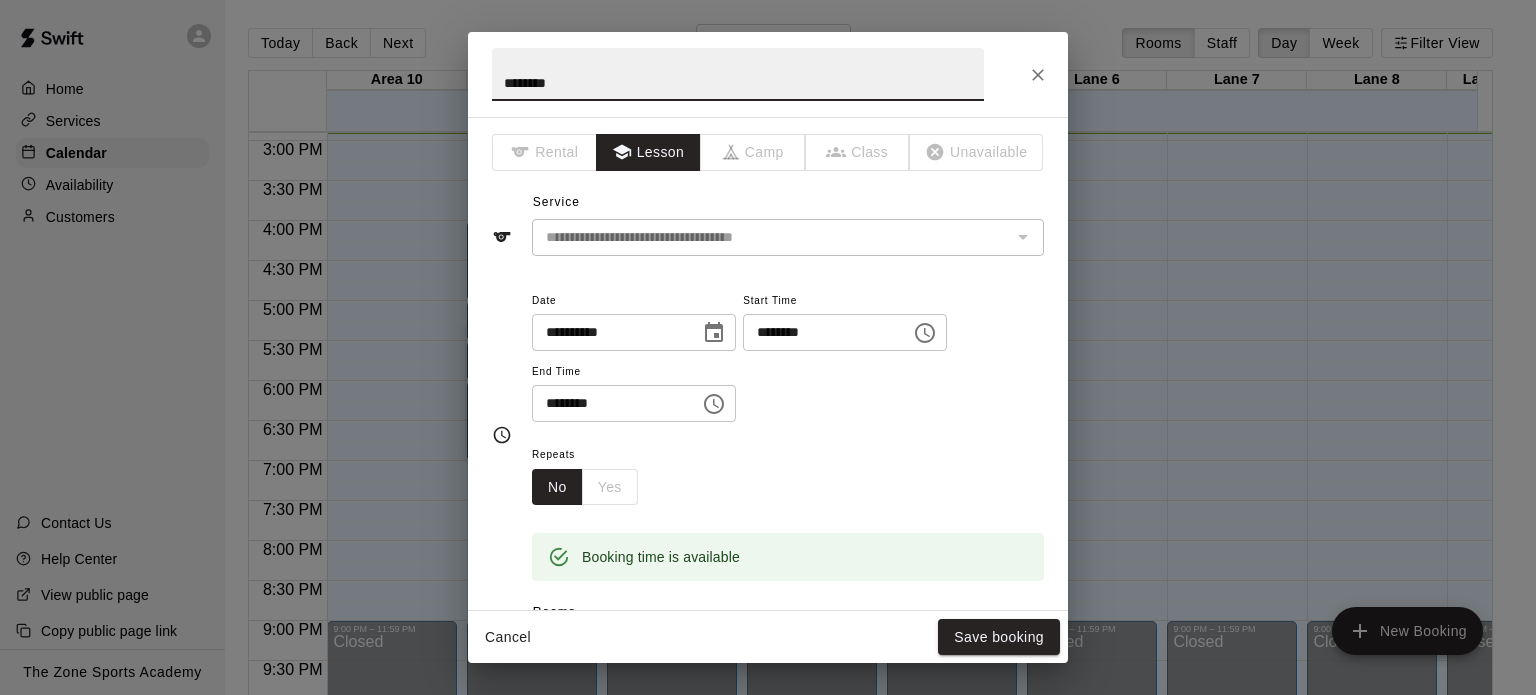 drag, startPoint x: 657, startPoint y: 83, endPoint x: 395, endPoint y: 63, distance: 262.76224 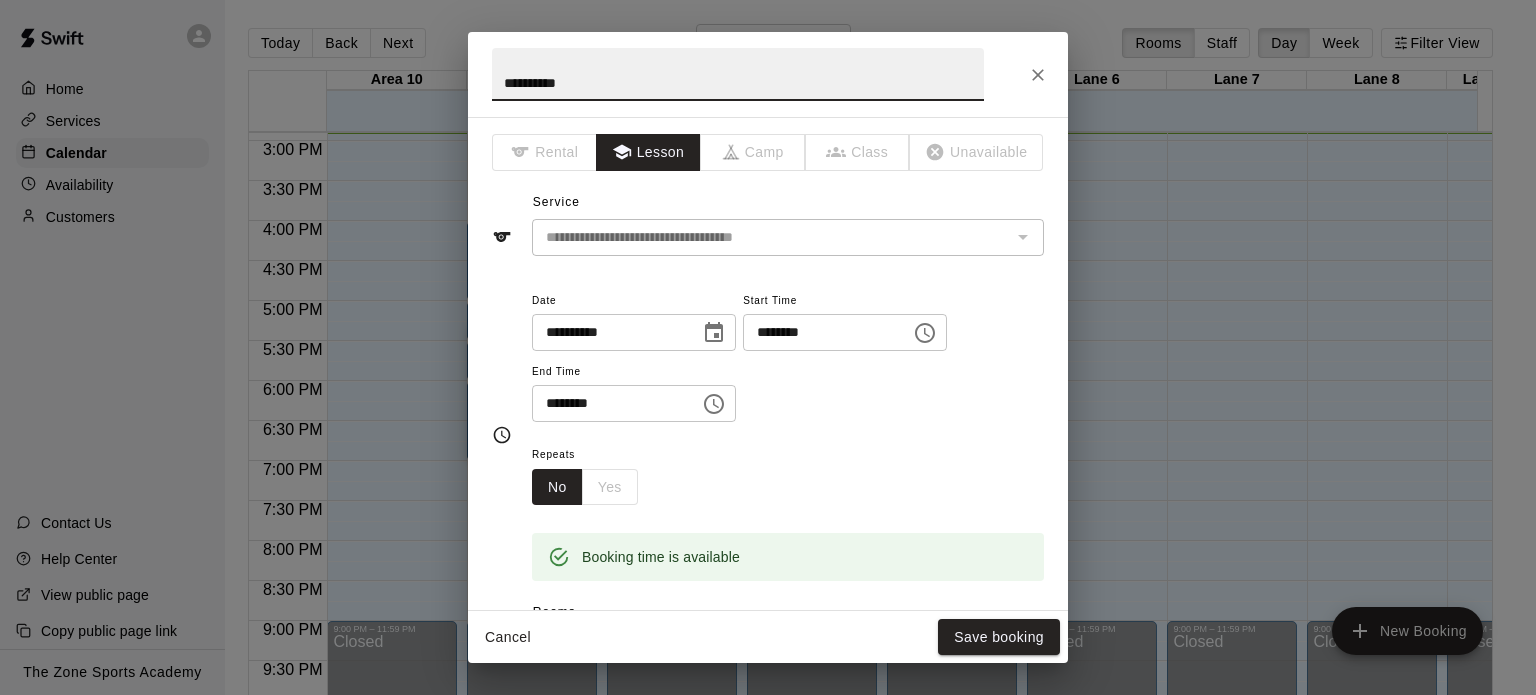 type on "**********" 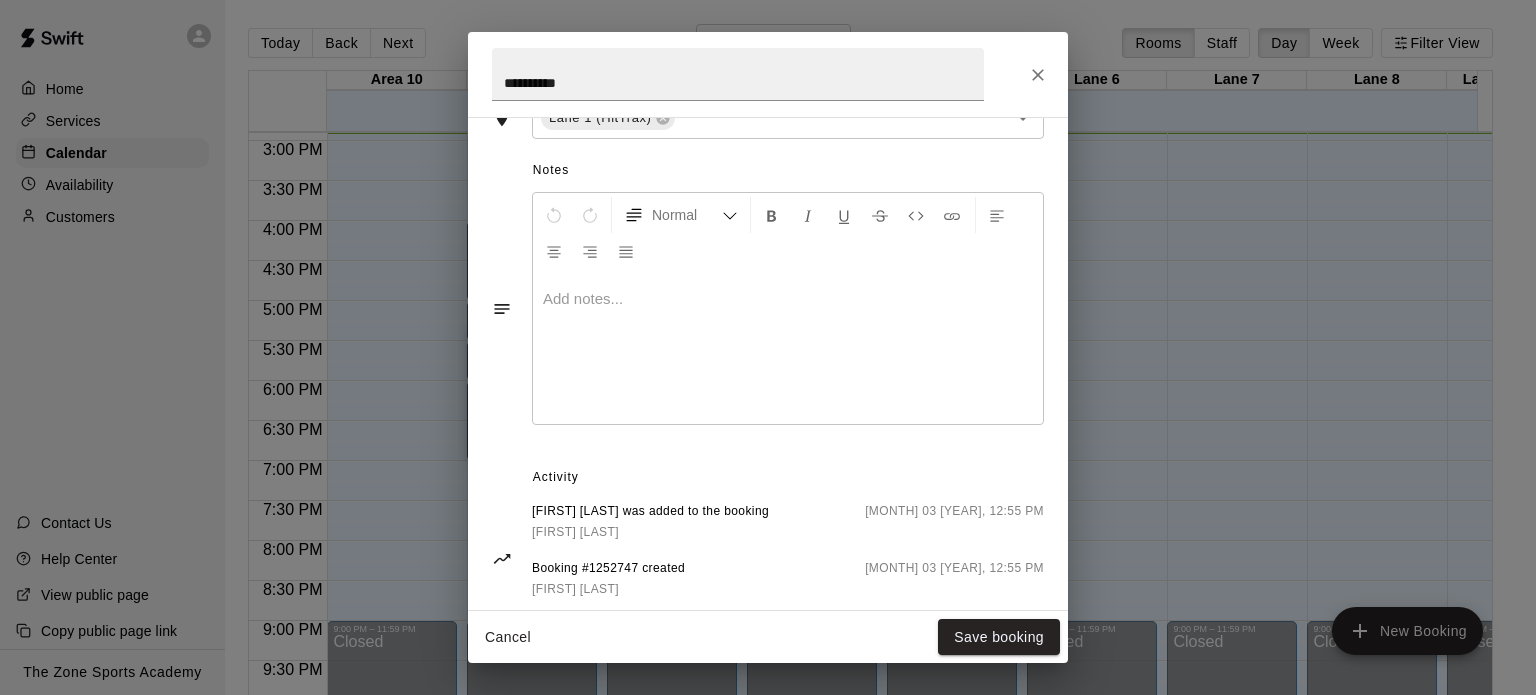 scroll, scrollTop: 576, scrollLeft: 0, axis: vertical 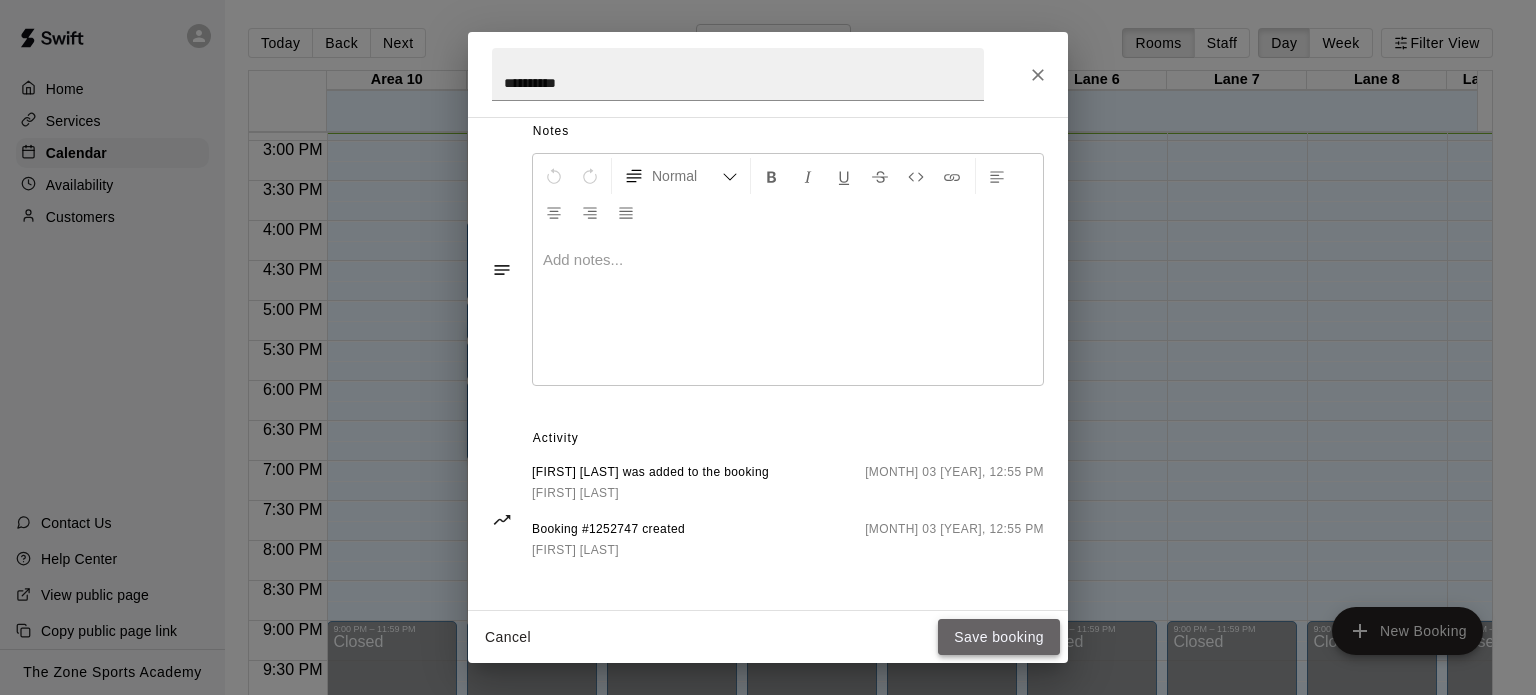 click on "Save booking" at bounding box center [999, 637] 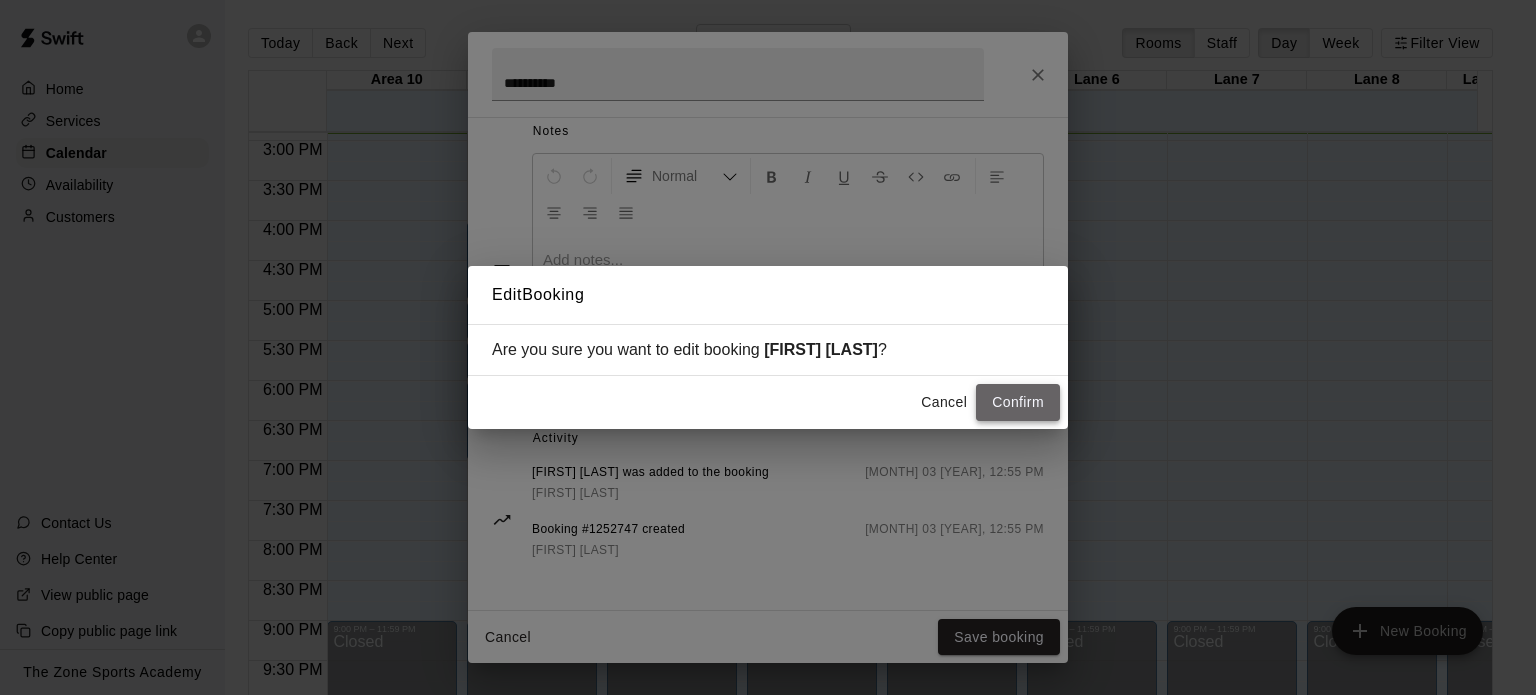 click on "Confirm" at bounding box center [1018, 402] 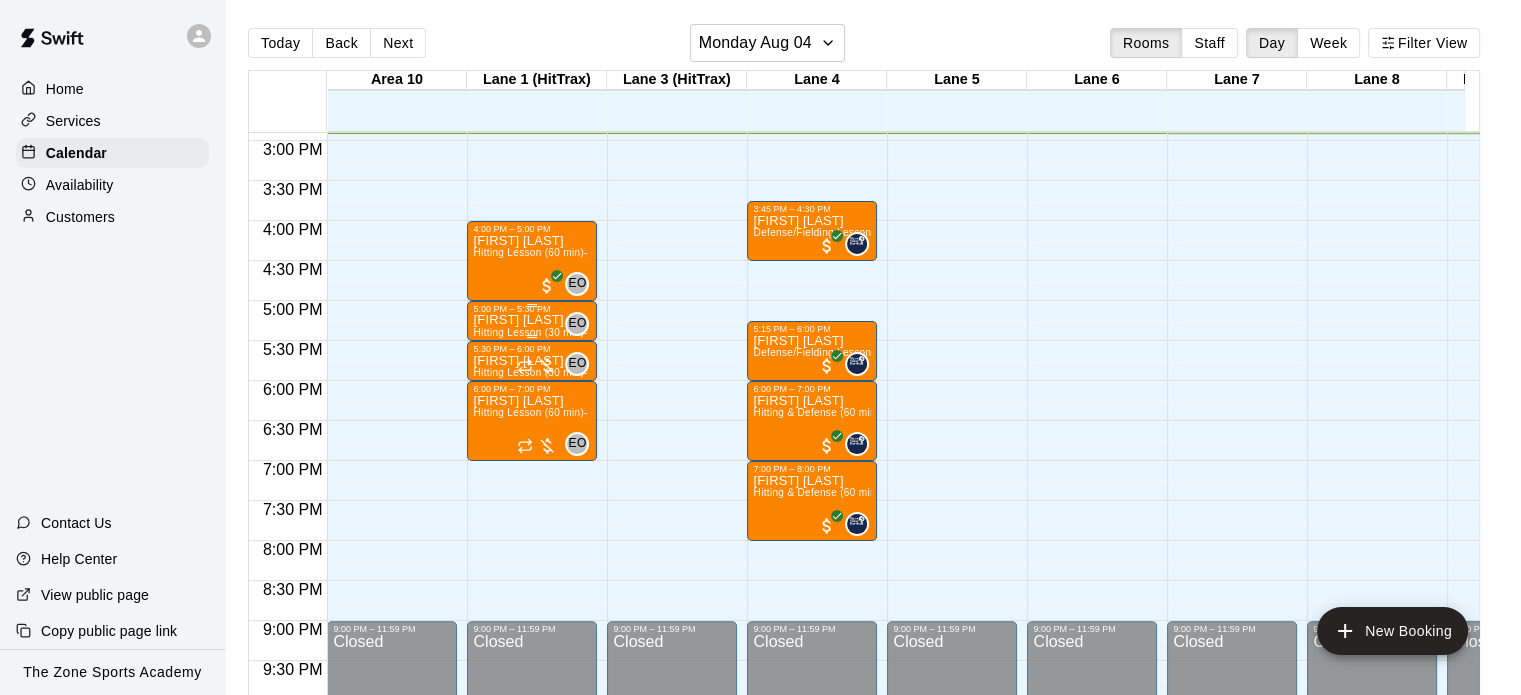 click on "Hitting Lesson (30 min)- [FIRST] [LAST]" at bounding box center (532, 661) 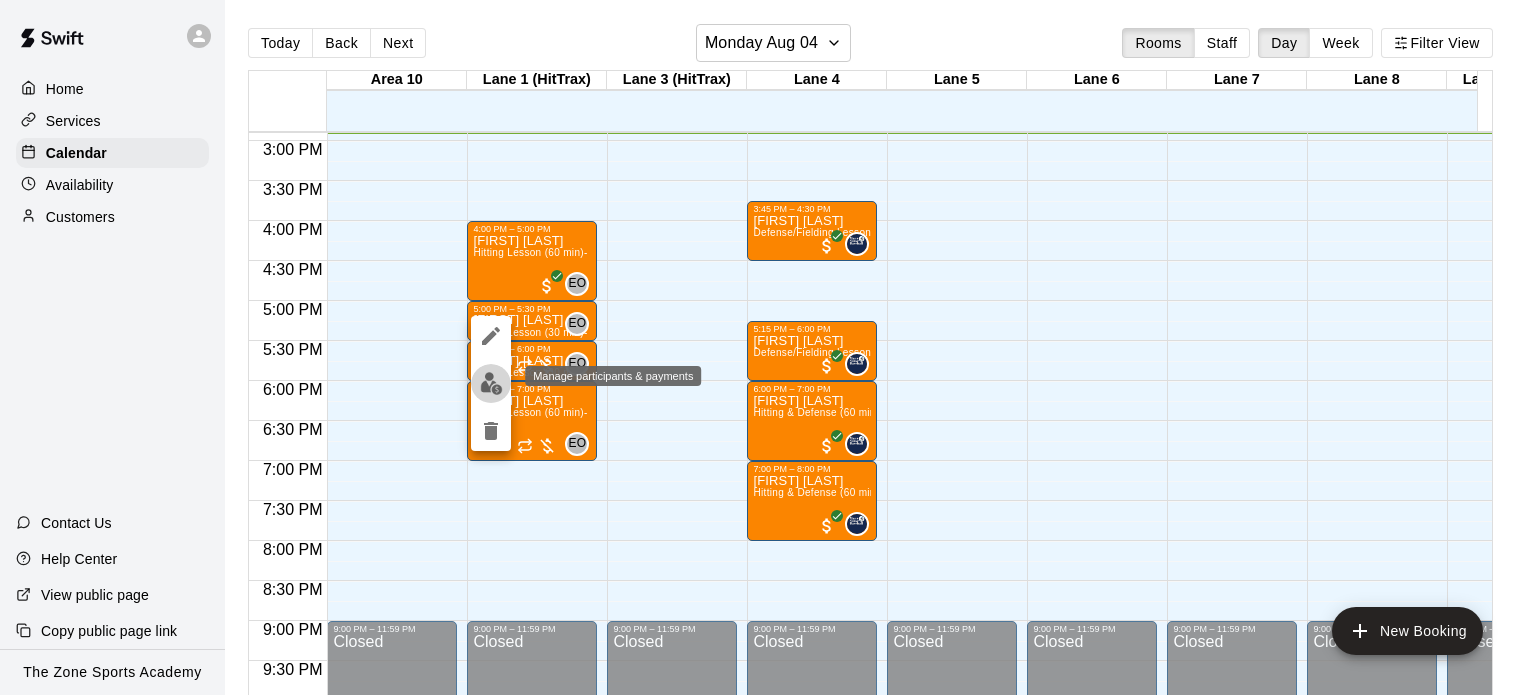 click at bounding box center (491, 383) 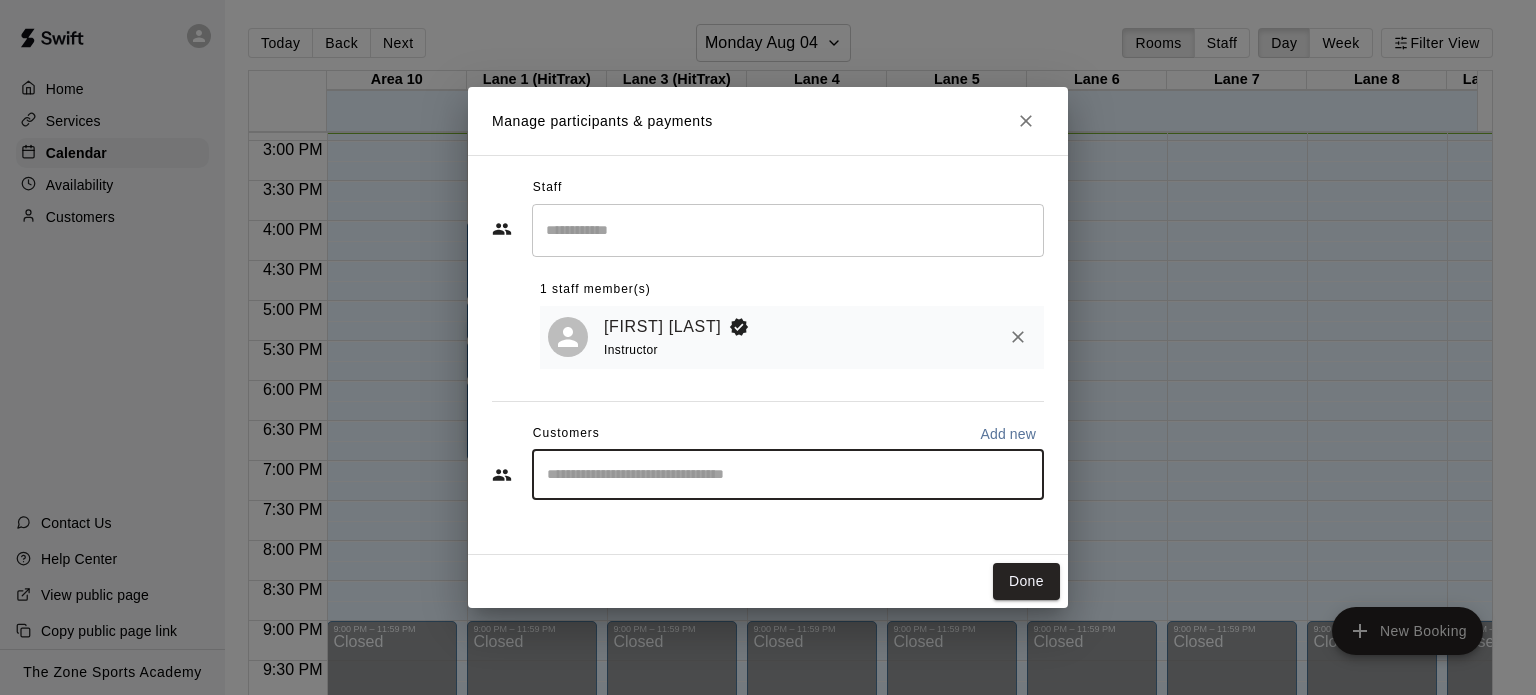 click at bounding box center (788, 475) 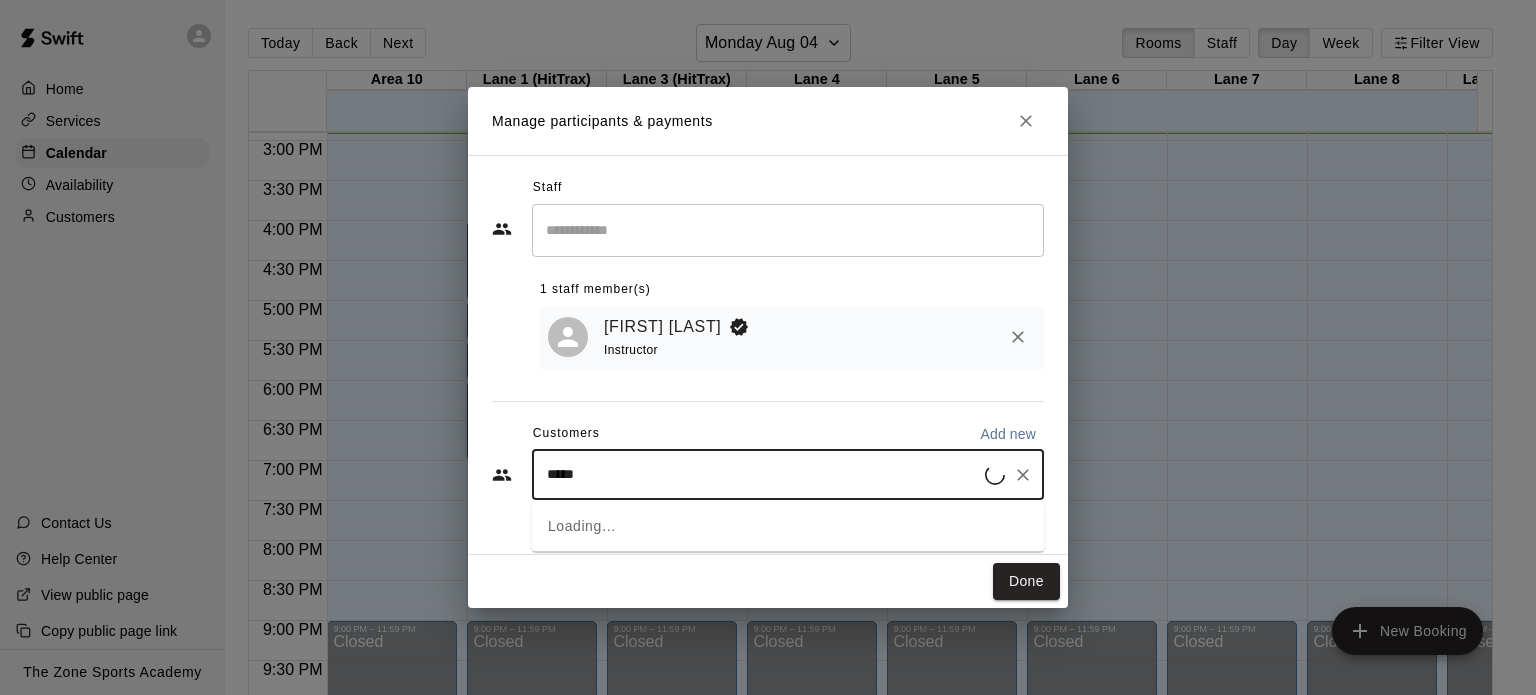 type on "******" 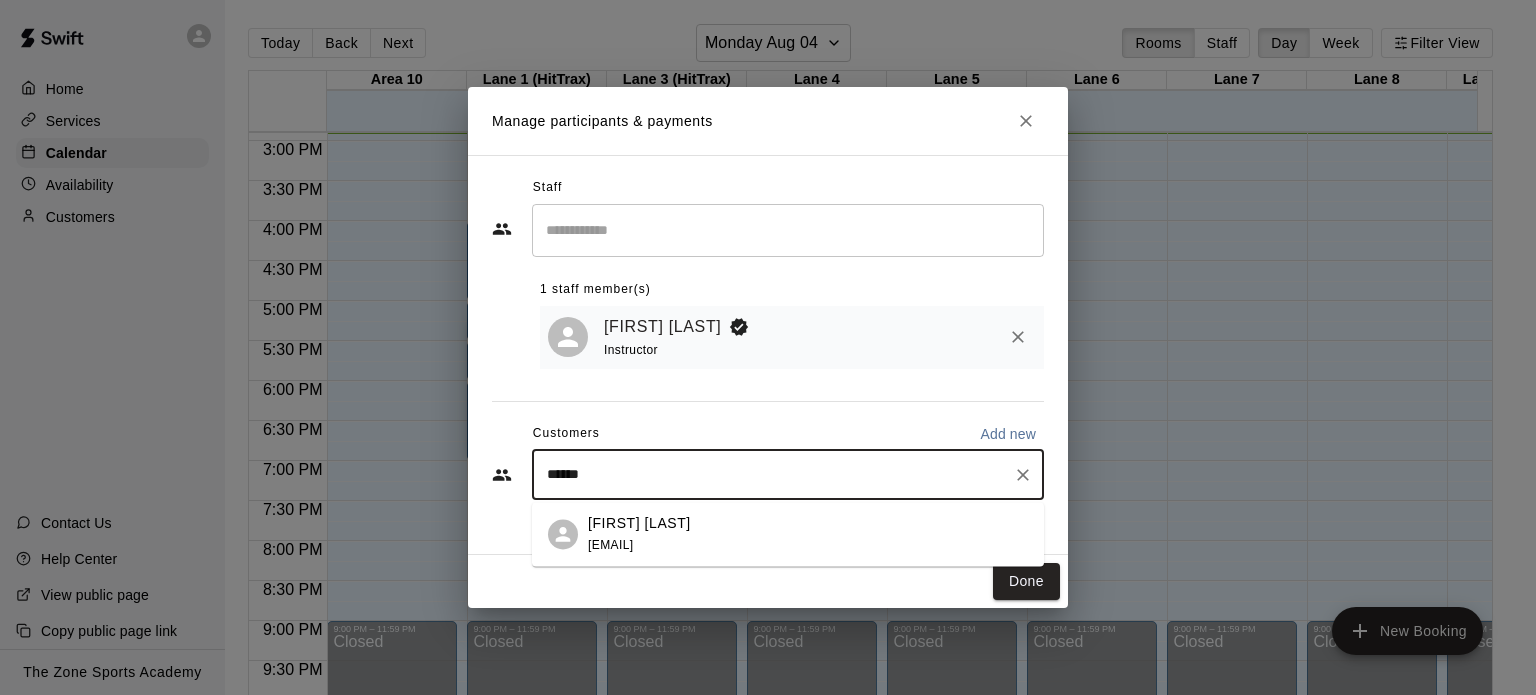 click on "[FIRST] [LAST]" at bounding box center (639, 523) 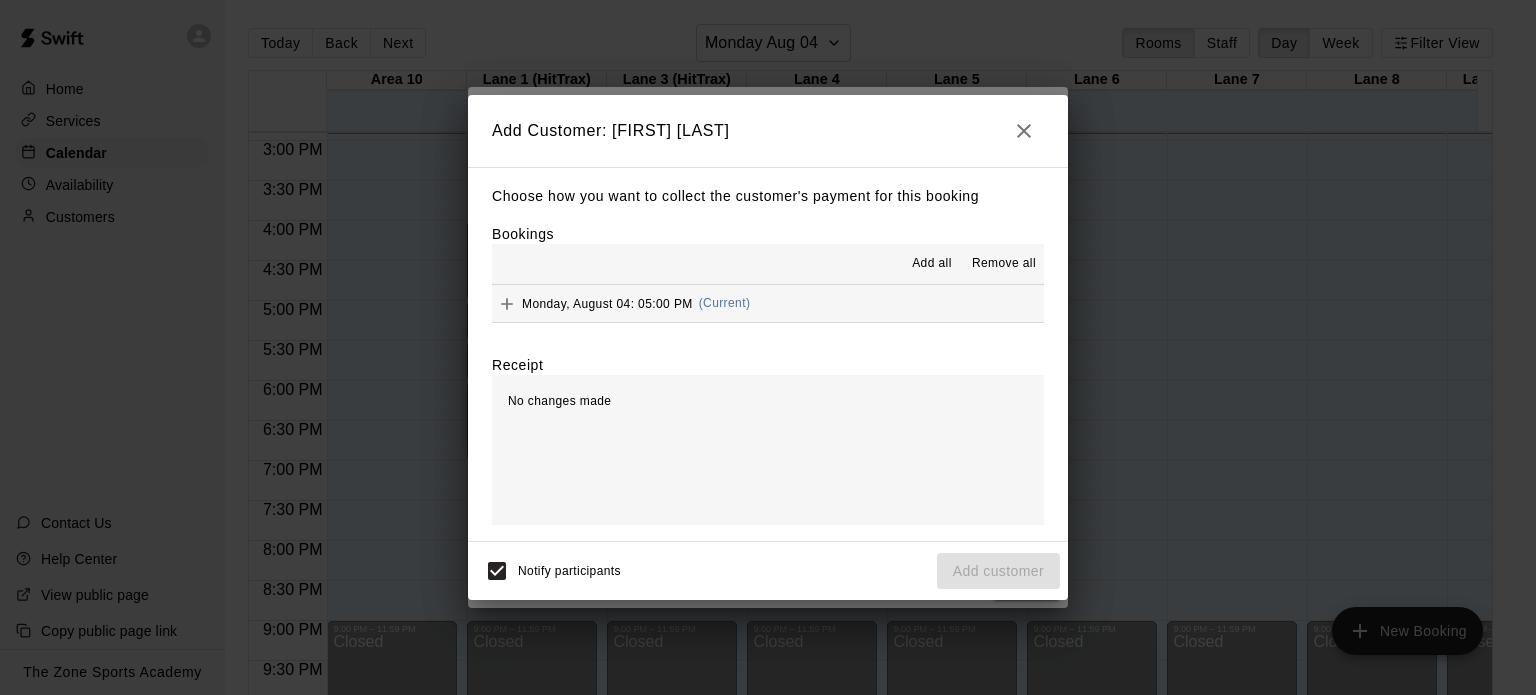 click on "Add all" at bounding box center [932, 264] 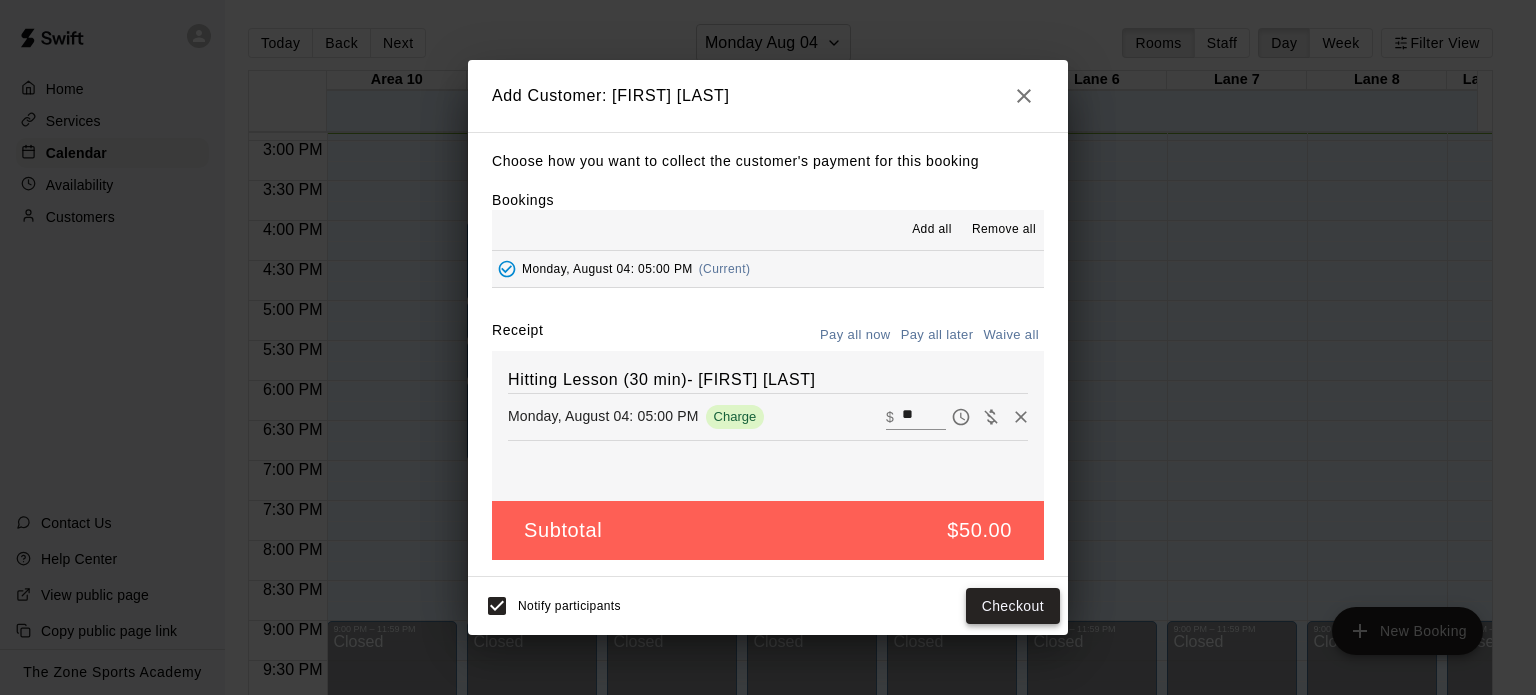 click on "Checkout" at bounding box center [1013, 606] 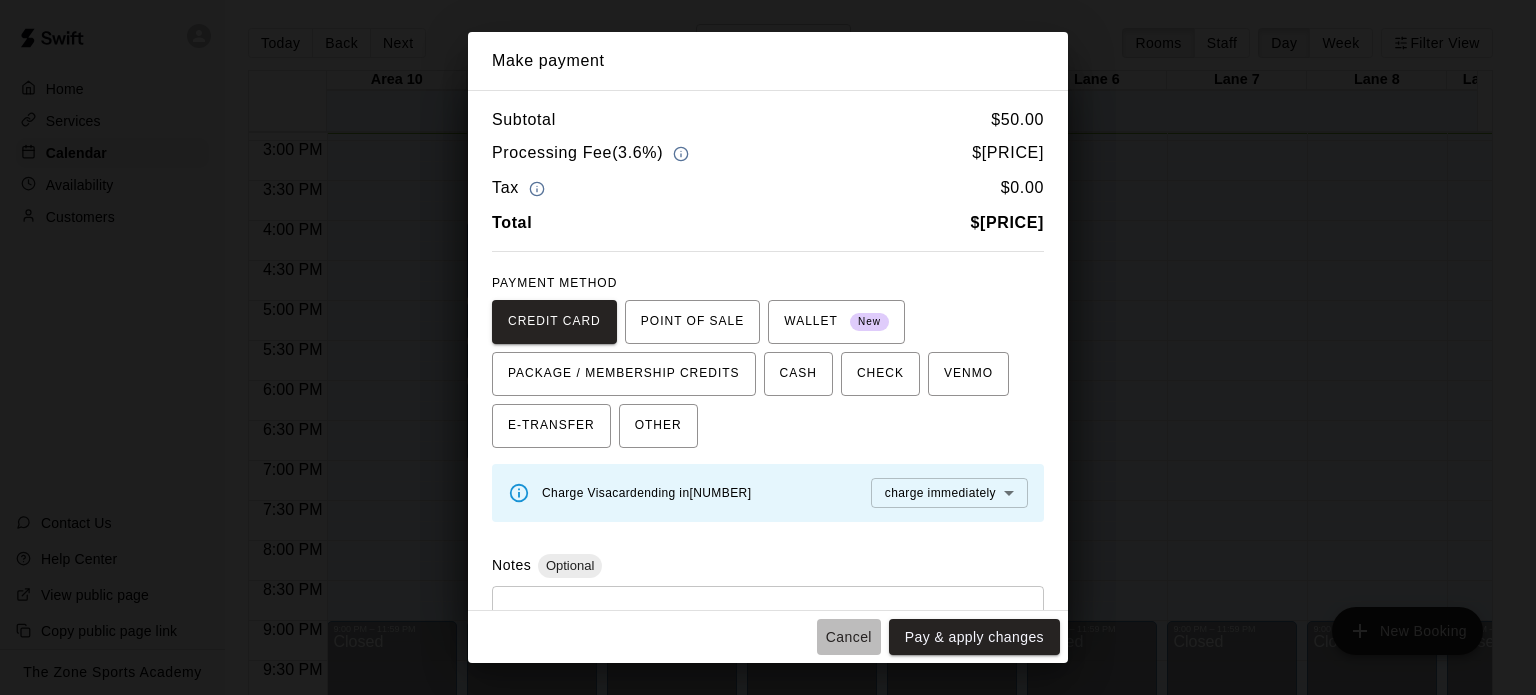 click on "Cancel" at bounding box center [849, 637] 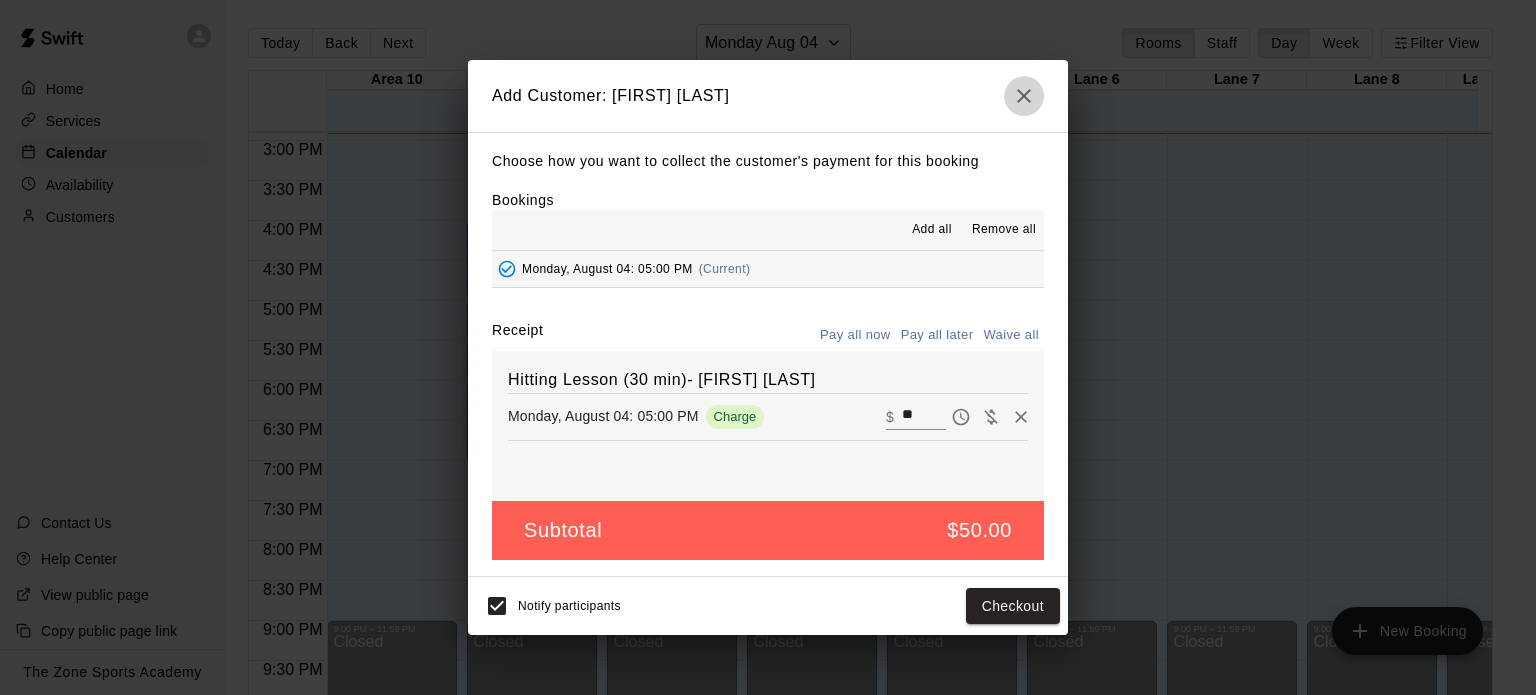 click 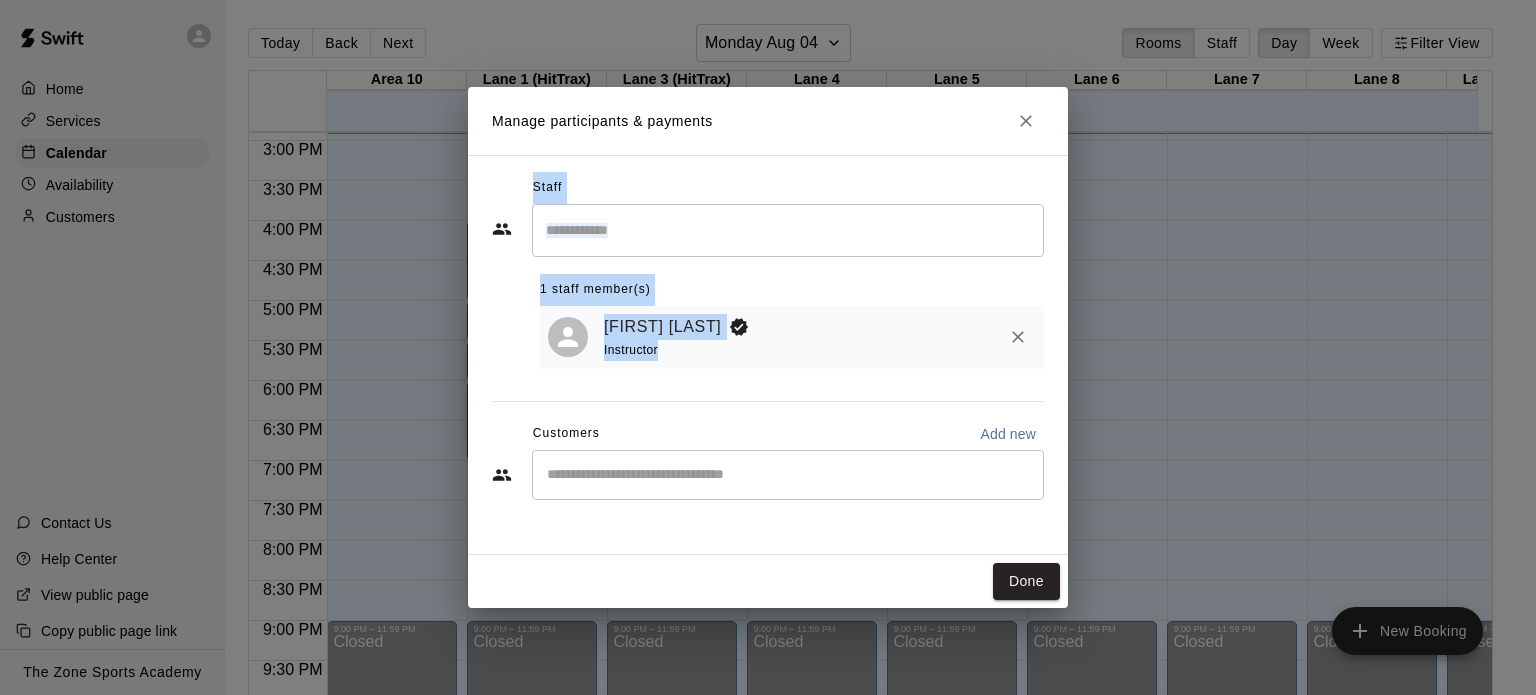 drag, startPoint x: 1277, startPoint y: 320, endPoint x: 1021, endPoint y: 112, distance: 329.84845 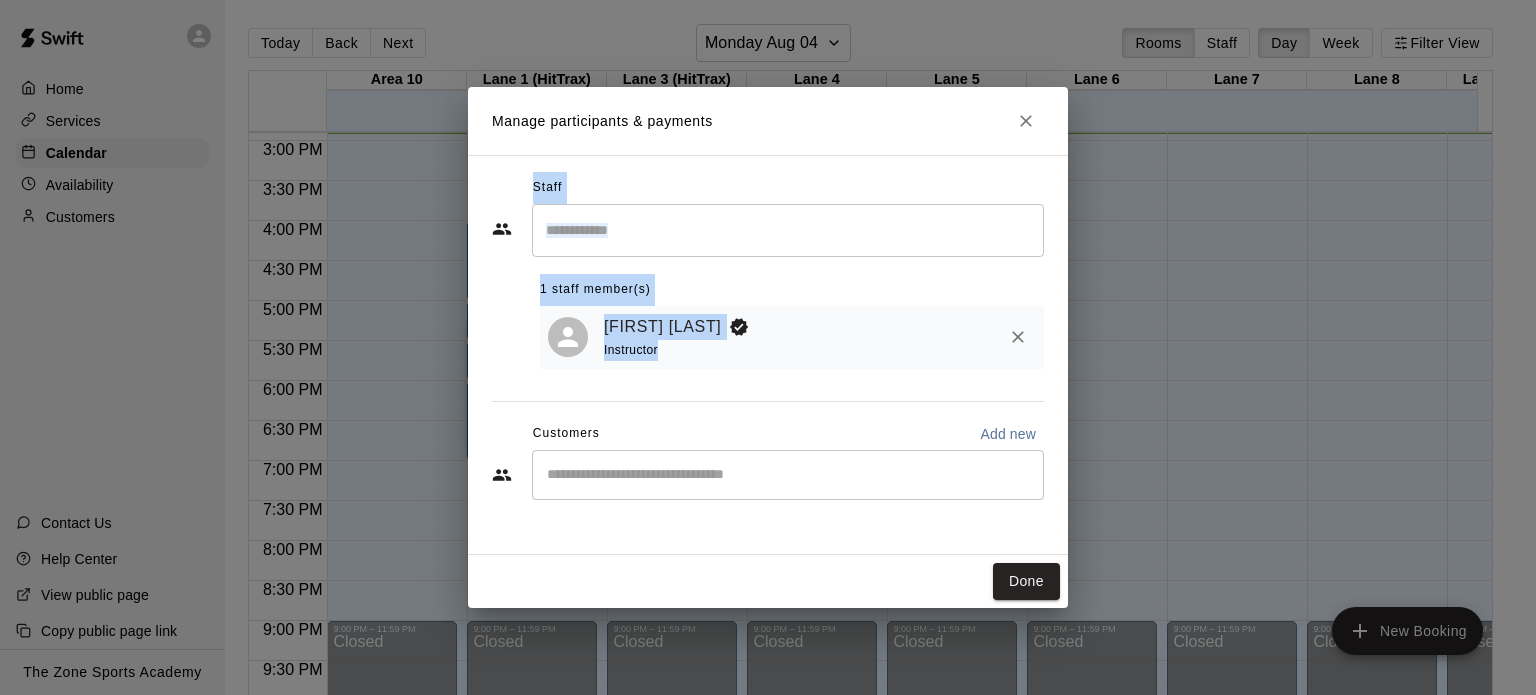 click on "Manage participants & payments Staff ​ 1   staff member(s) [FIRST] [LAST] Instructor Customers Add new ​ Done" at bounding box center (768, 347) 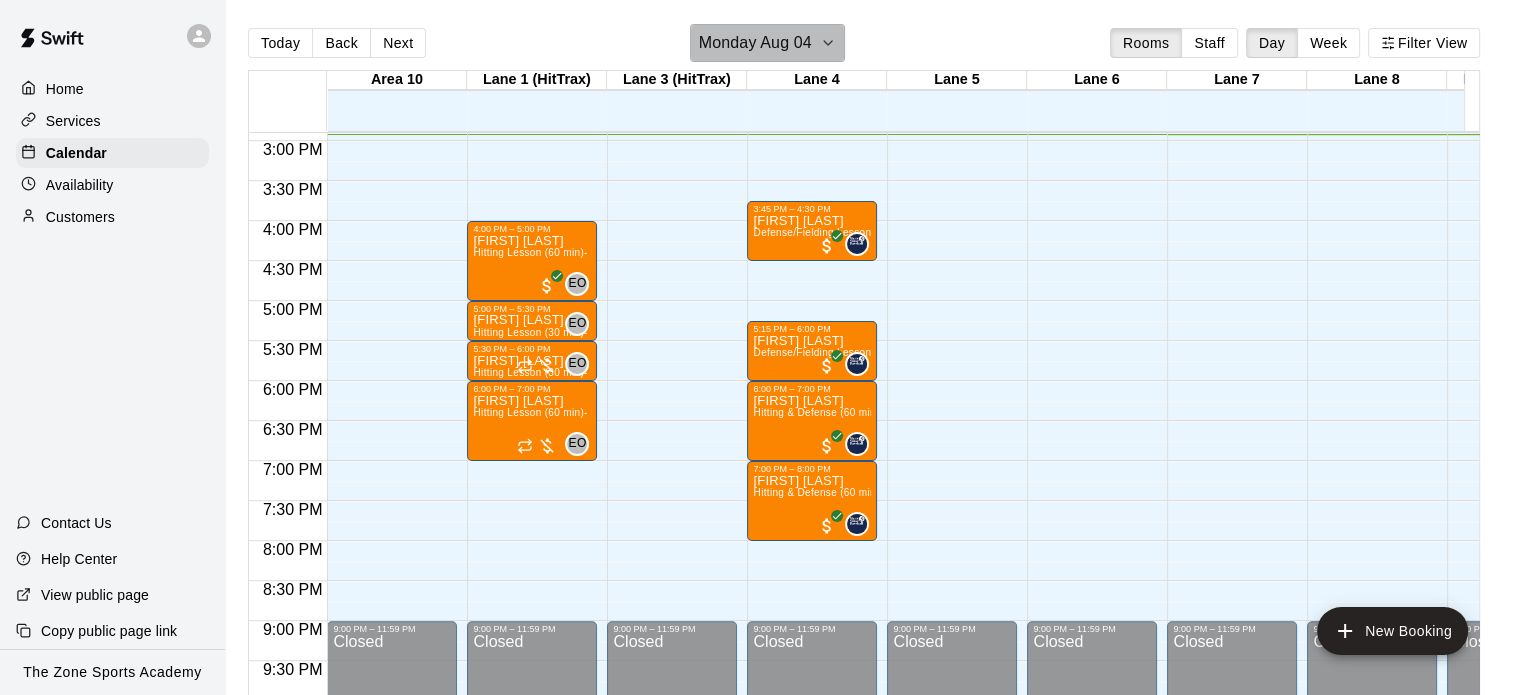 click on "Monday Aug 04" at bounding box center [755, 43] 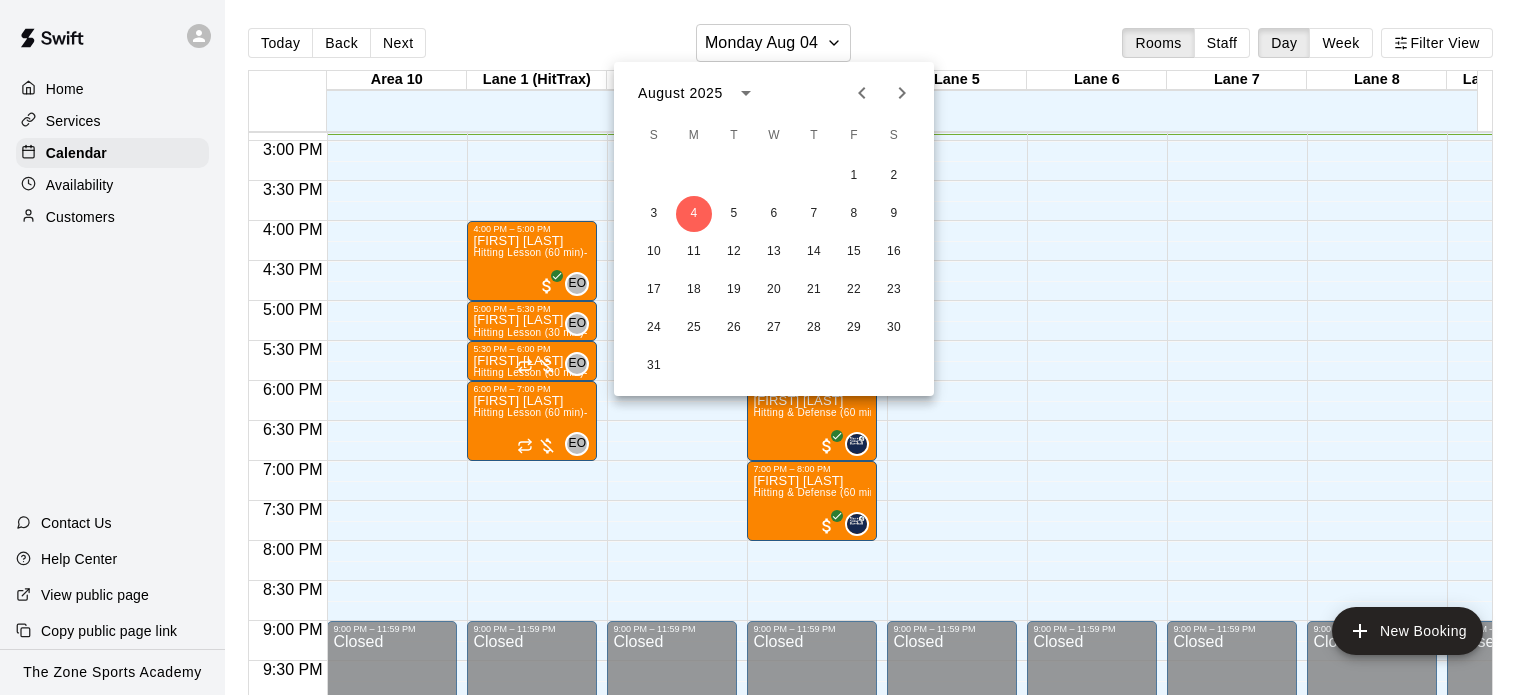 click 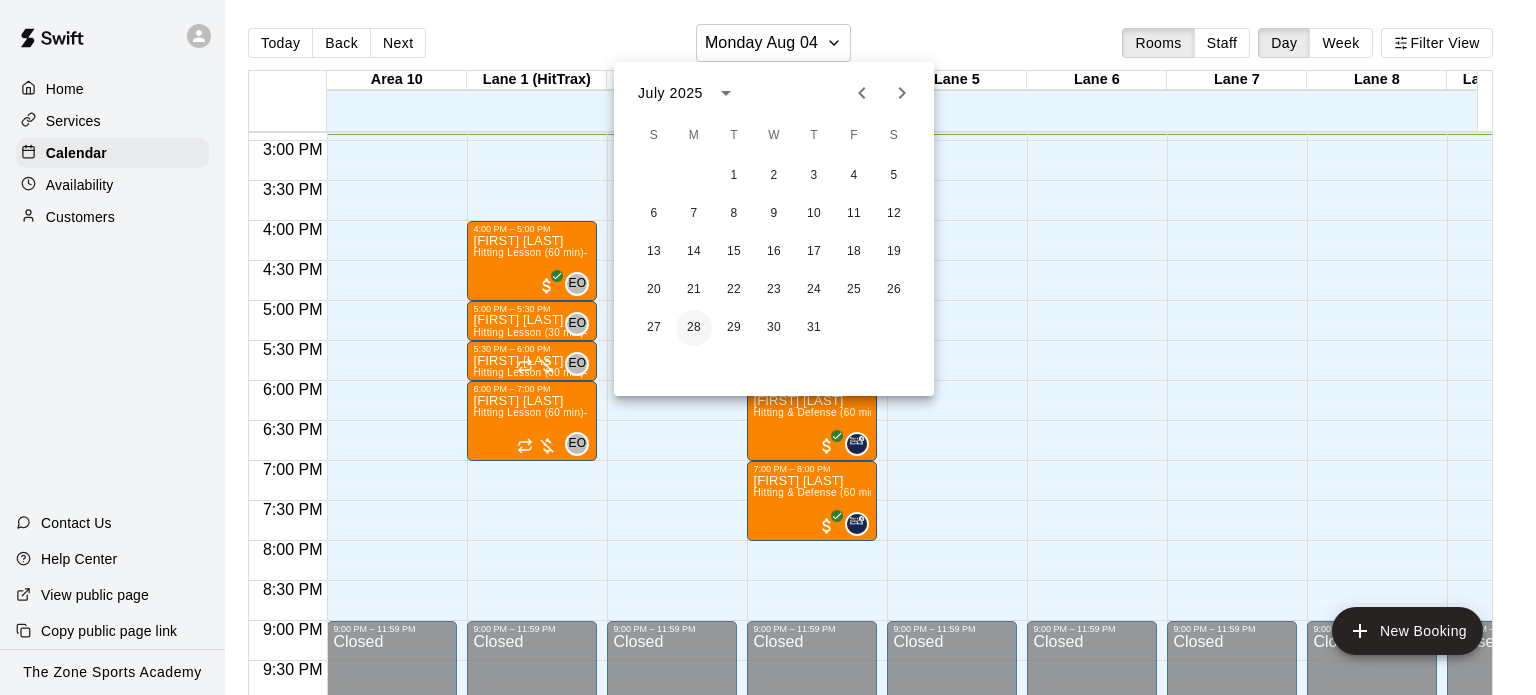 click on "28" at bounding box center [694, 328] 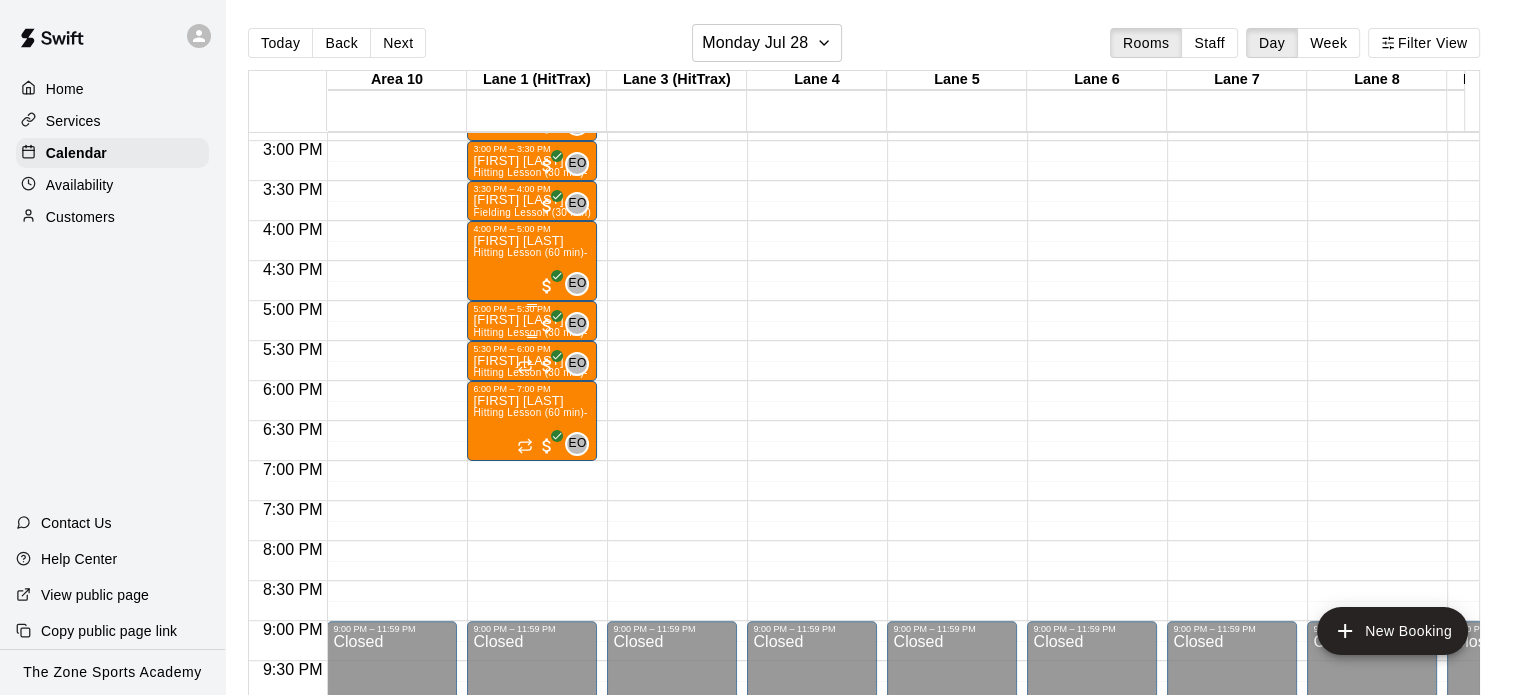 click on "[FIRST] [LAST]" at bounding box center (532, 320) 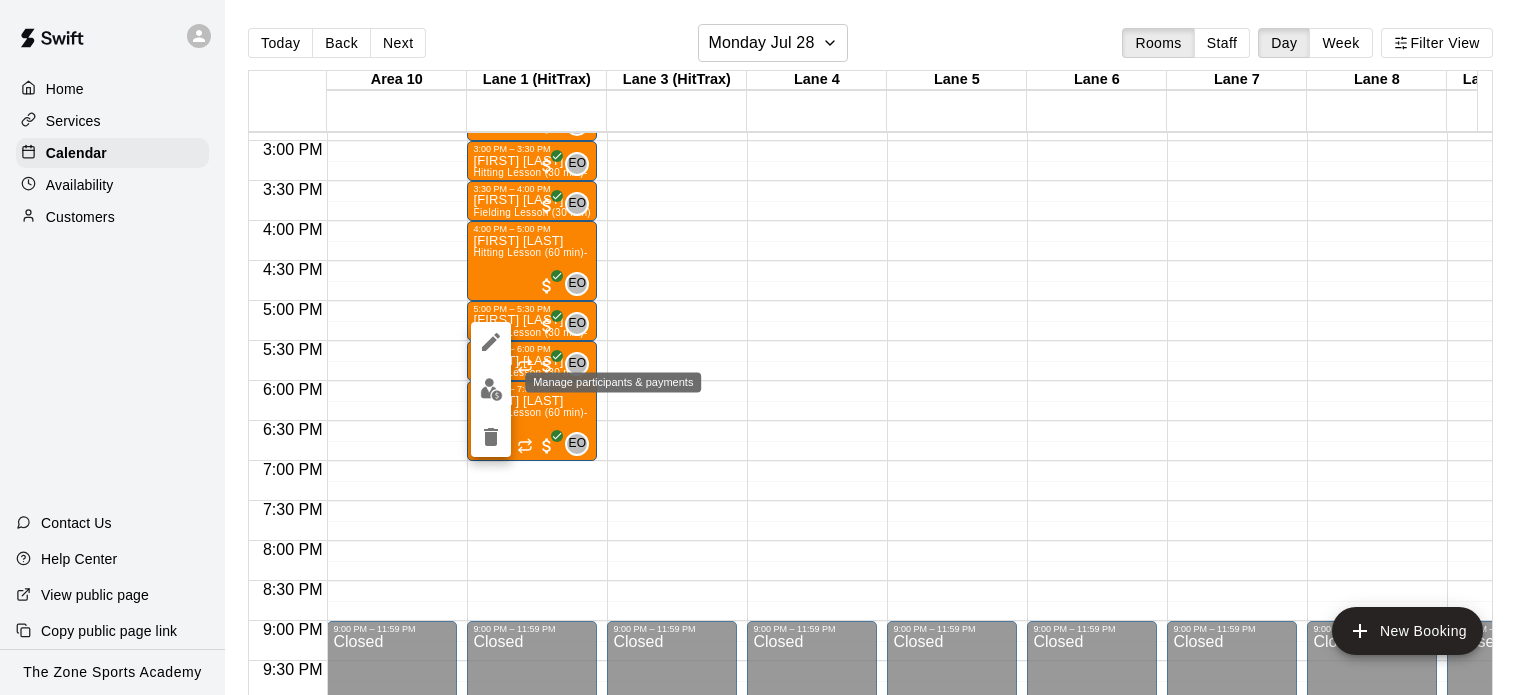 click at bounding box center [491, 389] 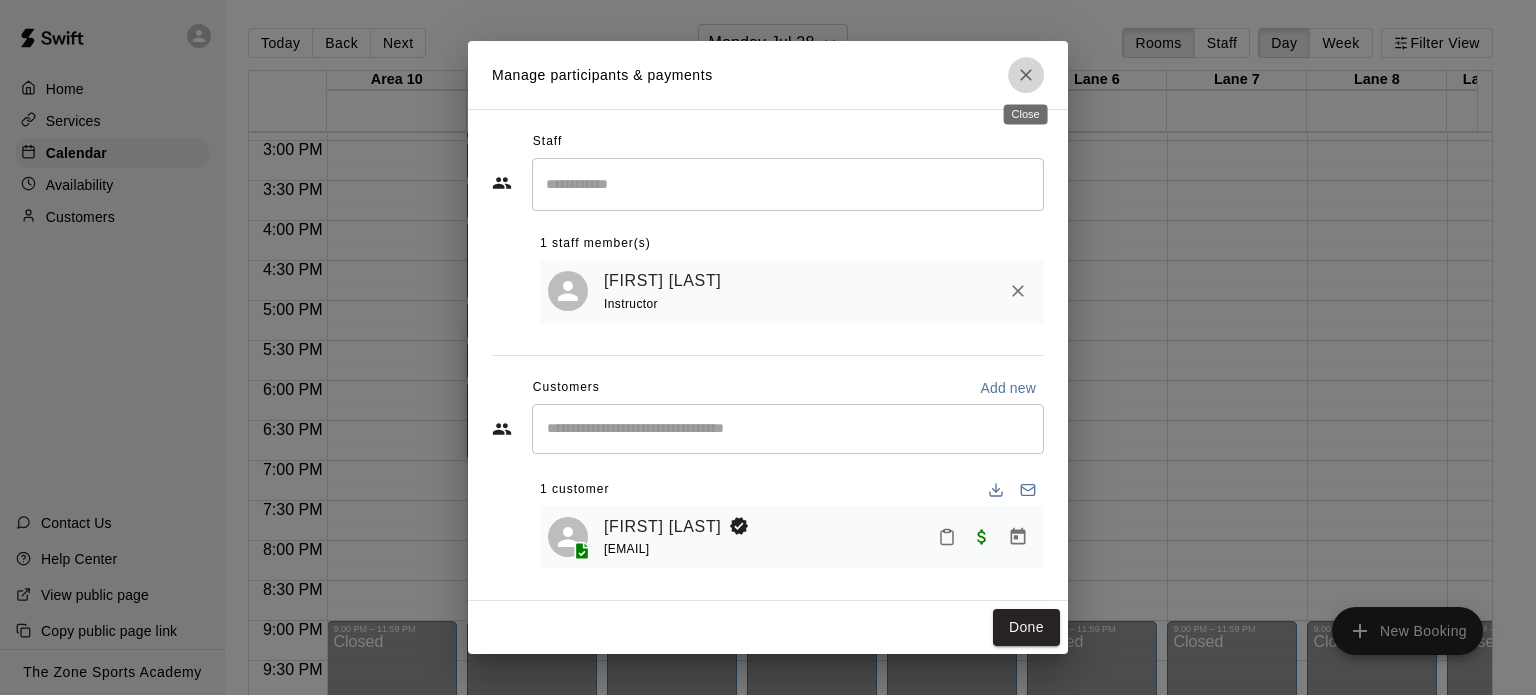 click at bounding box center [1026, 75] 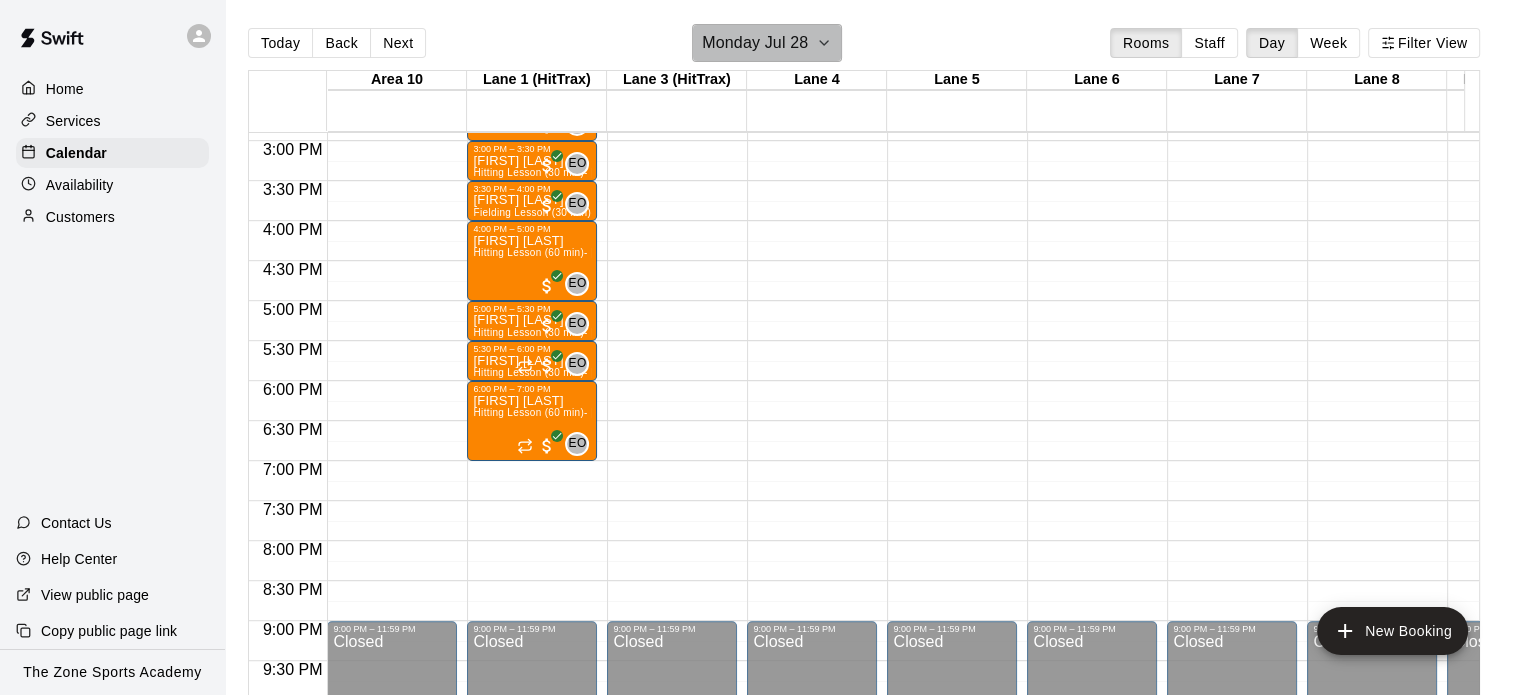 click 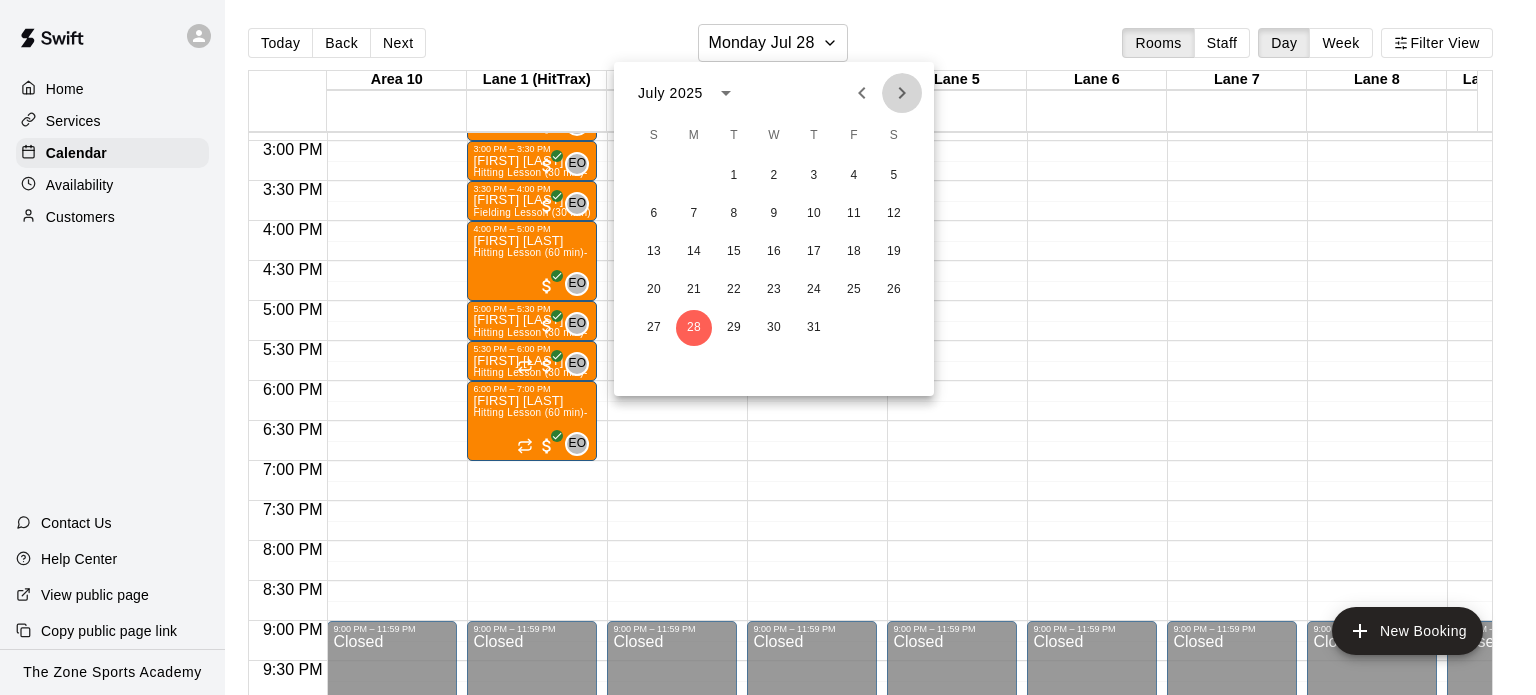 click 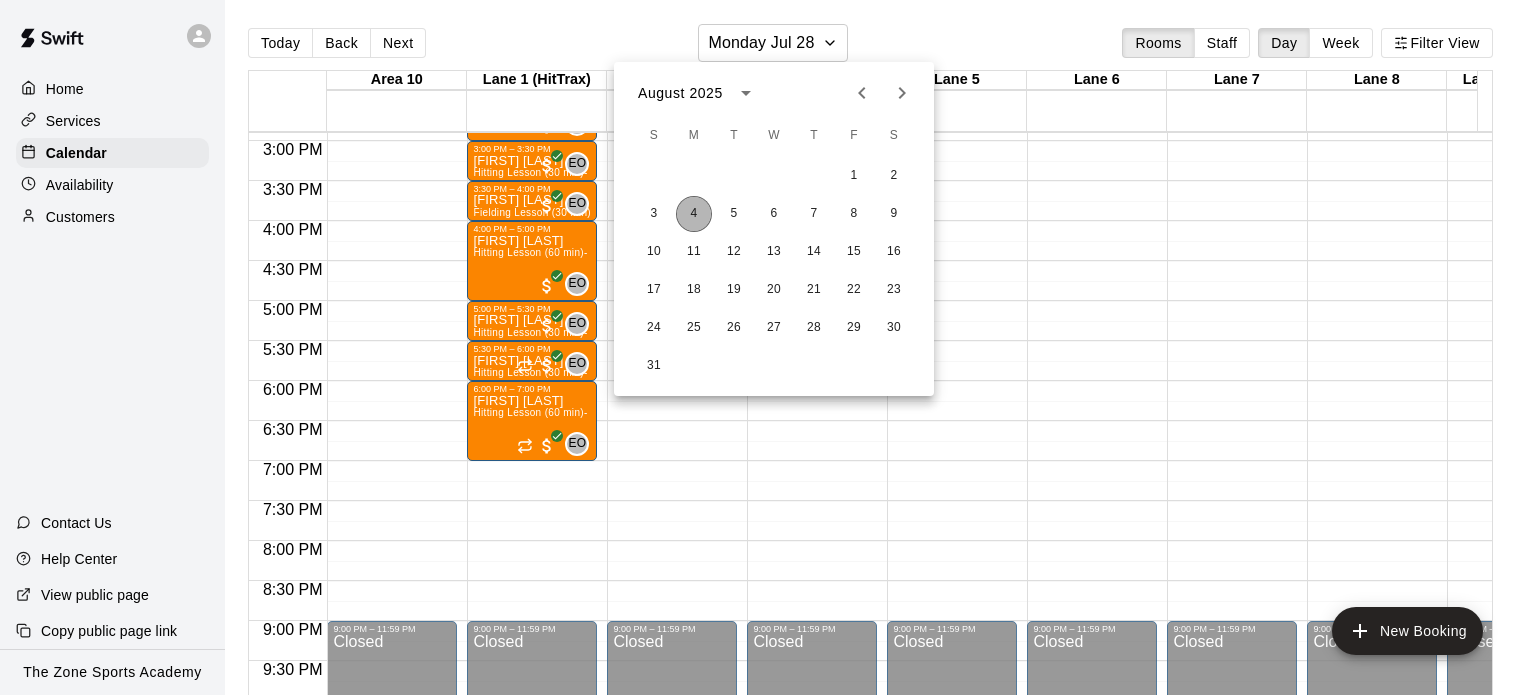 click on "4" at bounding box center (694, 214) 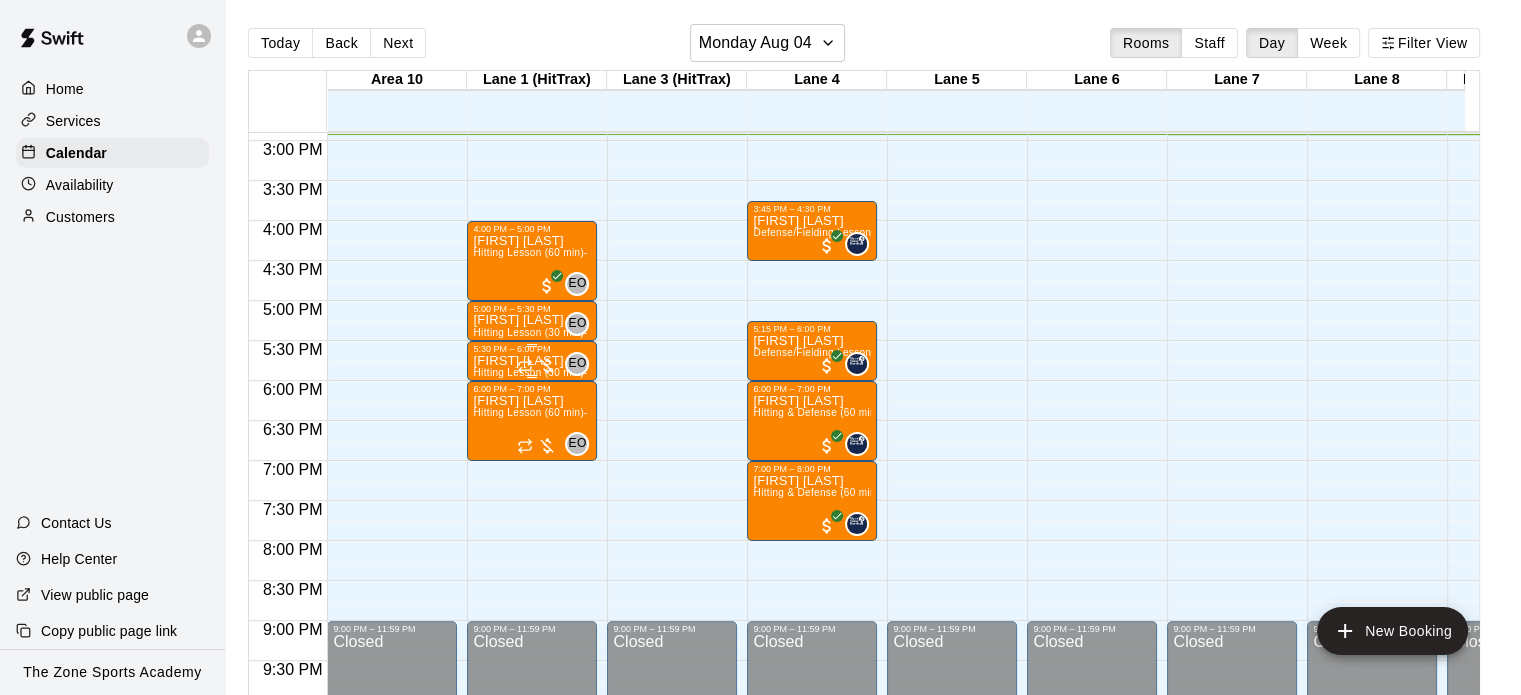 click at bounding box center [537, 366] 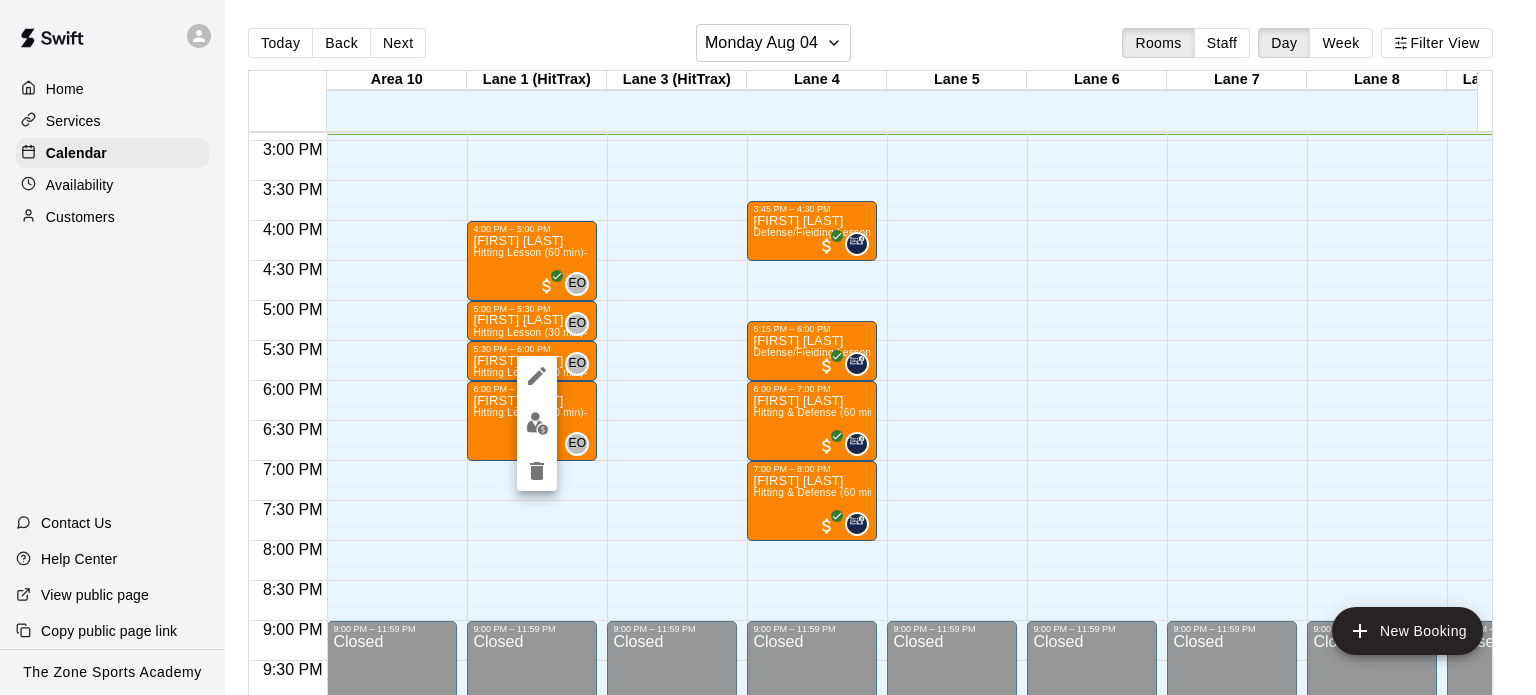 click at bounding box center [768, 347] 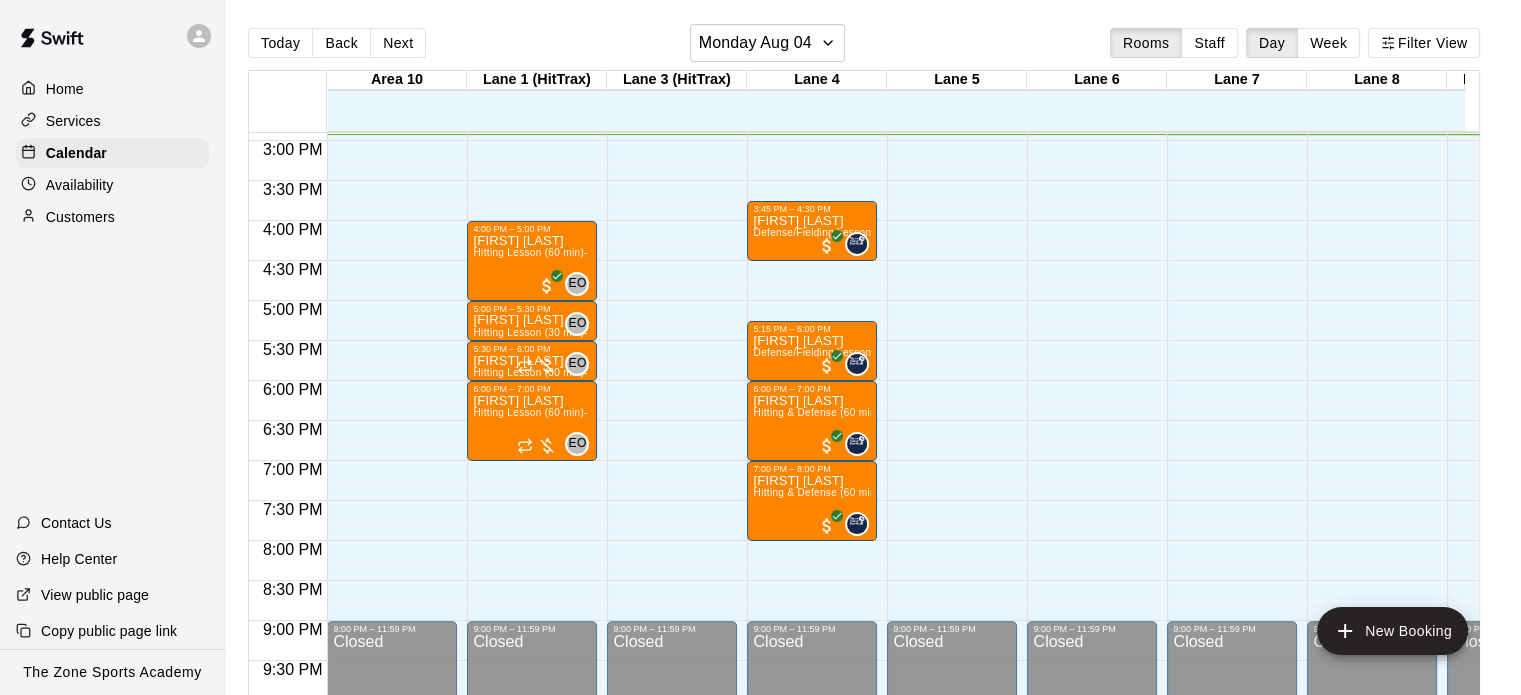 click on "5:00 PM – 5:30 PM" at bounding box center [532, 309] 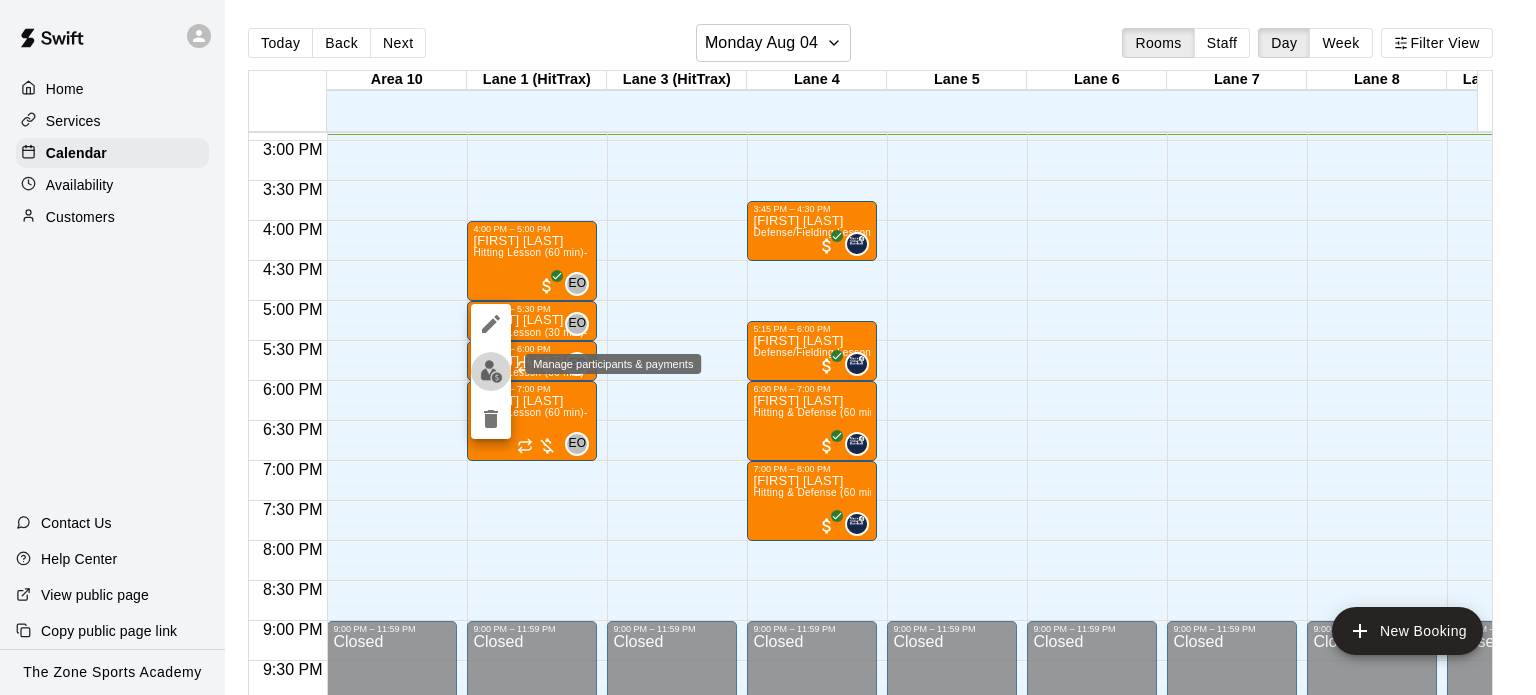 click at bounding box center [491, 371] 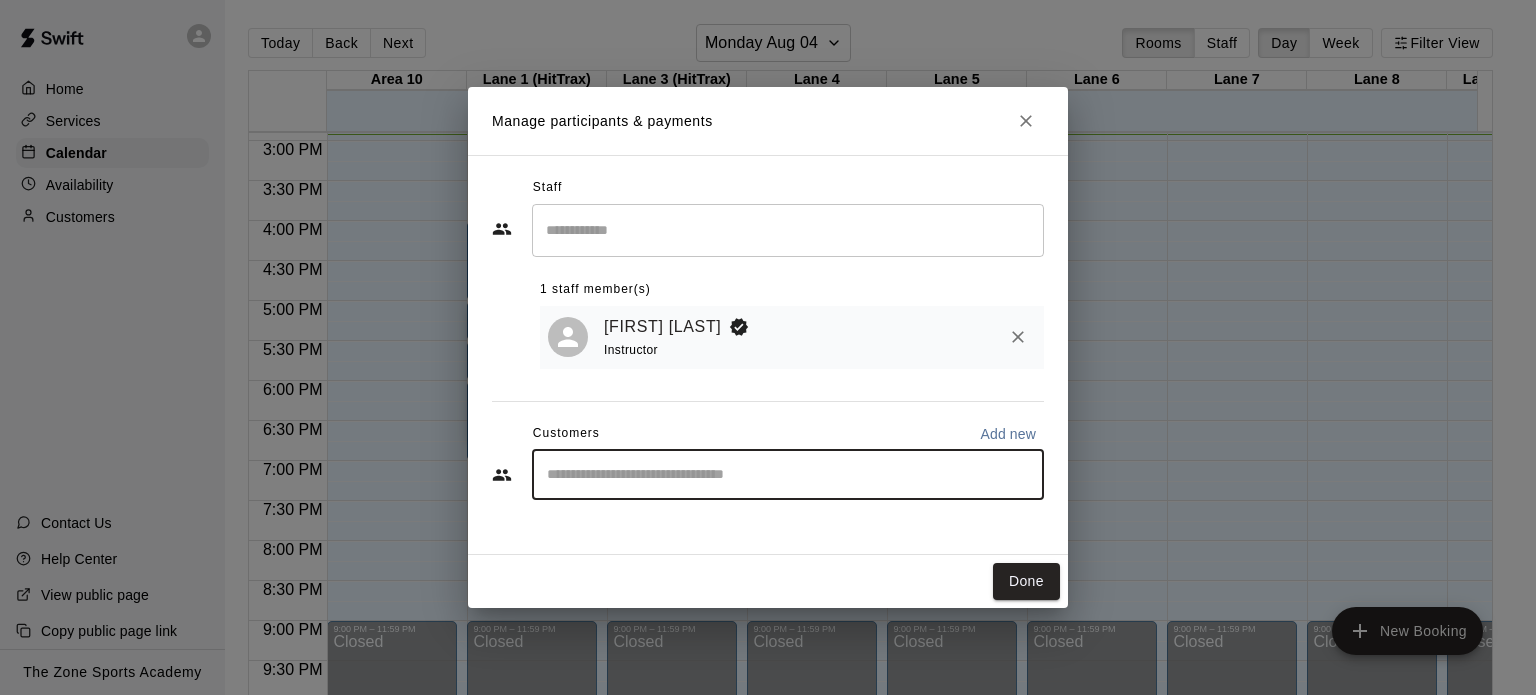 click at bounding box center (788, 475) 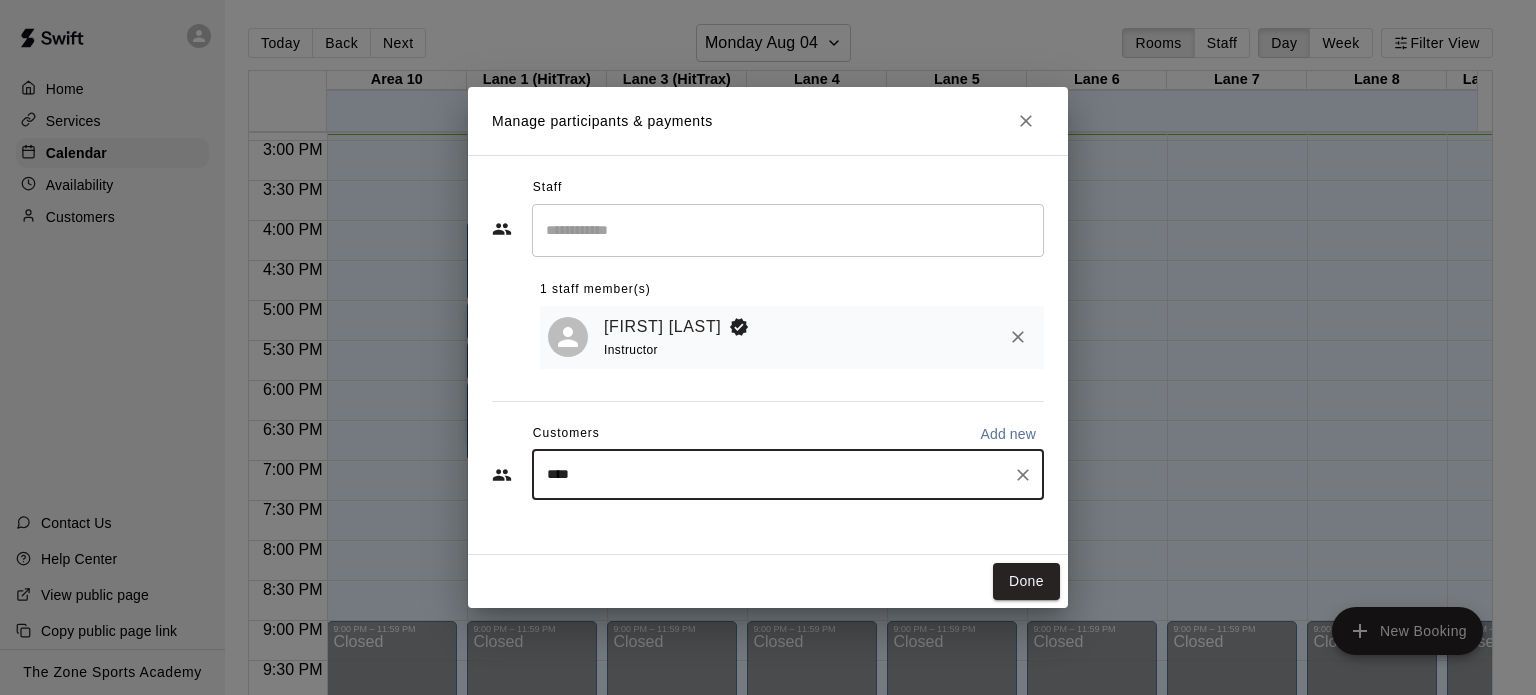 type on "*****" 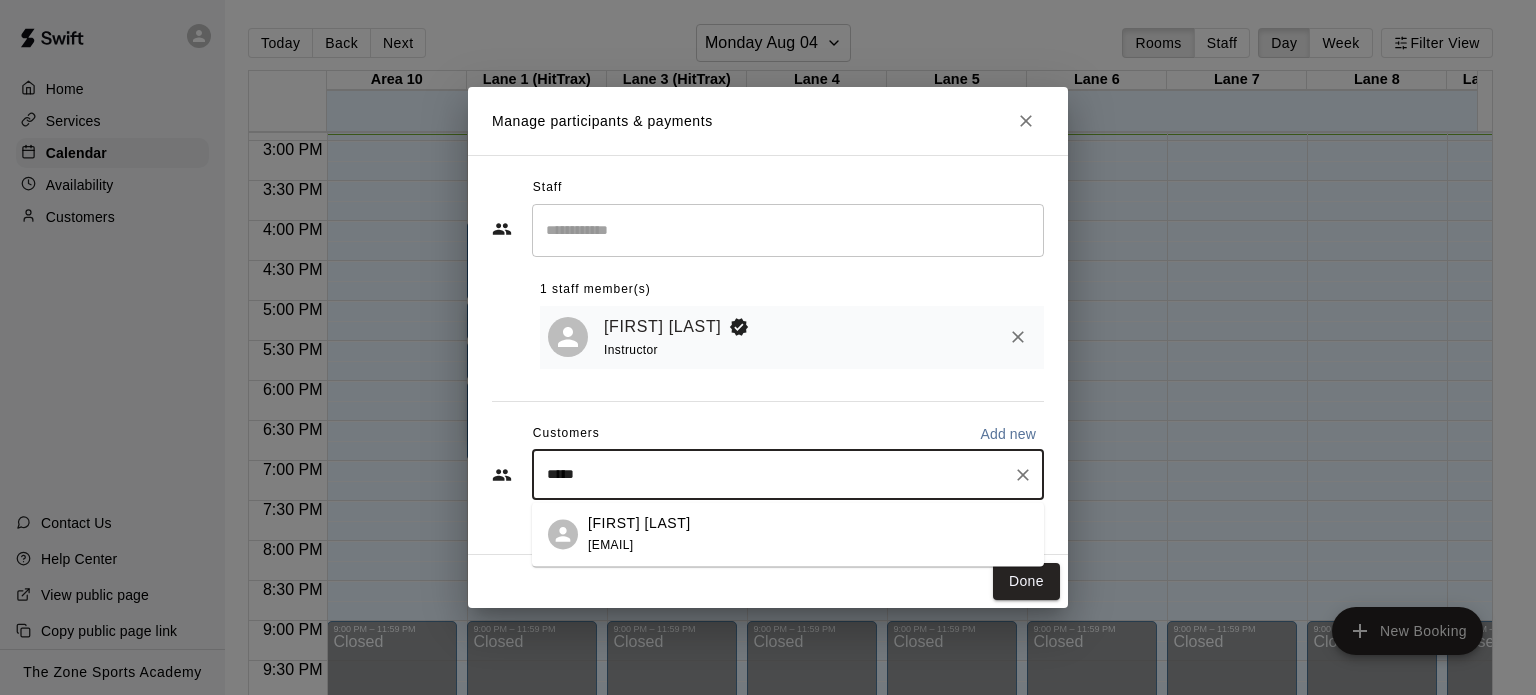 click on "[FIRST] [LAST] [EMAIL]" at bounding box center [639, 534] 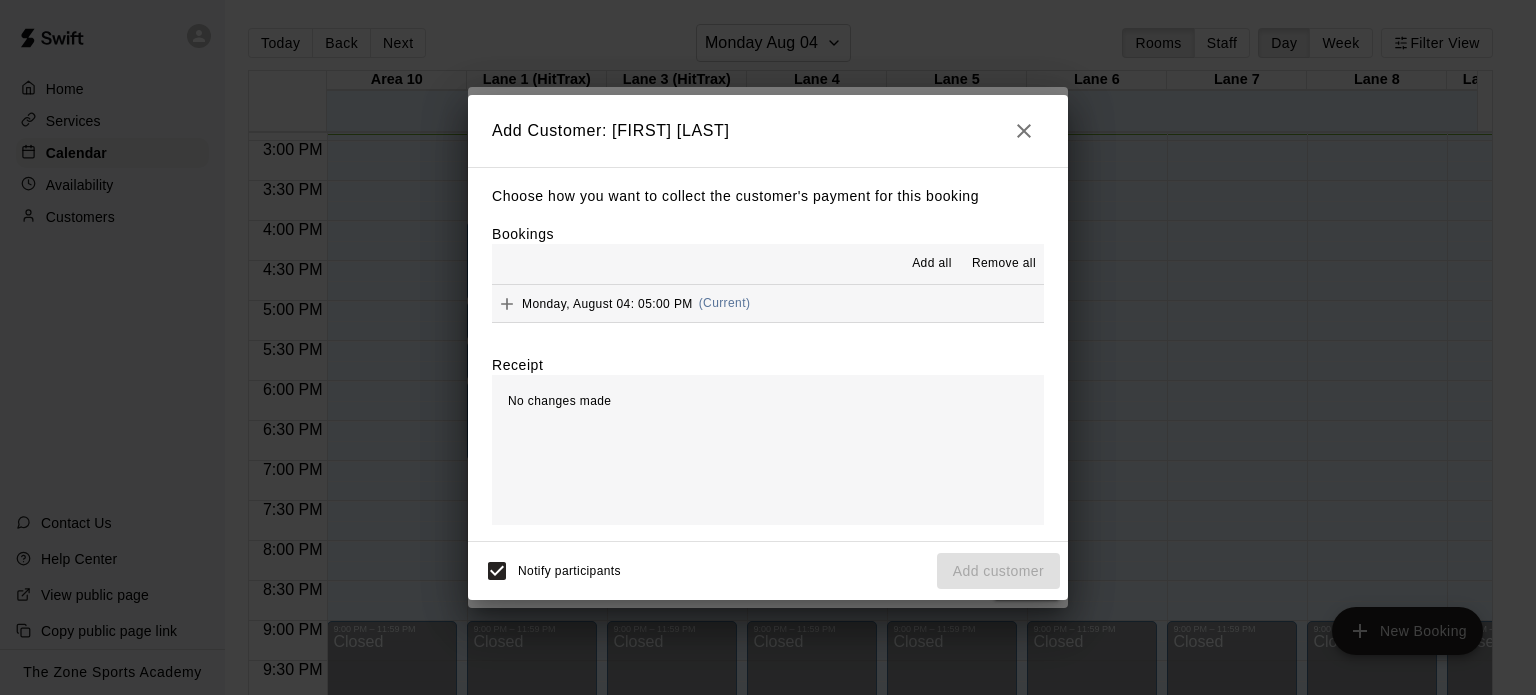 click on "Add all" at bounding box center (932, 264) 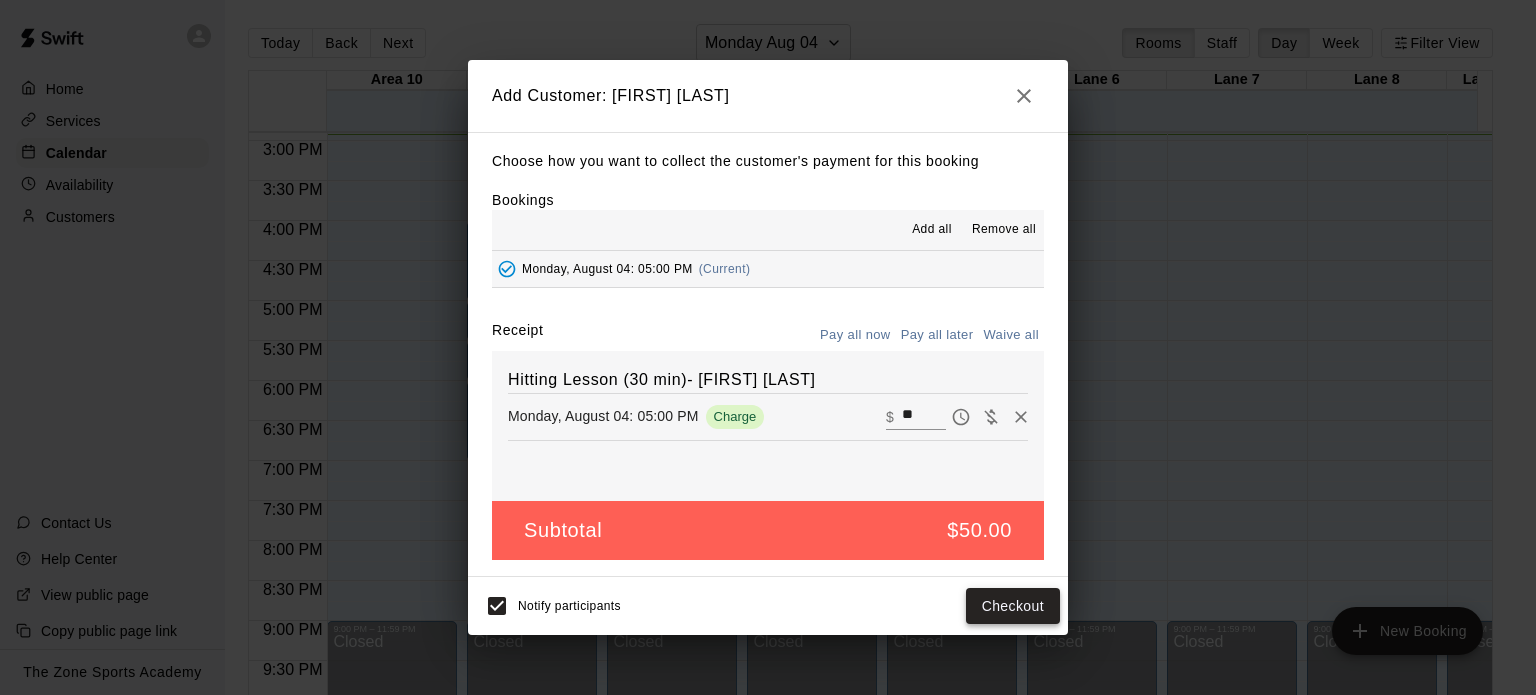 click on "Checkout" at bounding box center (1013, 606) 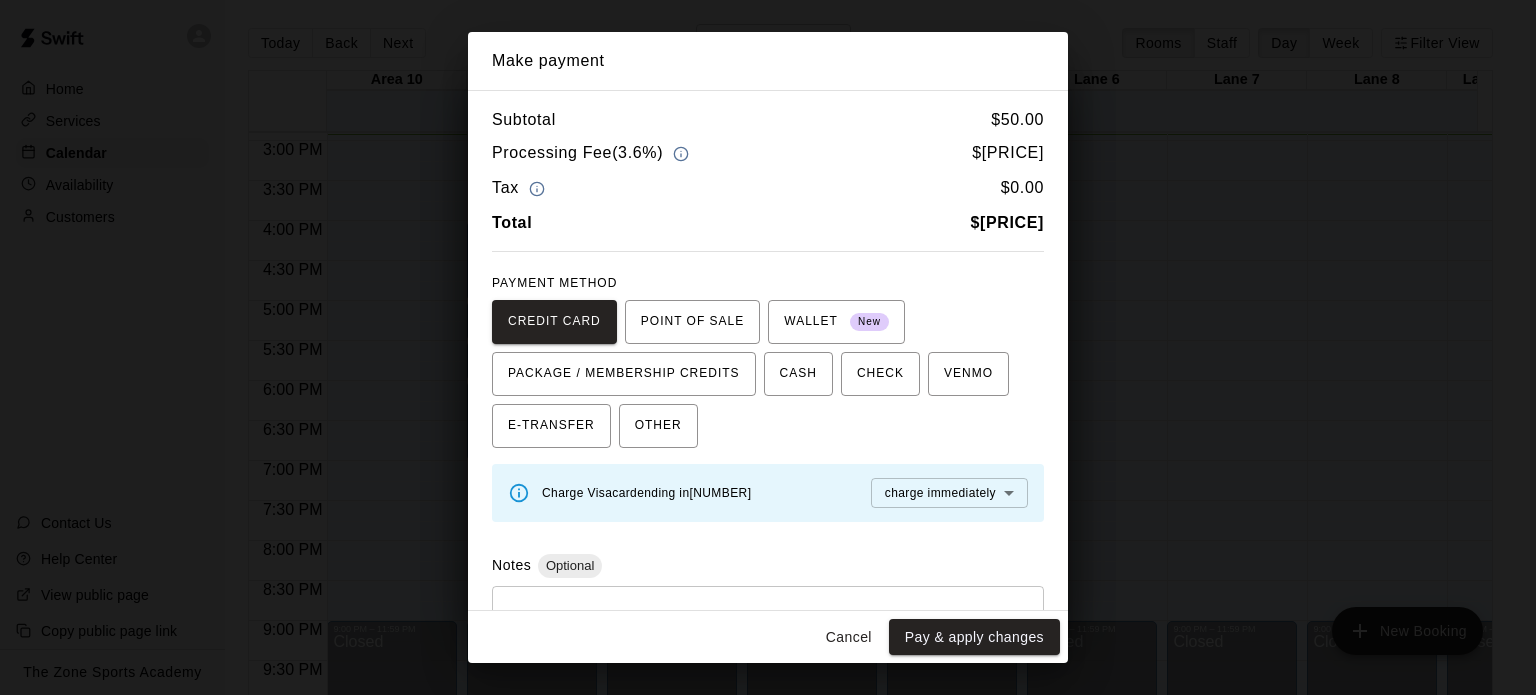 scroll, scrollTop: 86, scrollLeft: 0, axis: vertical 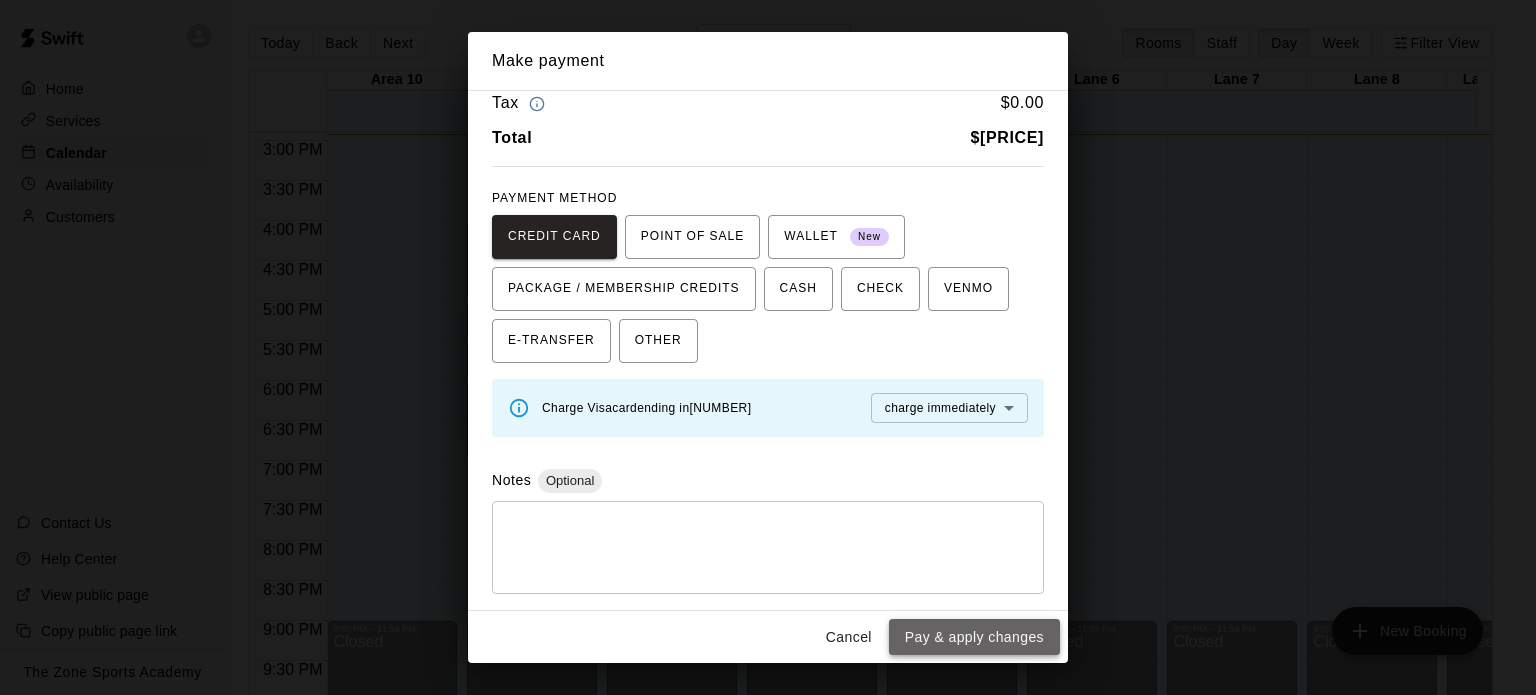 click on "Pay & apply changes" at bounding box center (974, 637) 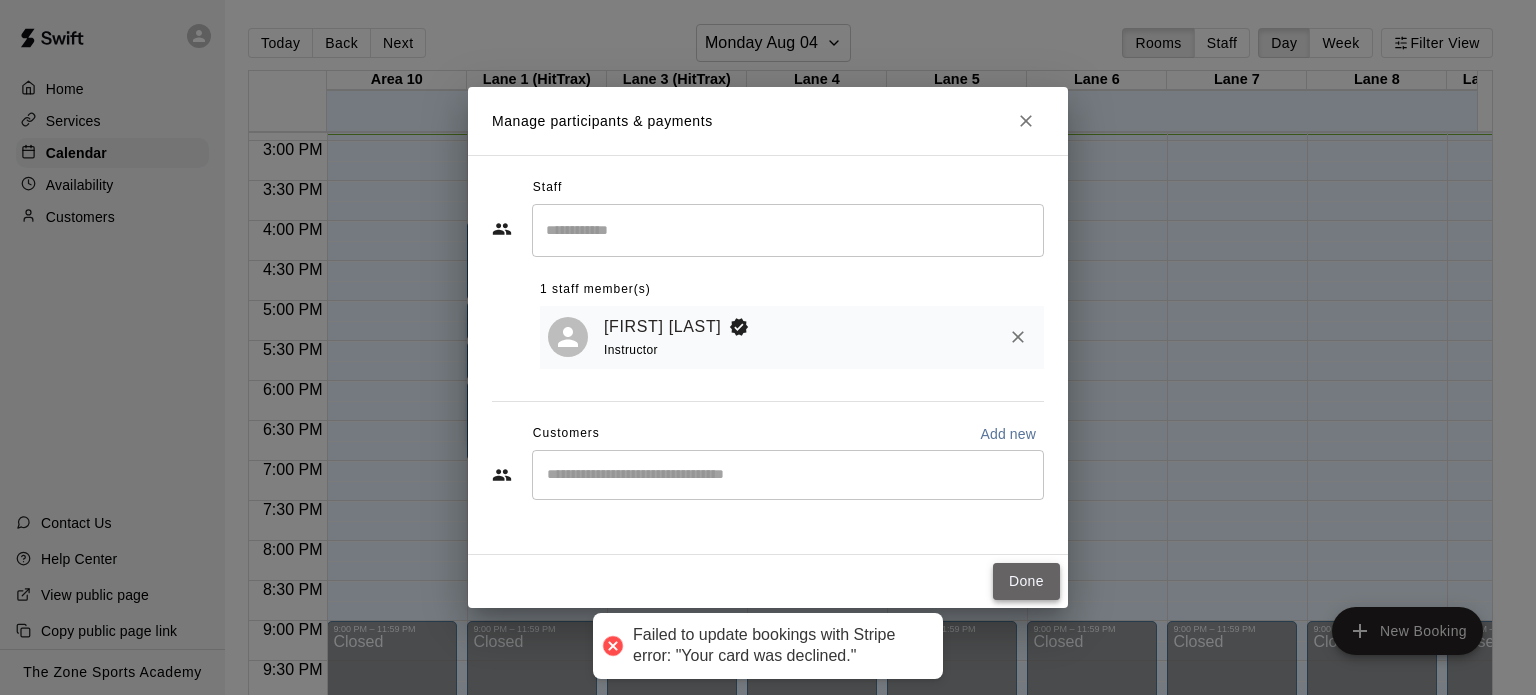 click on "Done" at bounding box center (1026, 581) 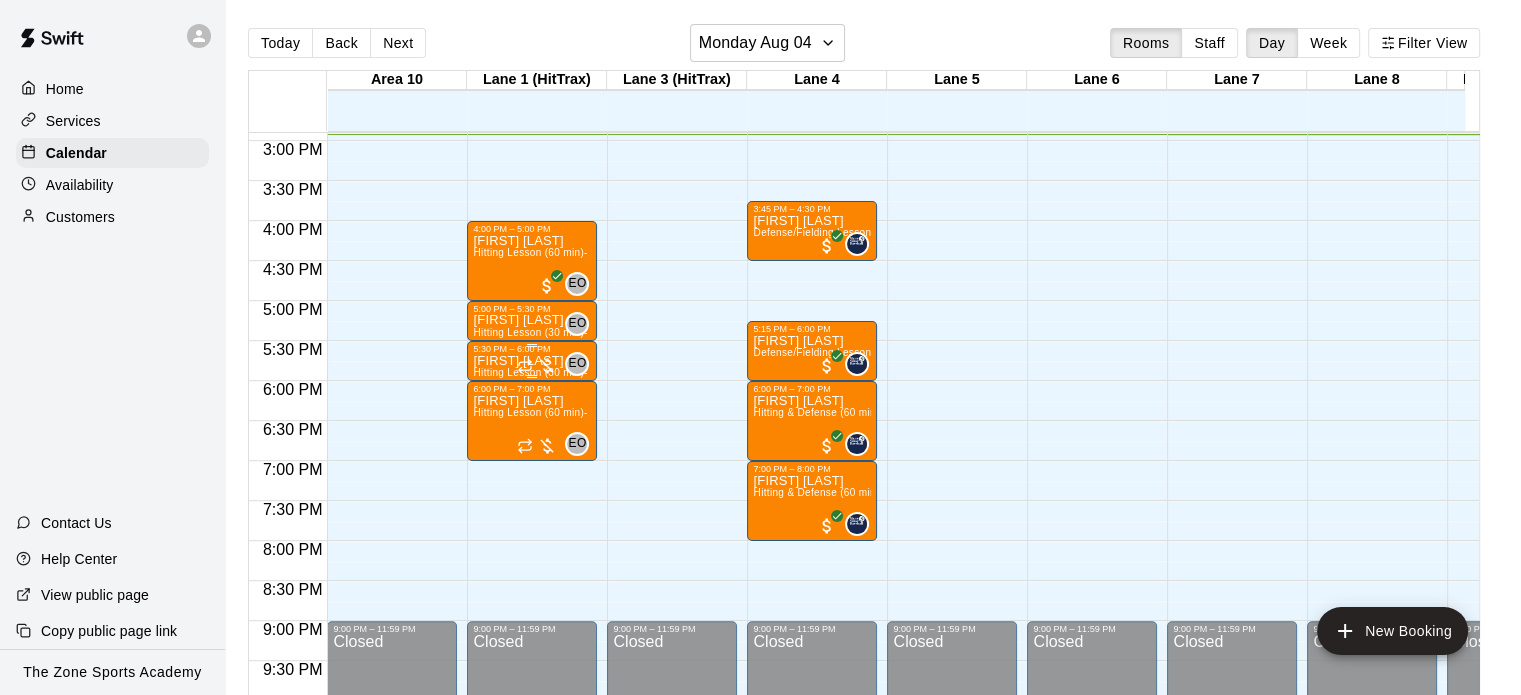 click at bounding box center (537, 366) 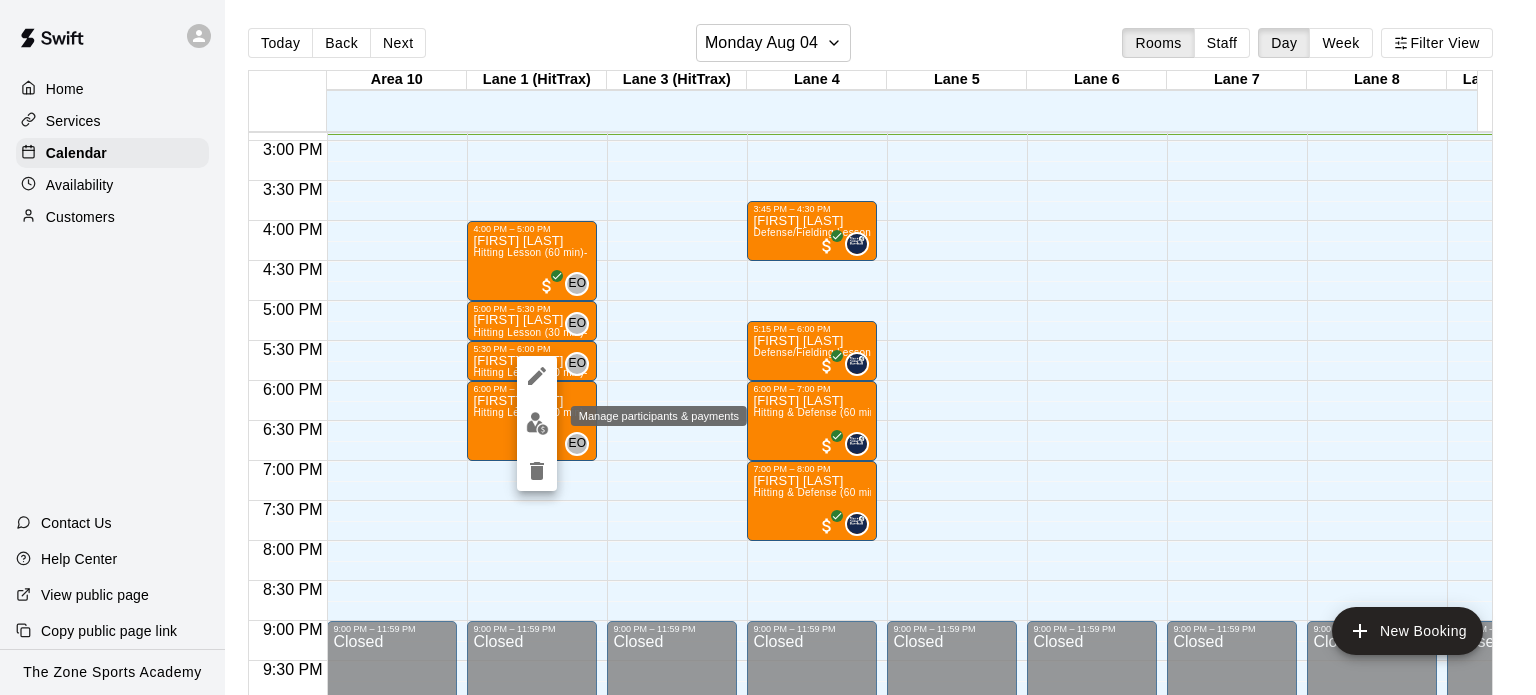 click at bounding box center [537, 423] 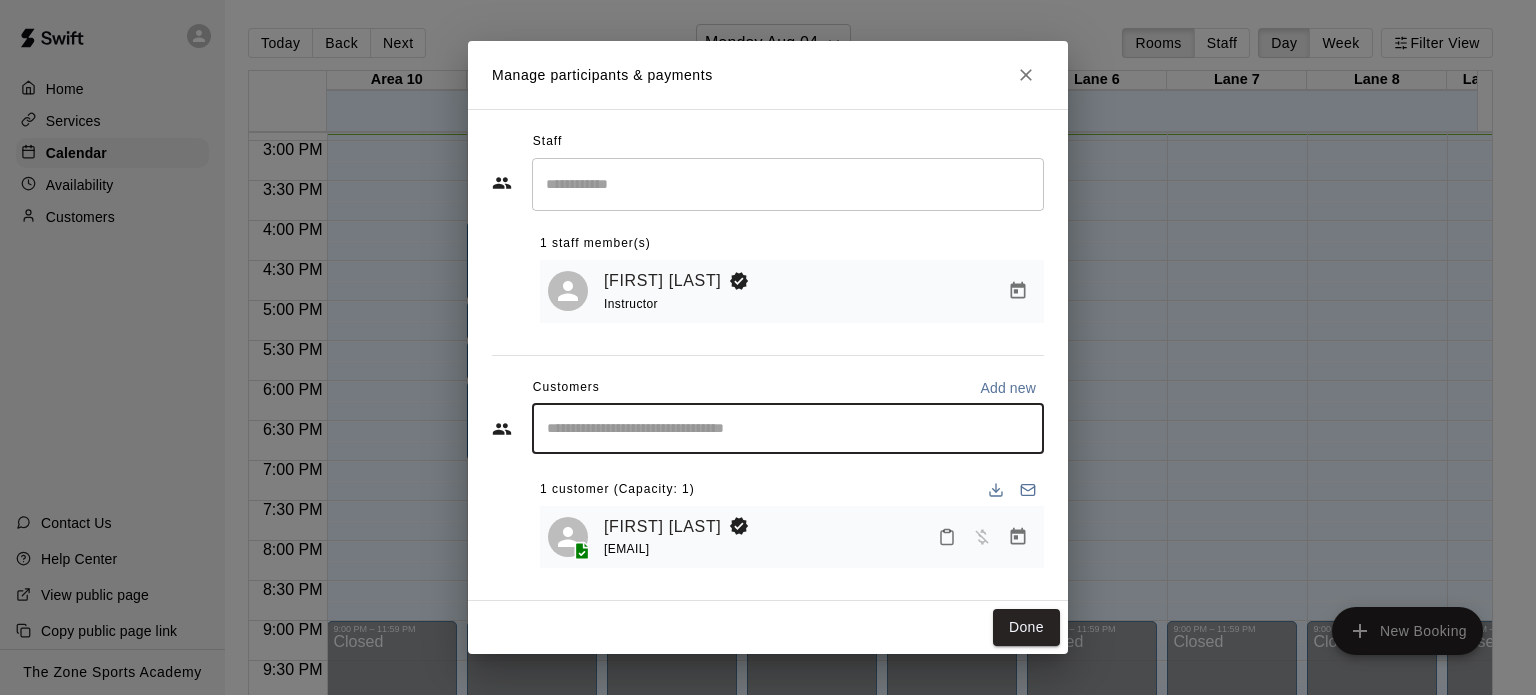 click at bounding box center [788, 429] 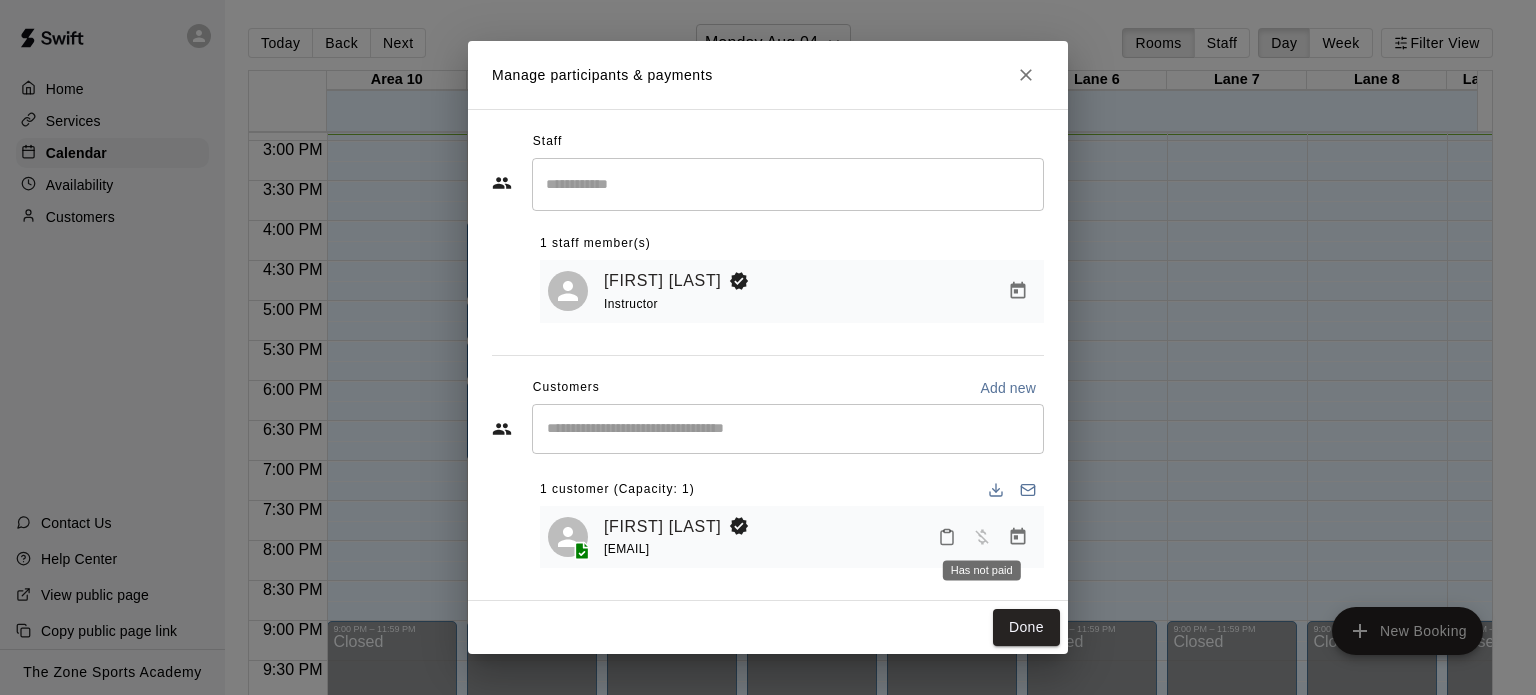 click at bounding box center (982, 535) 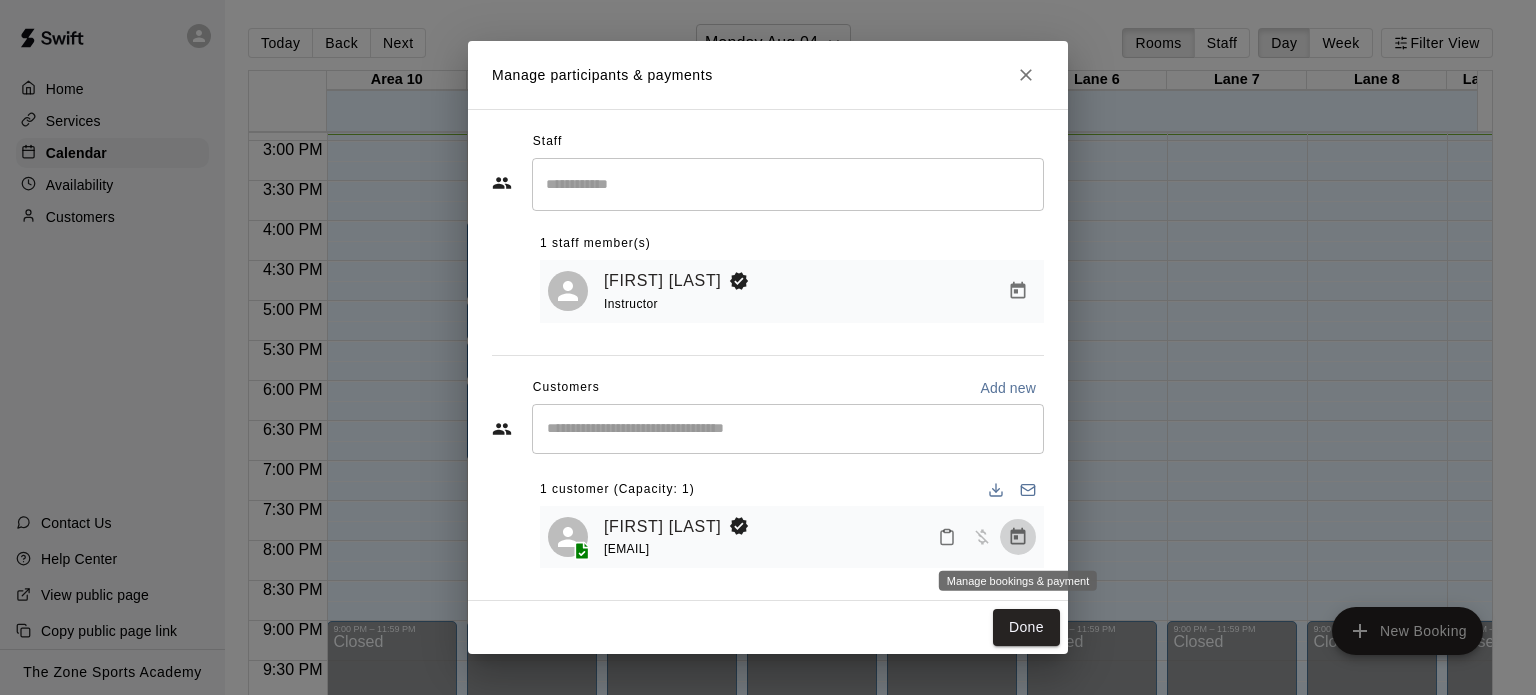 click 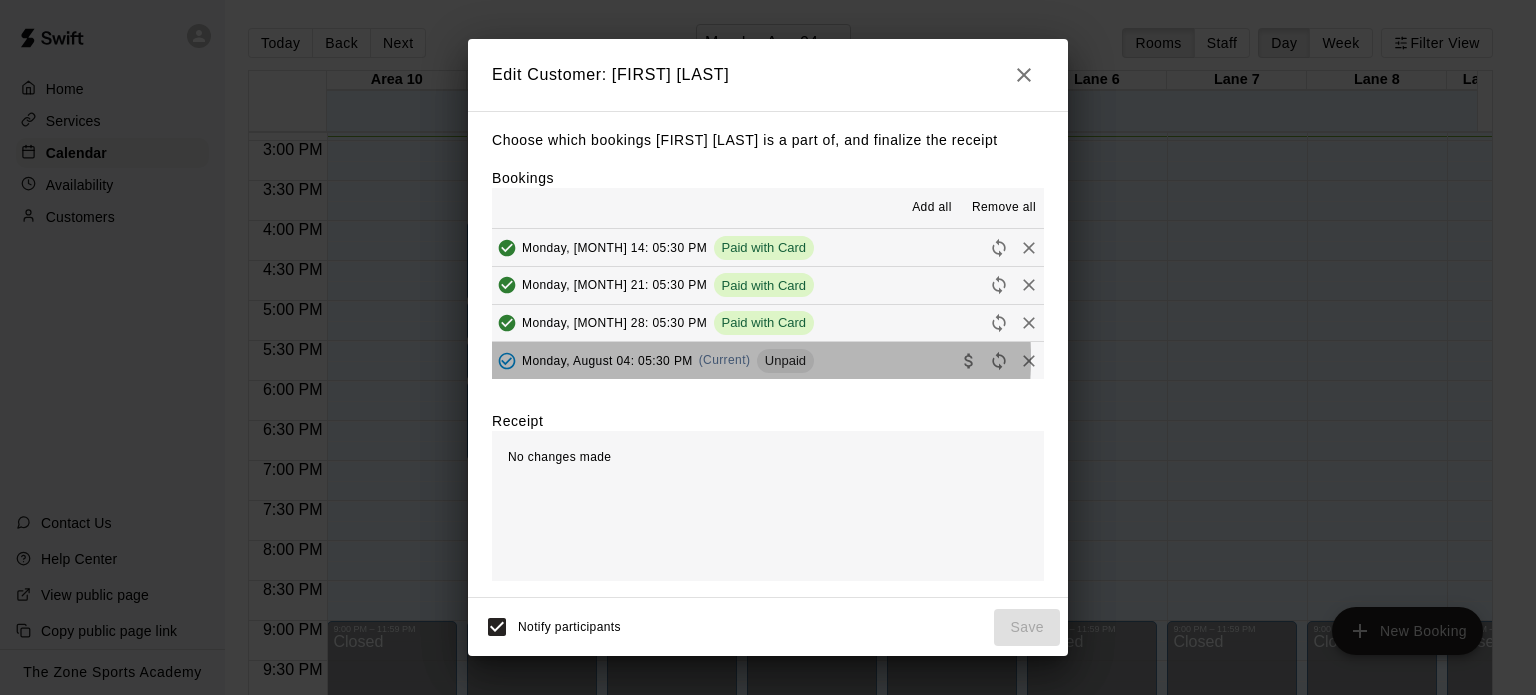 click on "Monday, August 04: 05:30 PM" at bounding box center [607, 360] 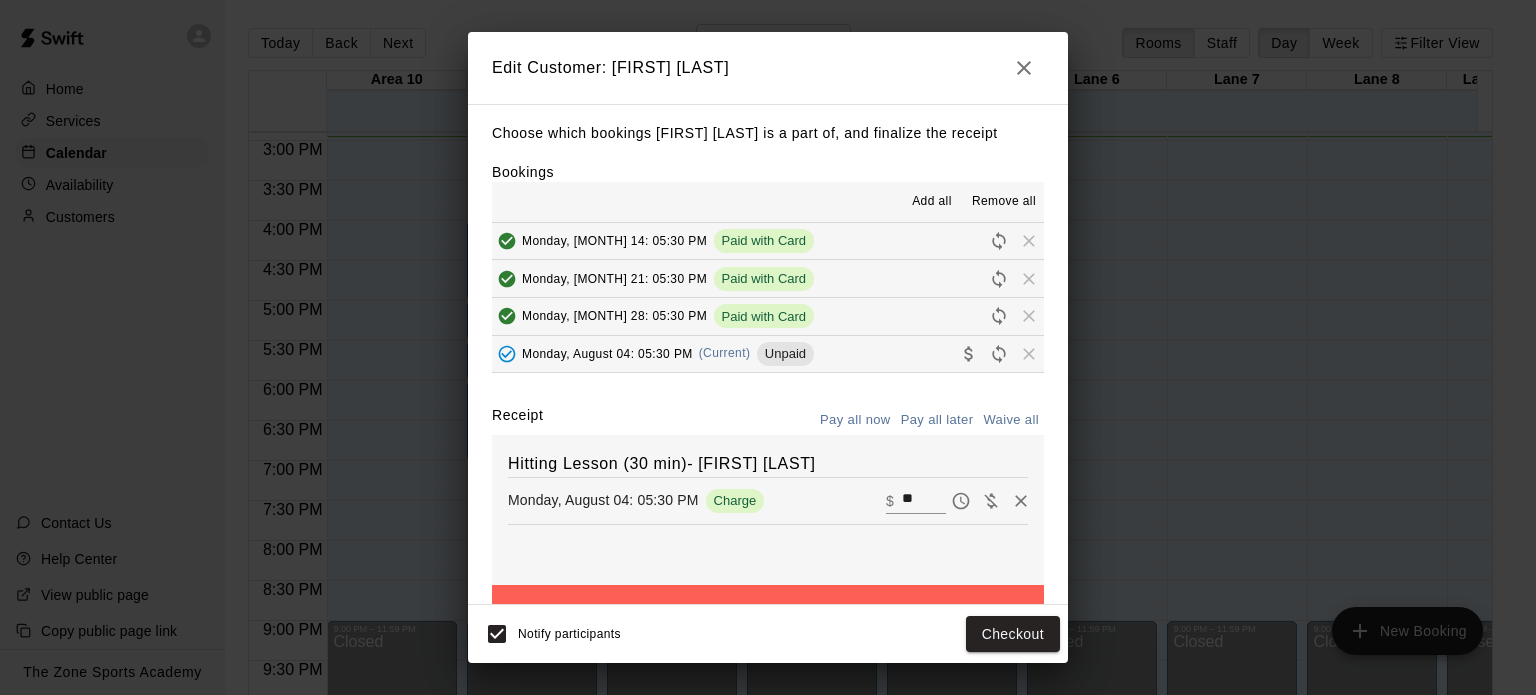 scroll, scrollTop: 57, scrollLeft: 0, axis: vertical 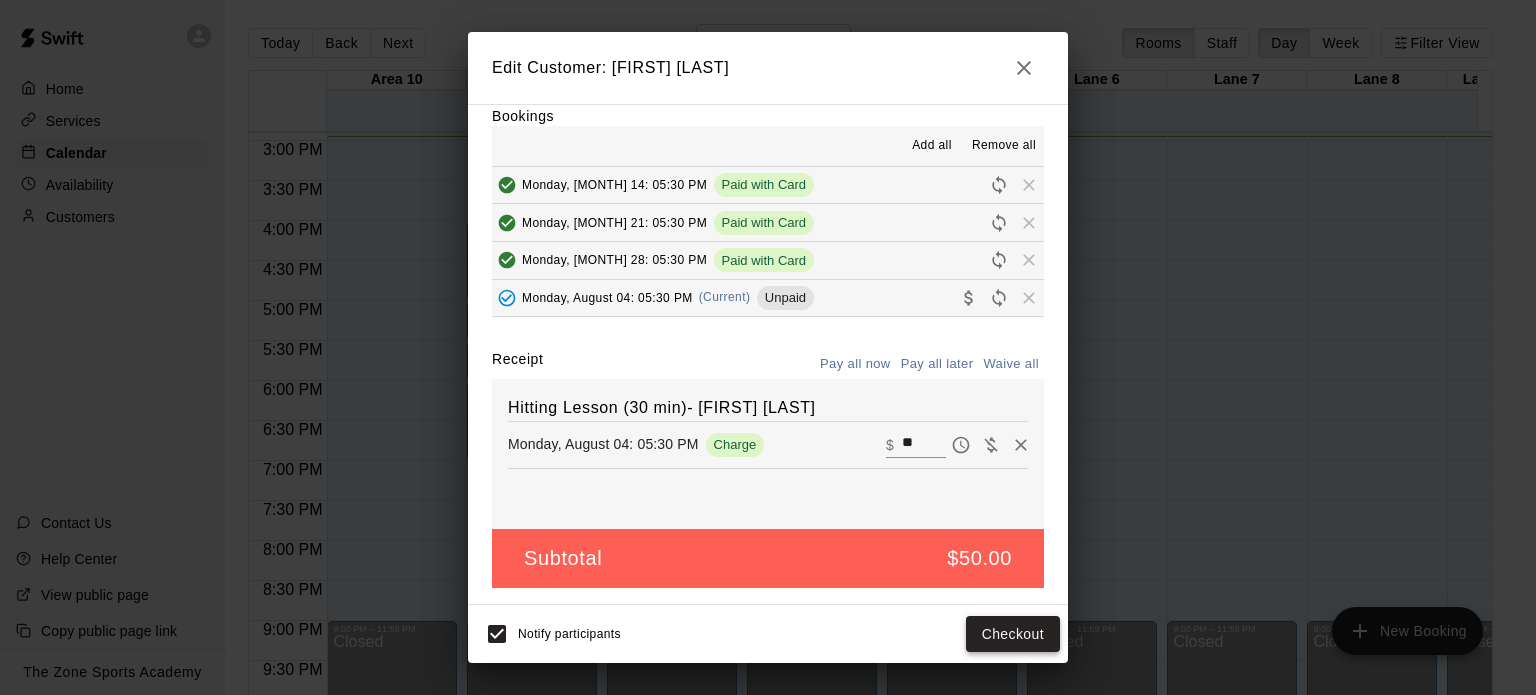click on "Checkout" at bounding box center [1013, 634] 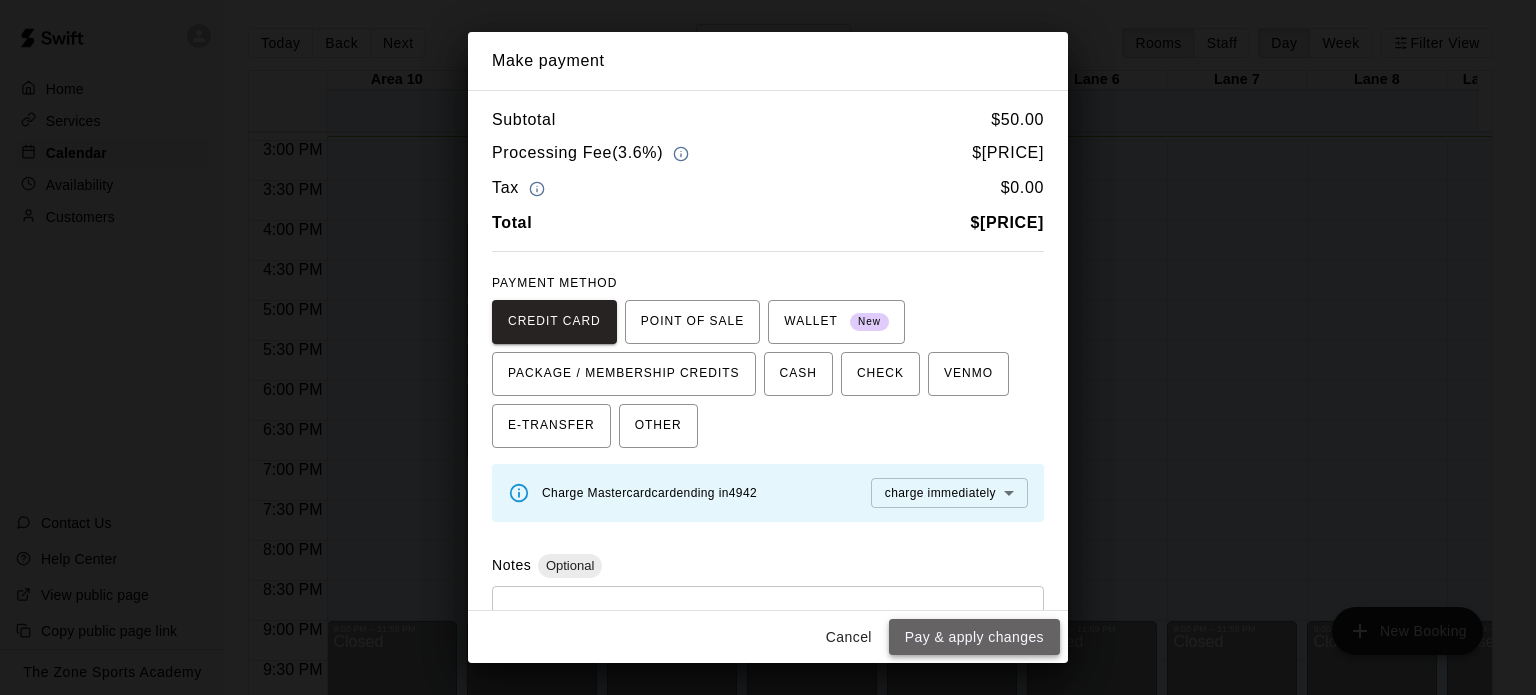 click on "Pay & apply changes" at bounding box center (974, 637) 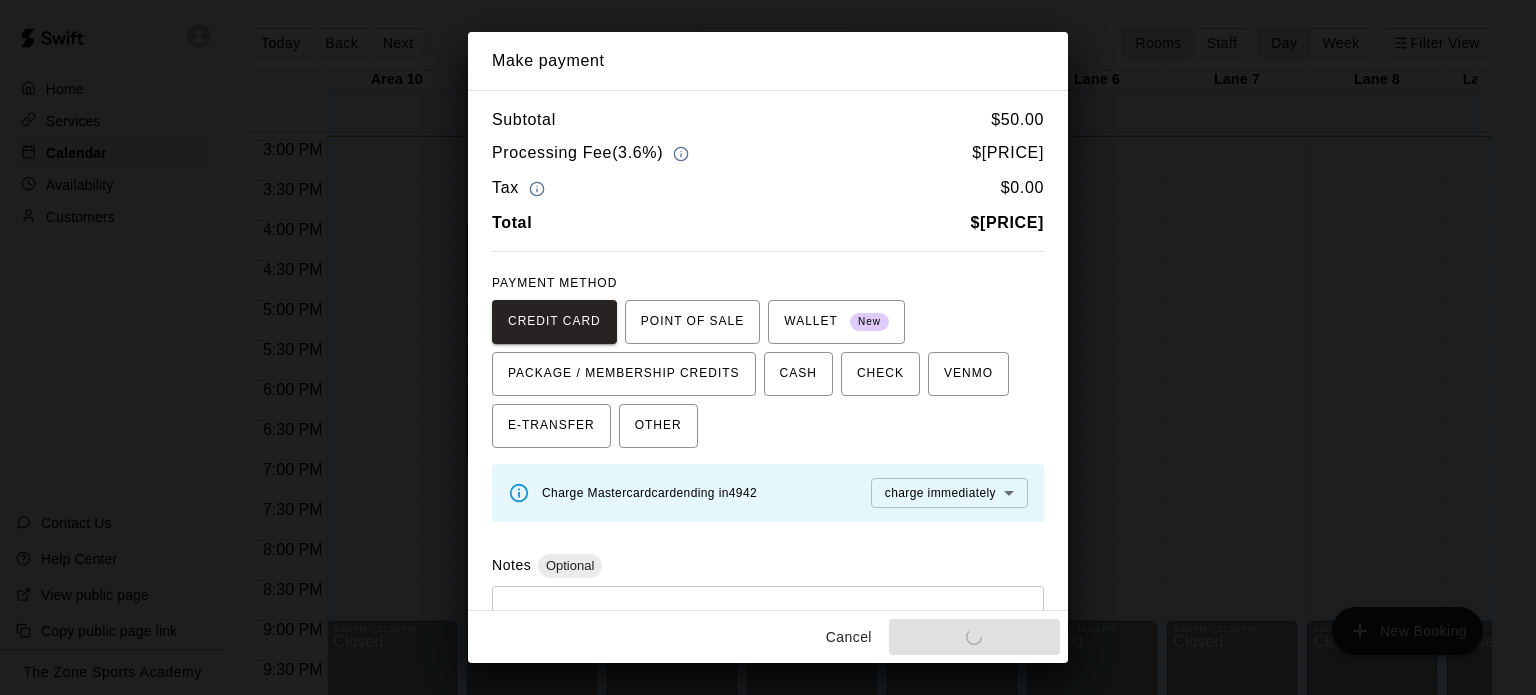 scroll, scrollTop: 0, scrollLeft: 0, axis: both 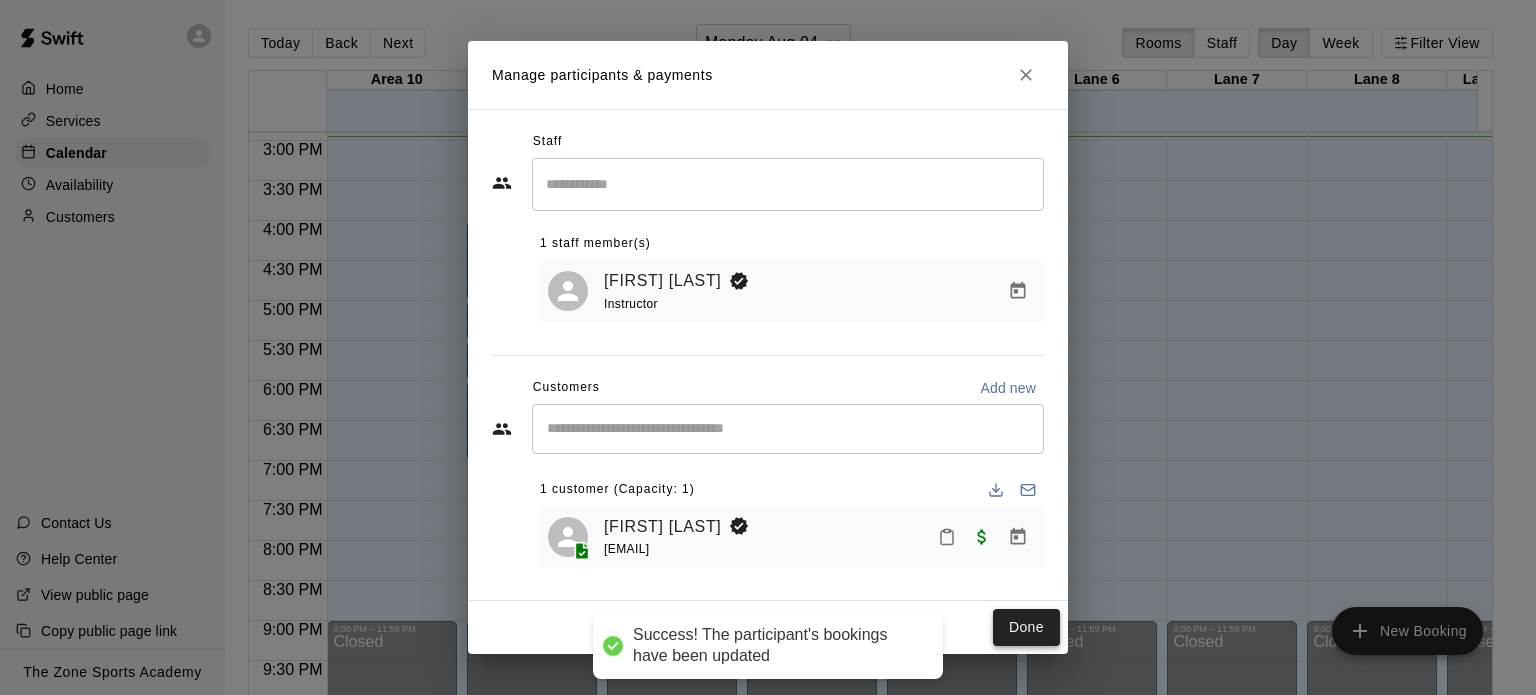 click on "Done" at bounding box center [1026, 627] 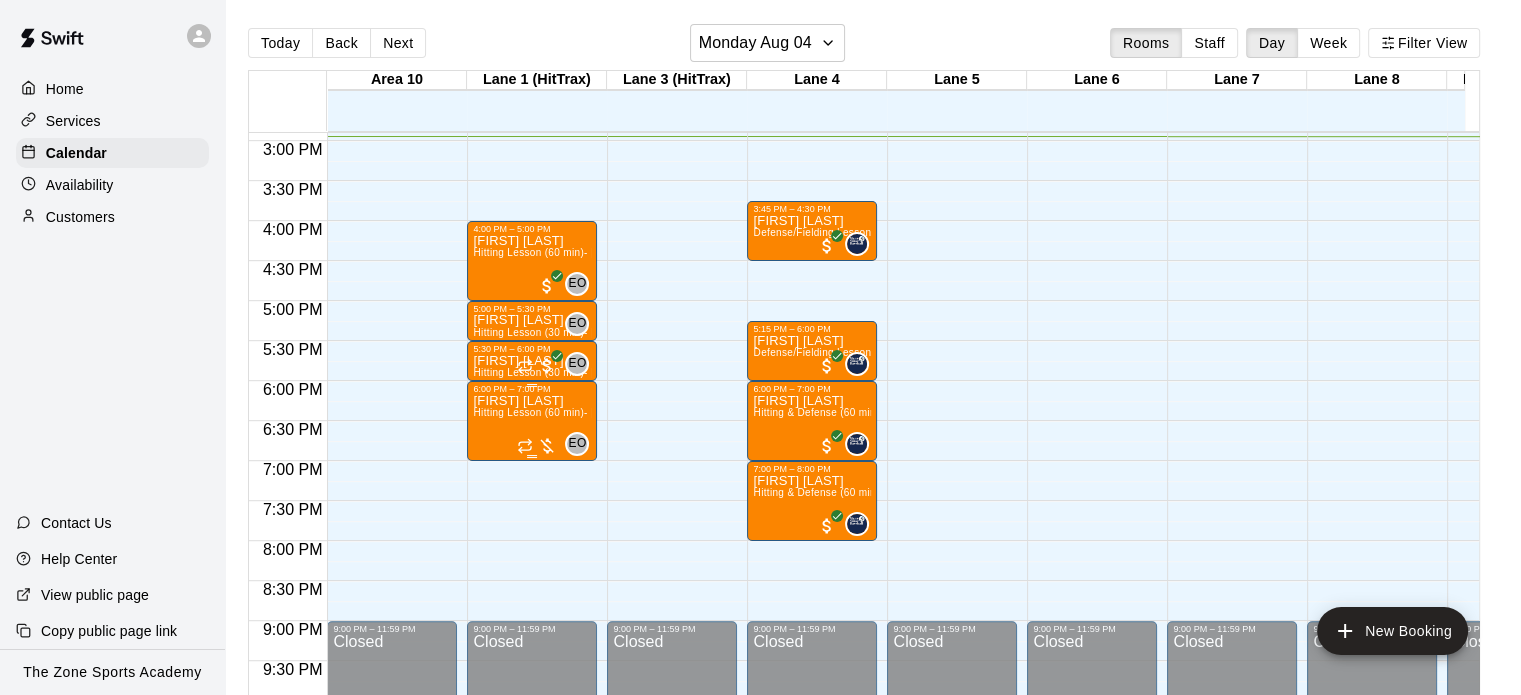 click at bounding box center [537, 446] 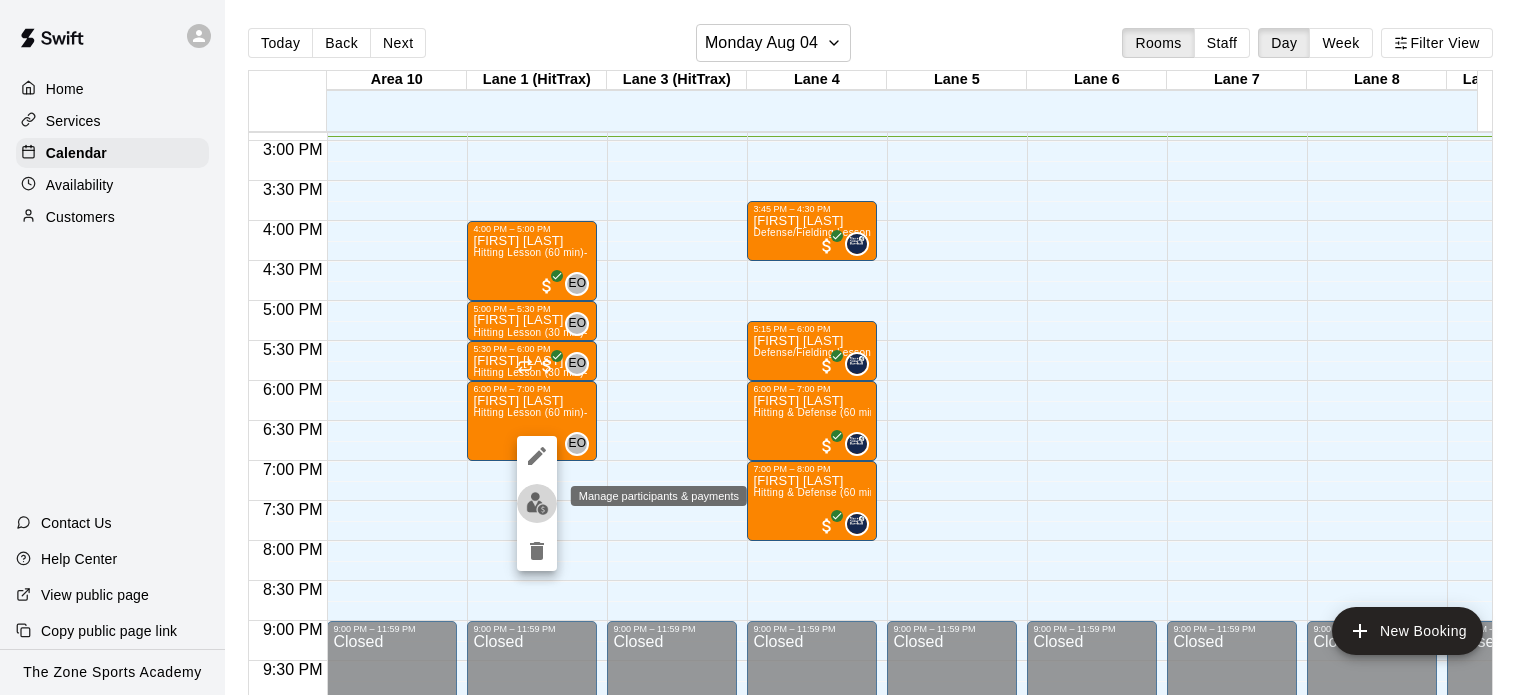 click at bounding box center [537, 503] 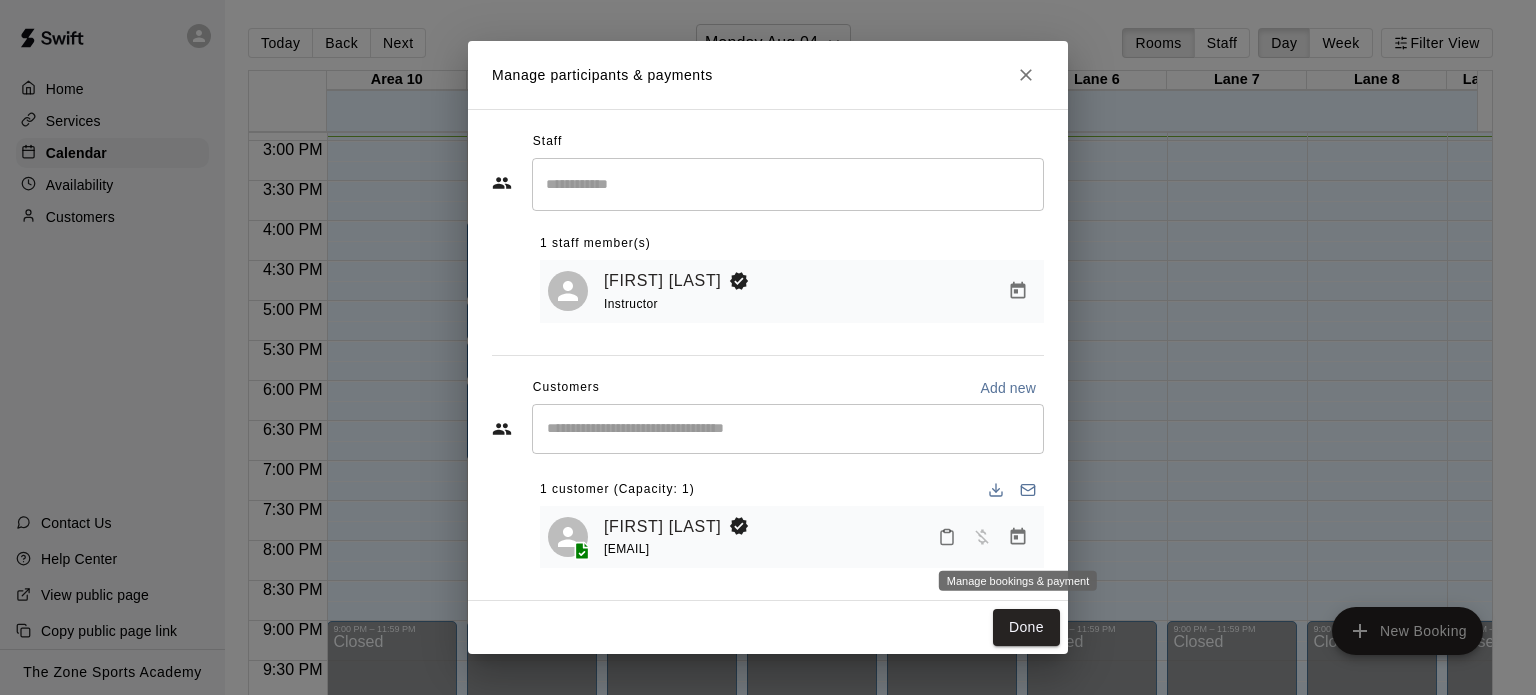 click 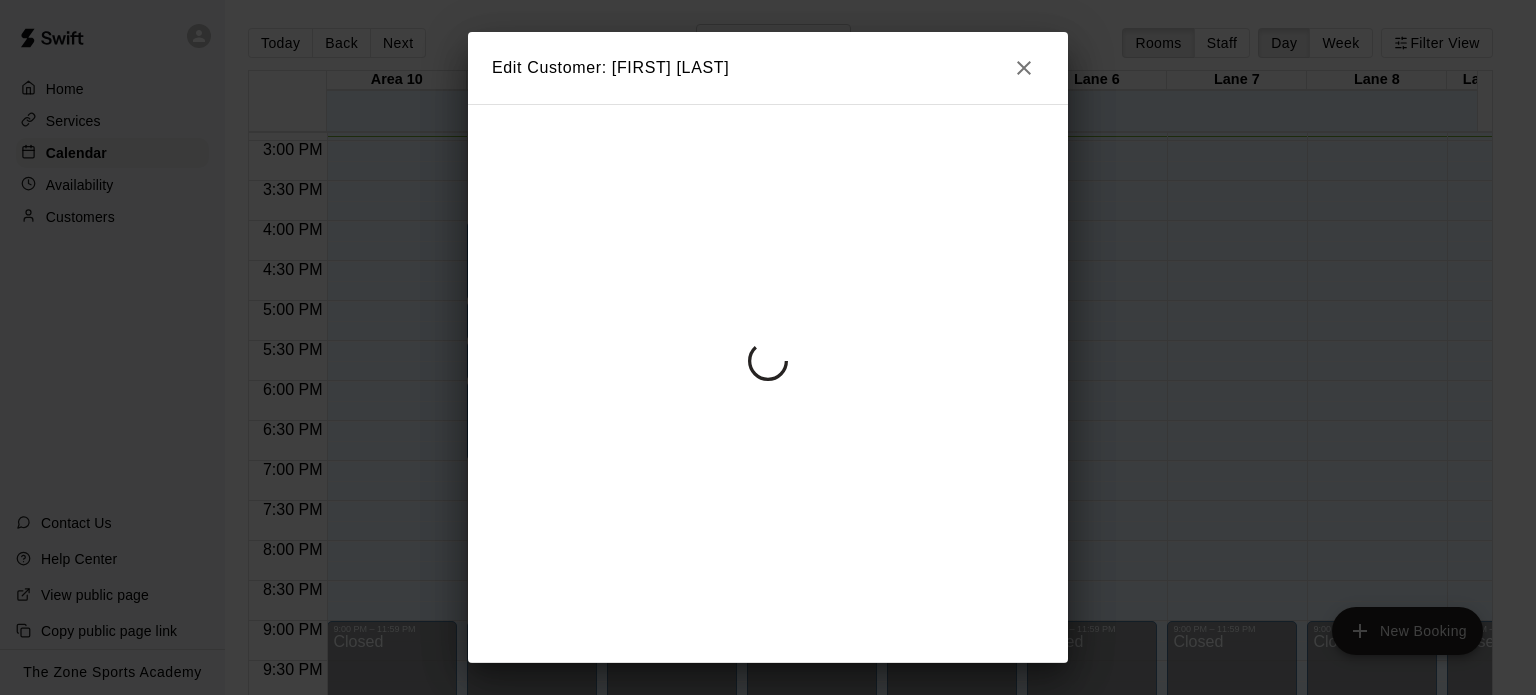 scroll, scrollTop: 0, scrollLeft: 0, axis: both 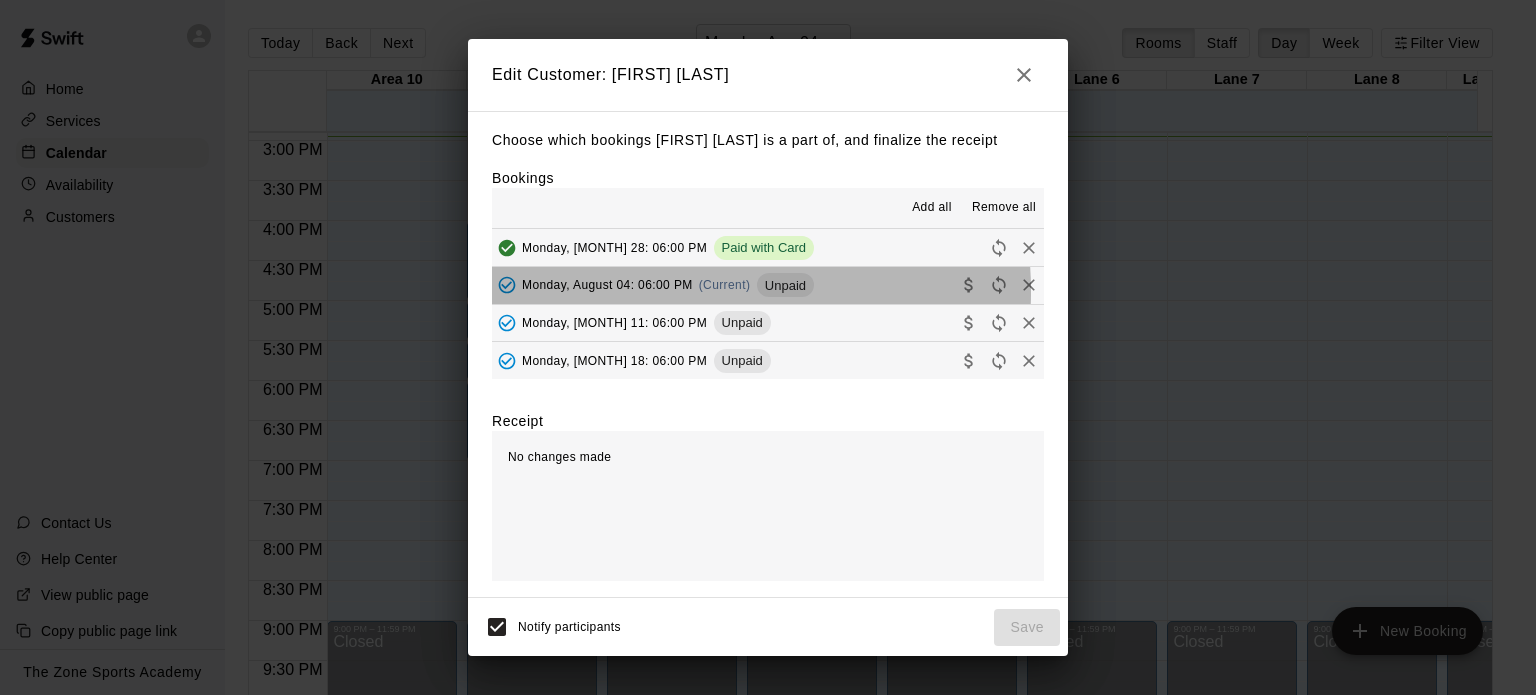 click on "Monday, August 04: 06:00 PM (Current) Unpaid" at bounding box center (653, 285) 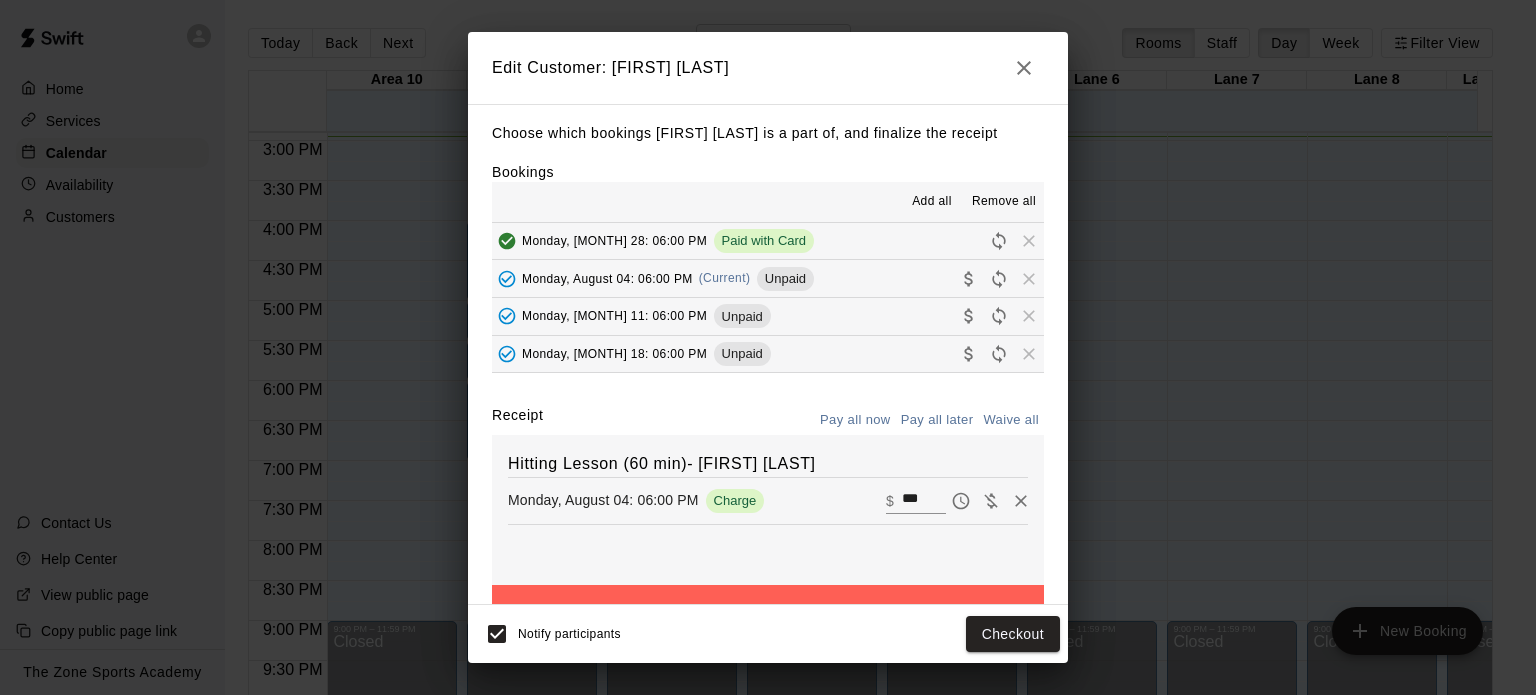 scroll, scrollTop: 57, scrollLeft: 0, axis: vertical 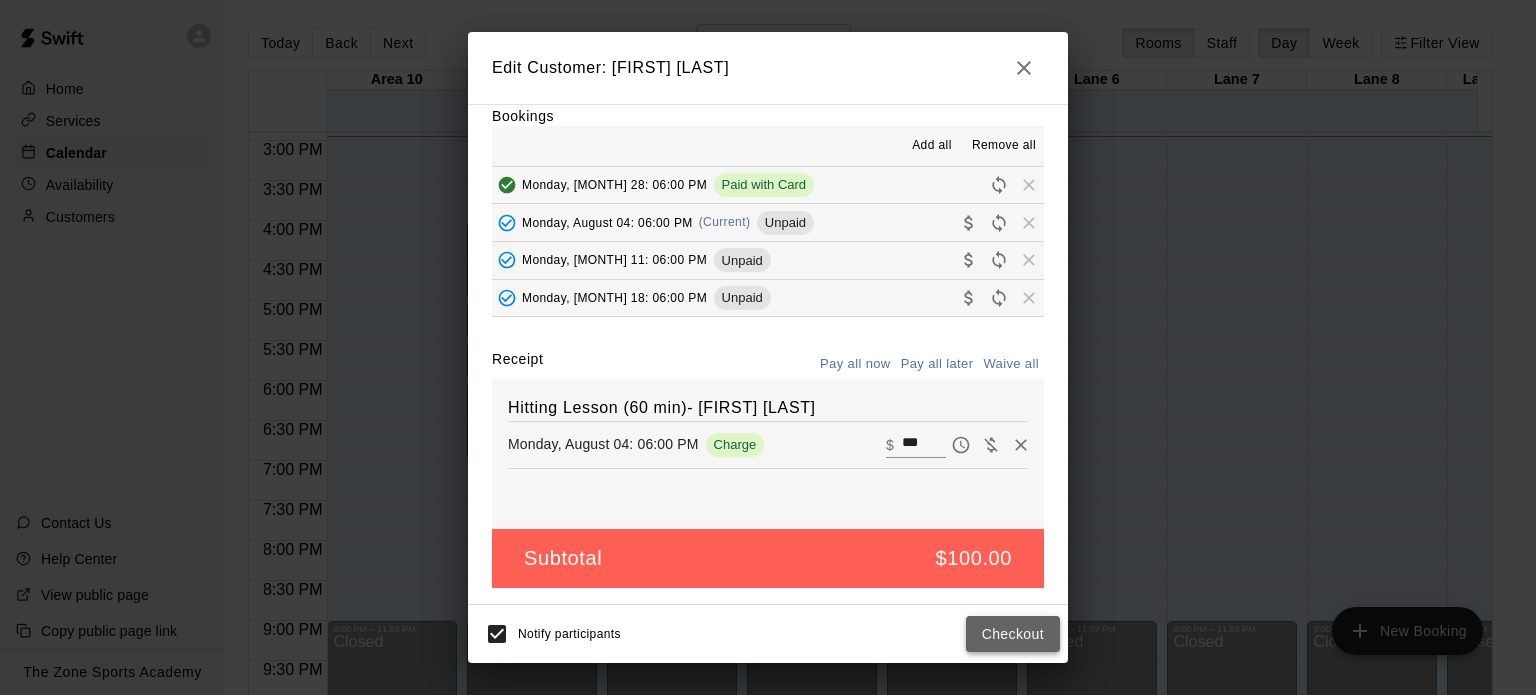 click on "Checkout" at bounding box center (1013, 634) 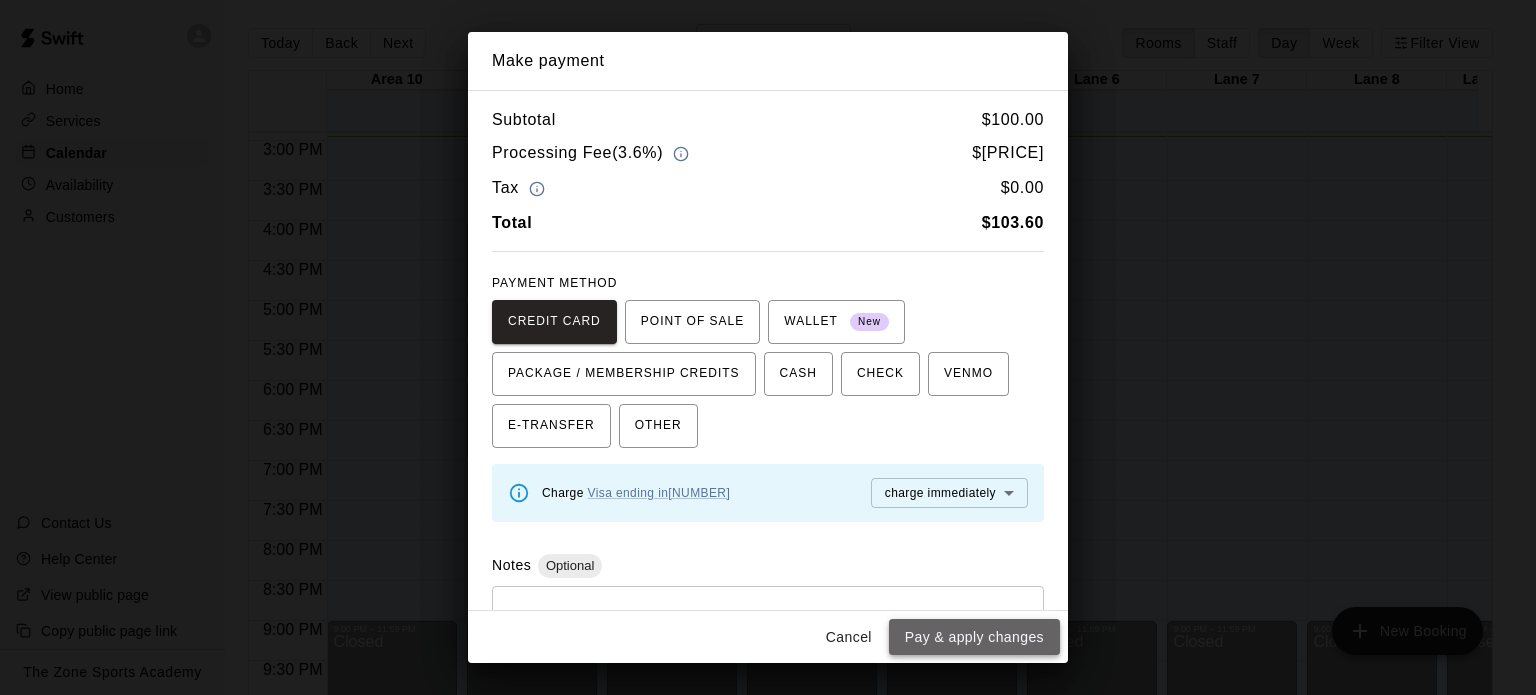 click on "Pay & apply changes" at bounding box center [974, 637] 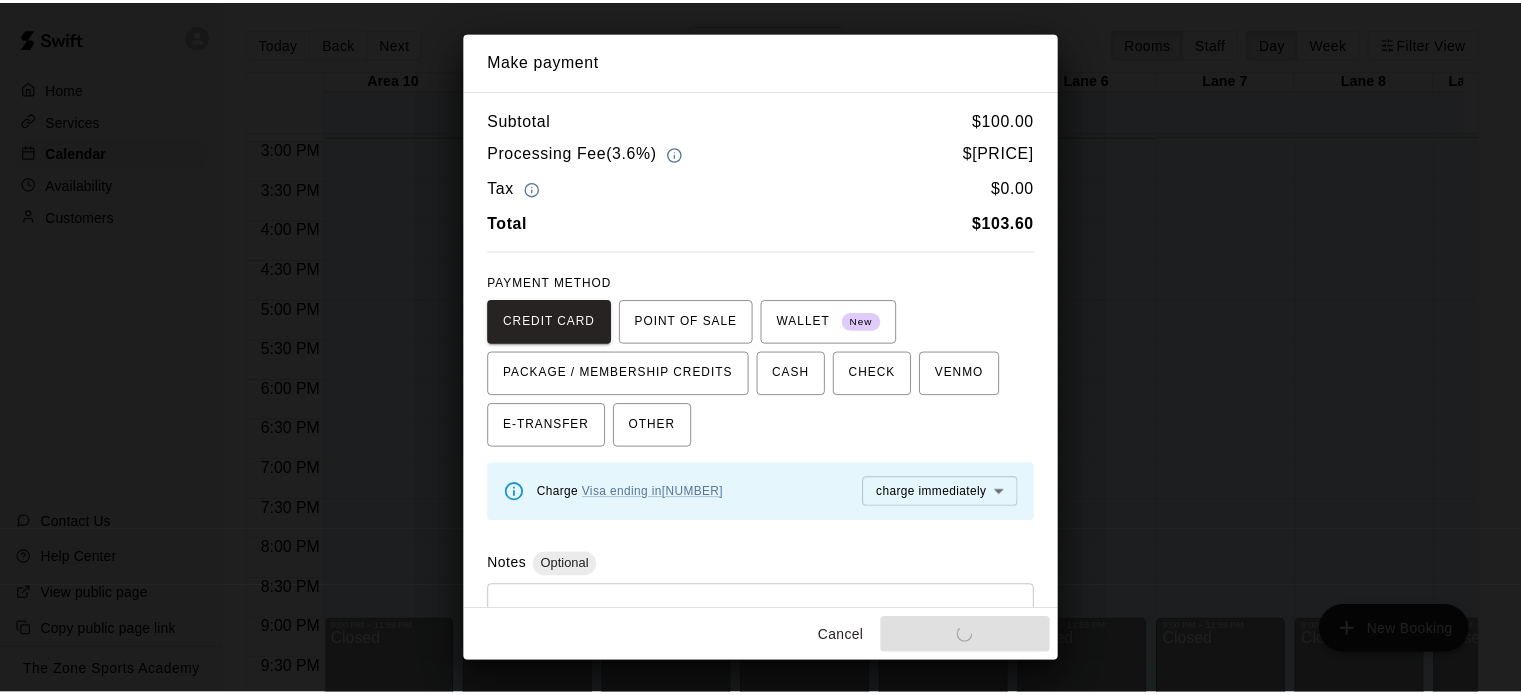 scroll, scrollTop: 0, scrollLeft: 0, axis: both 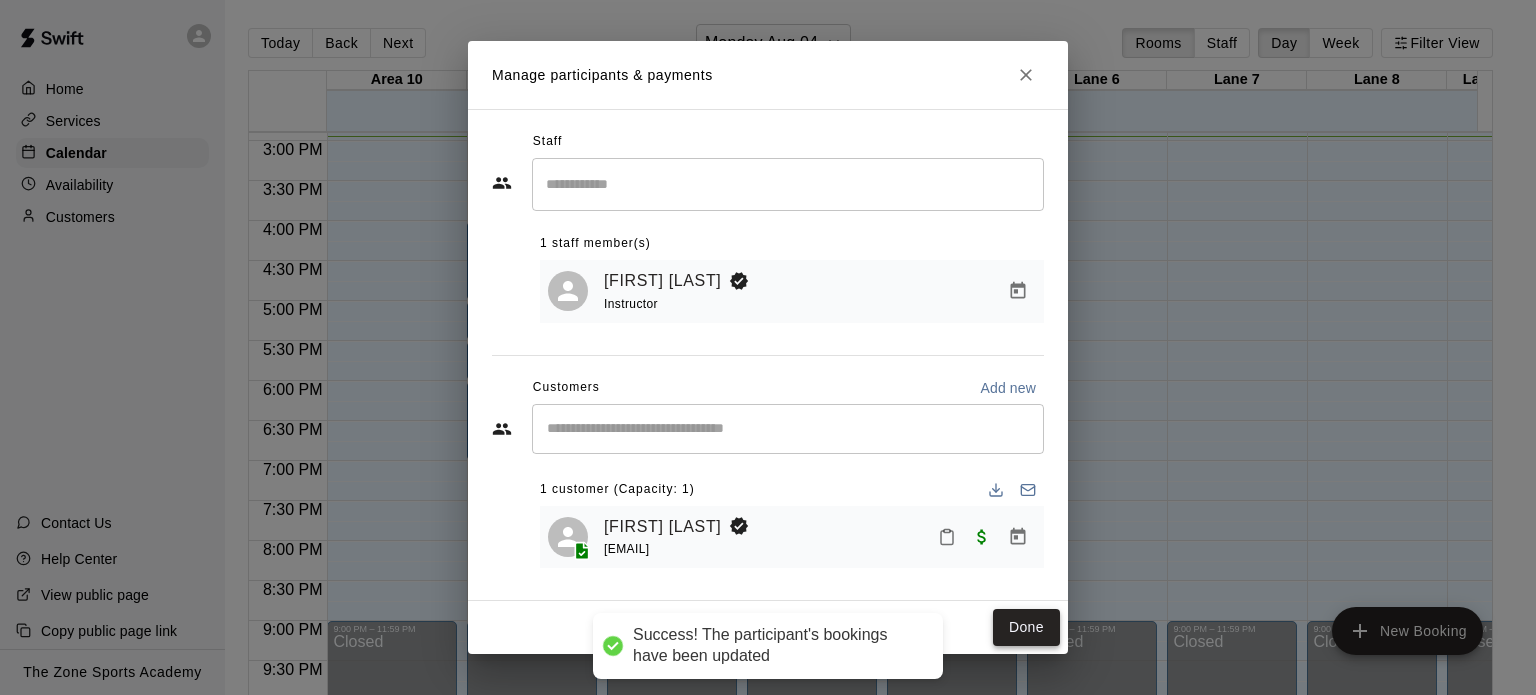 click on "Done" at bounding box center [1026, 627] 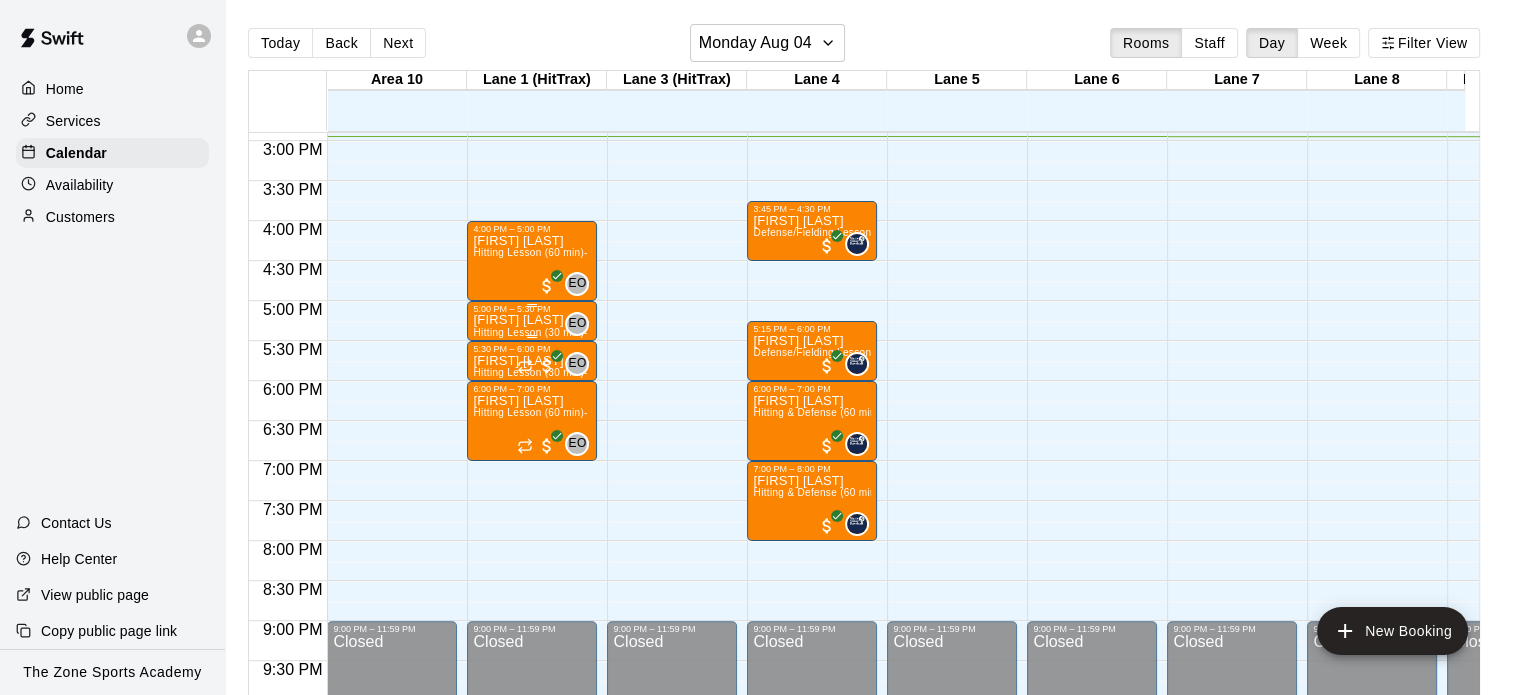 click on "[FIRST] [LAST]" at bounding box center (532, 320) 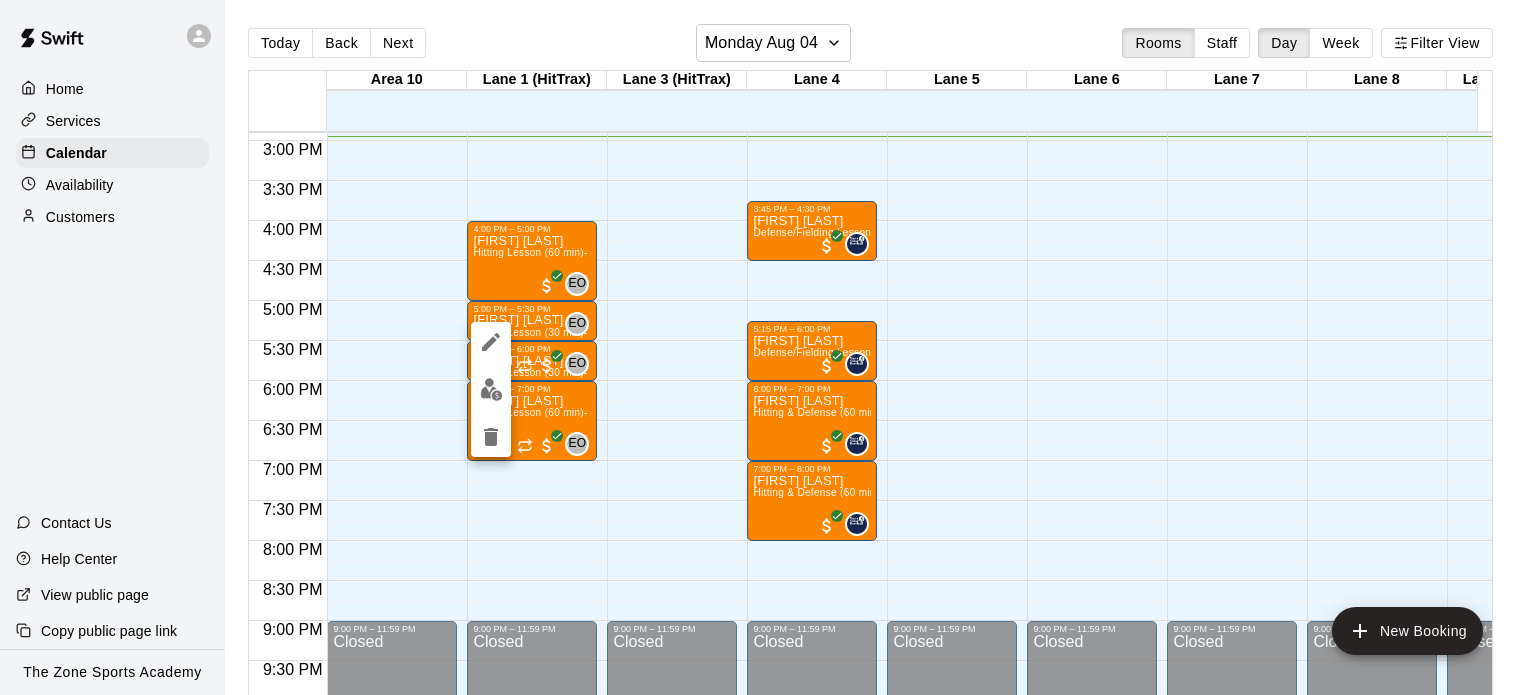 click at bounding box center [768, 347] 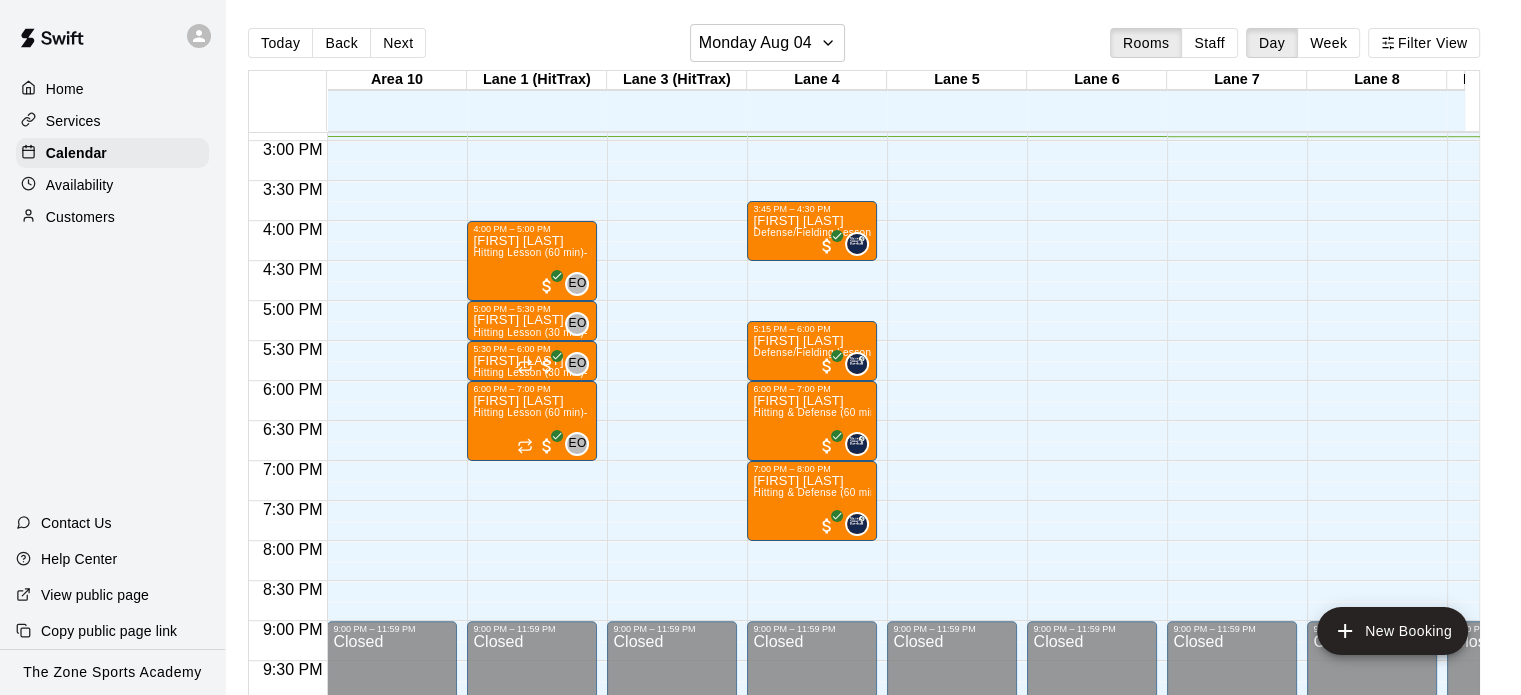 click on "Customers" at bounding box center (80, 217) 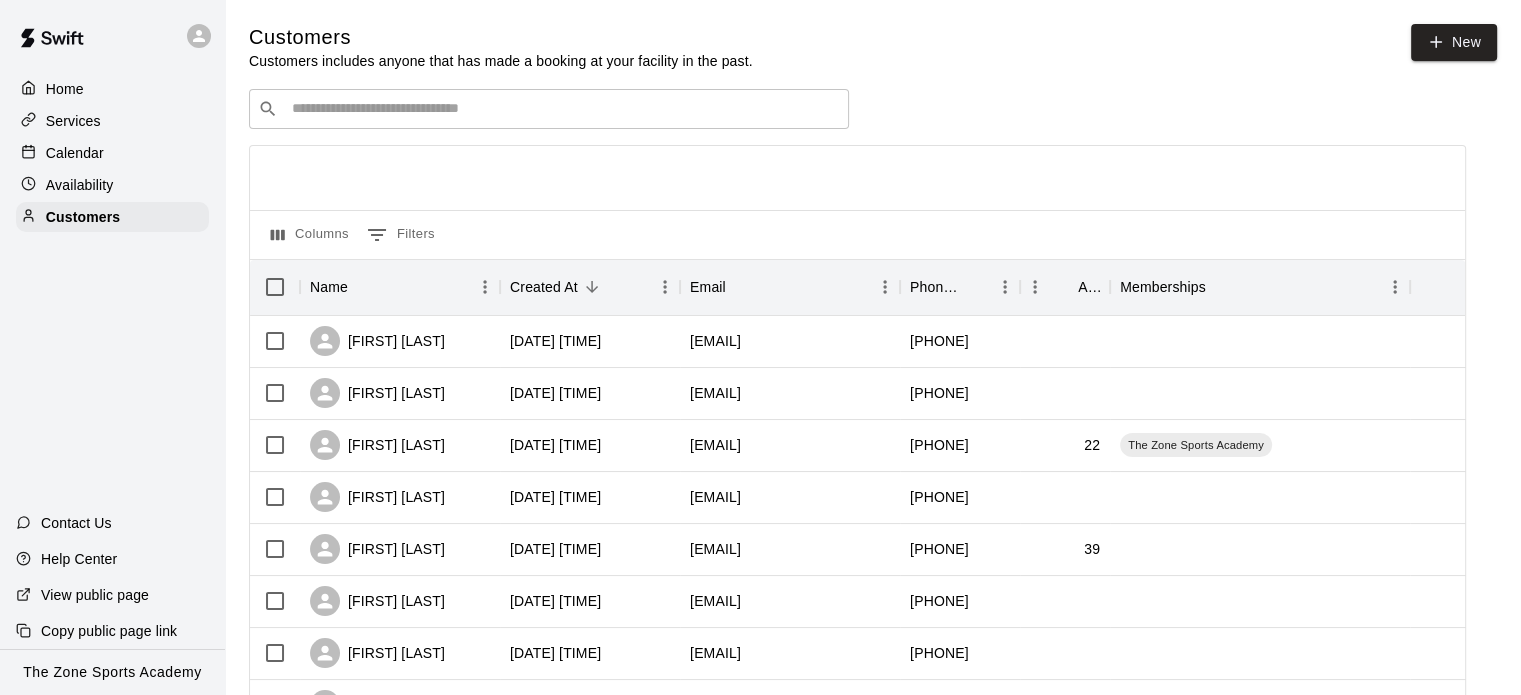 click at bounding box center [563, 109] 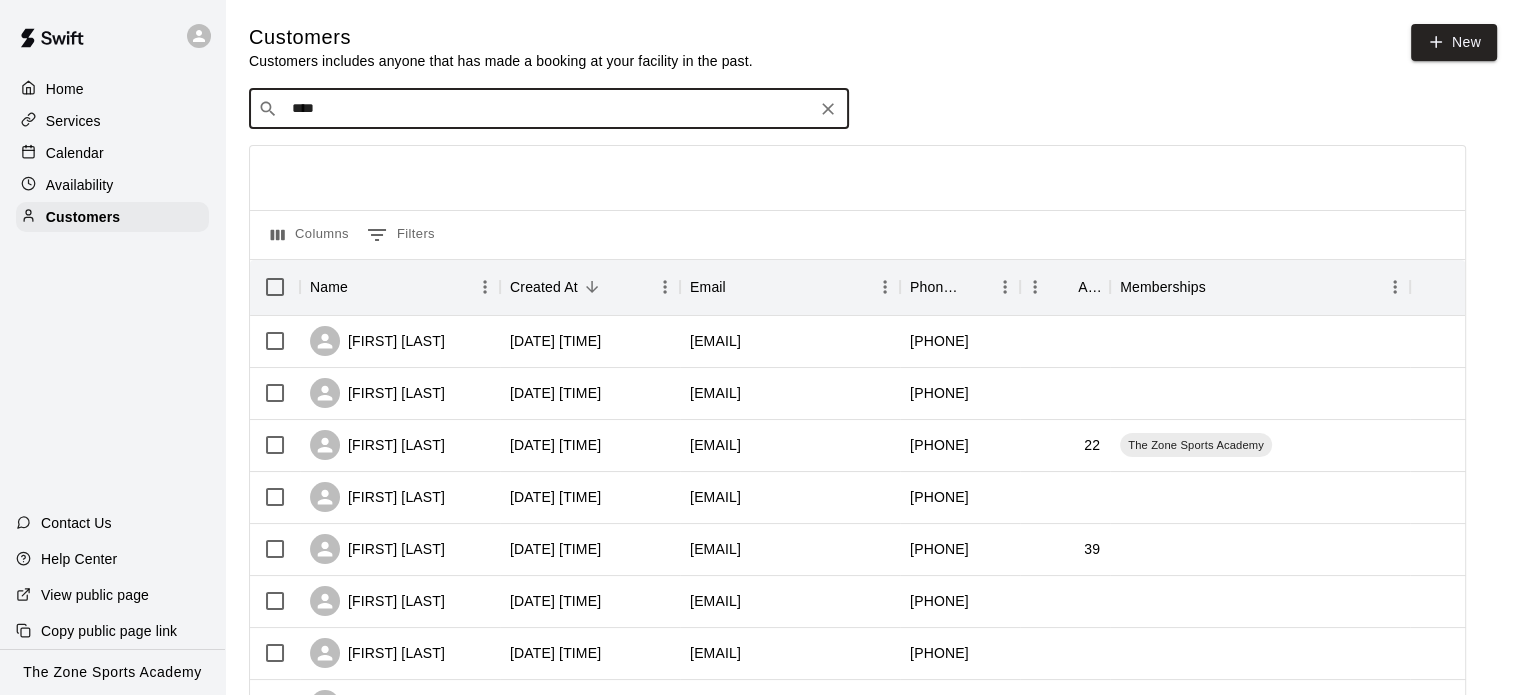 type on "*****" 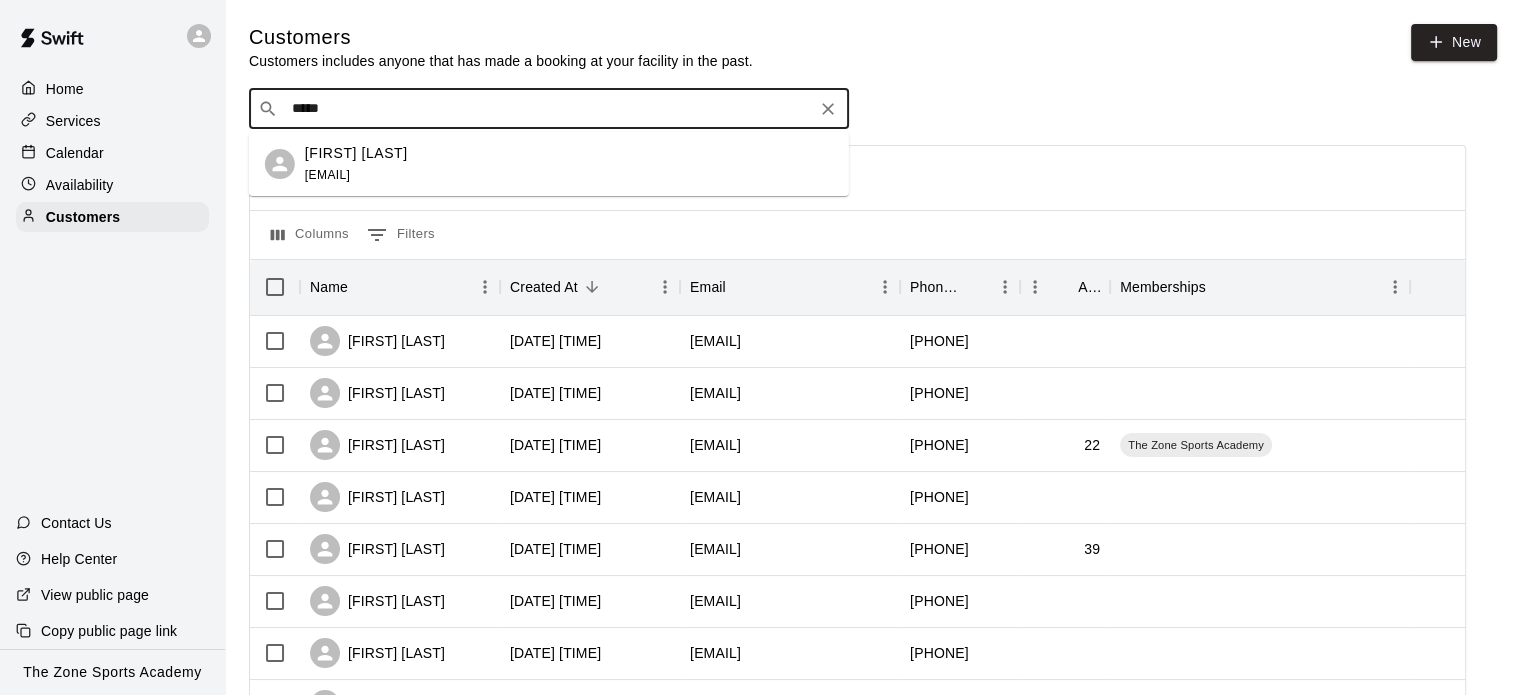 click on "[FIRST] [LAST]" at bounding box center [356, 153] 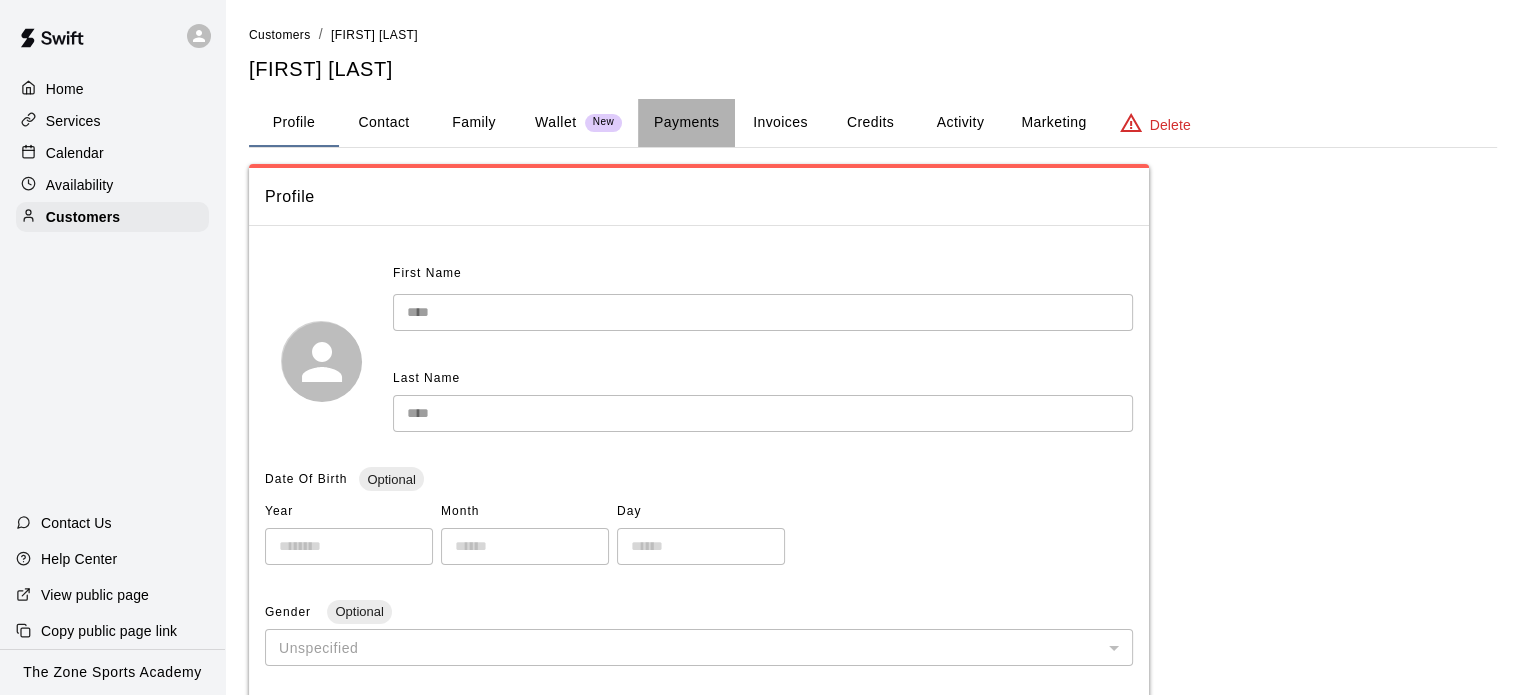 click on "Payments" at bounding box center (686, 123) 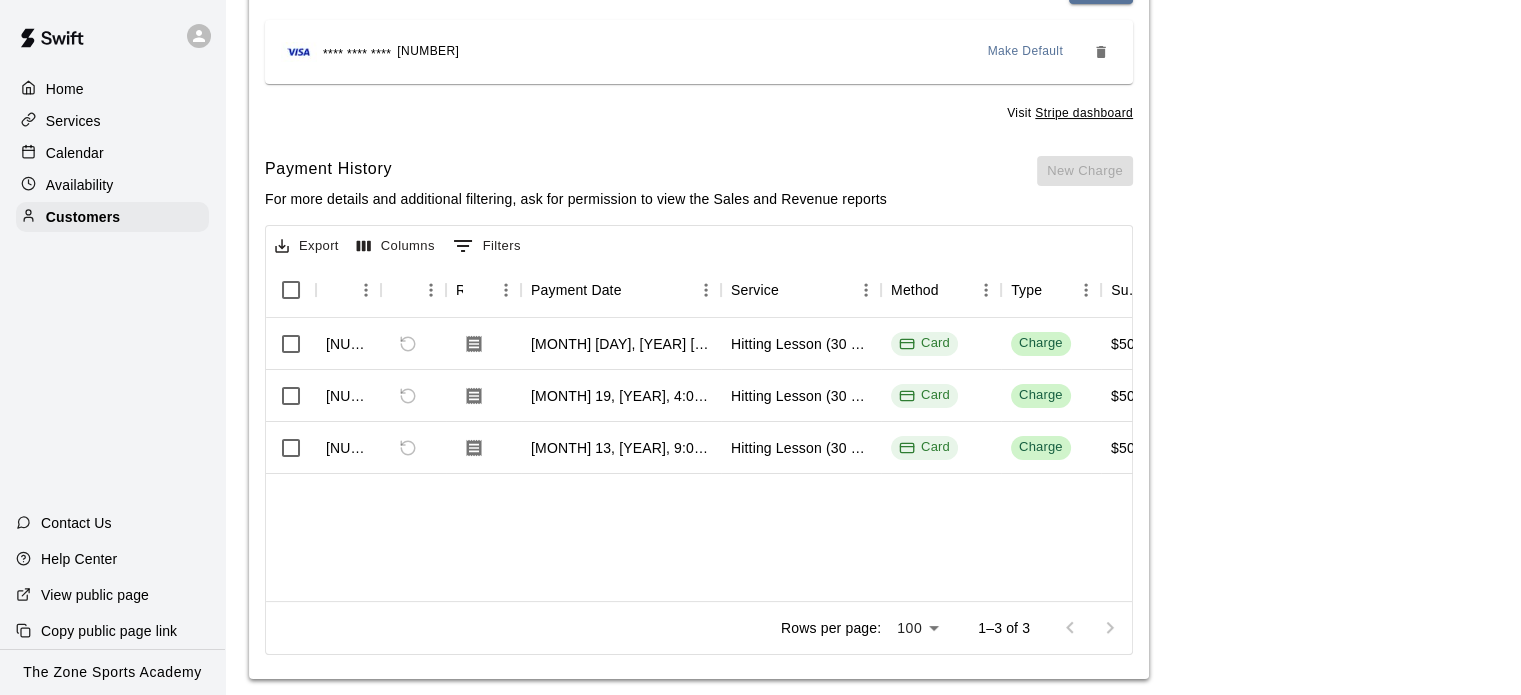scroll, scrollTop: 314, scrollLeft: 0, axis: vertical 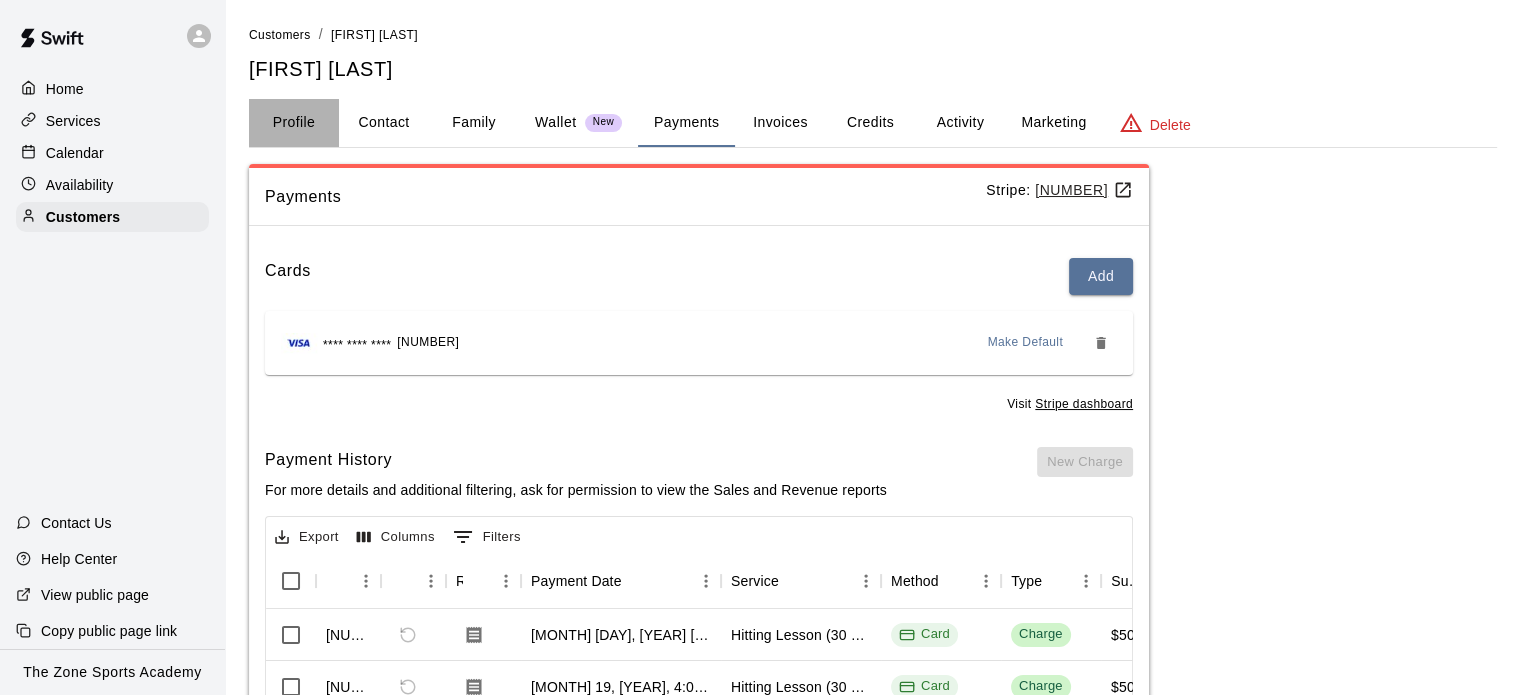click on "Profile" at bounding box center [294, 123] 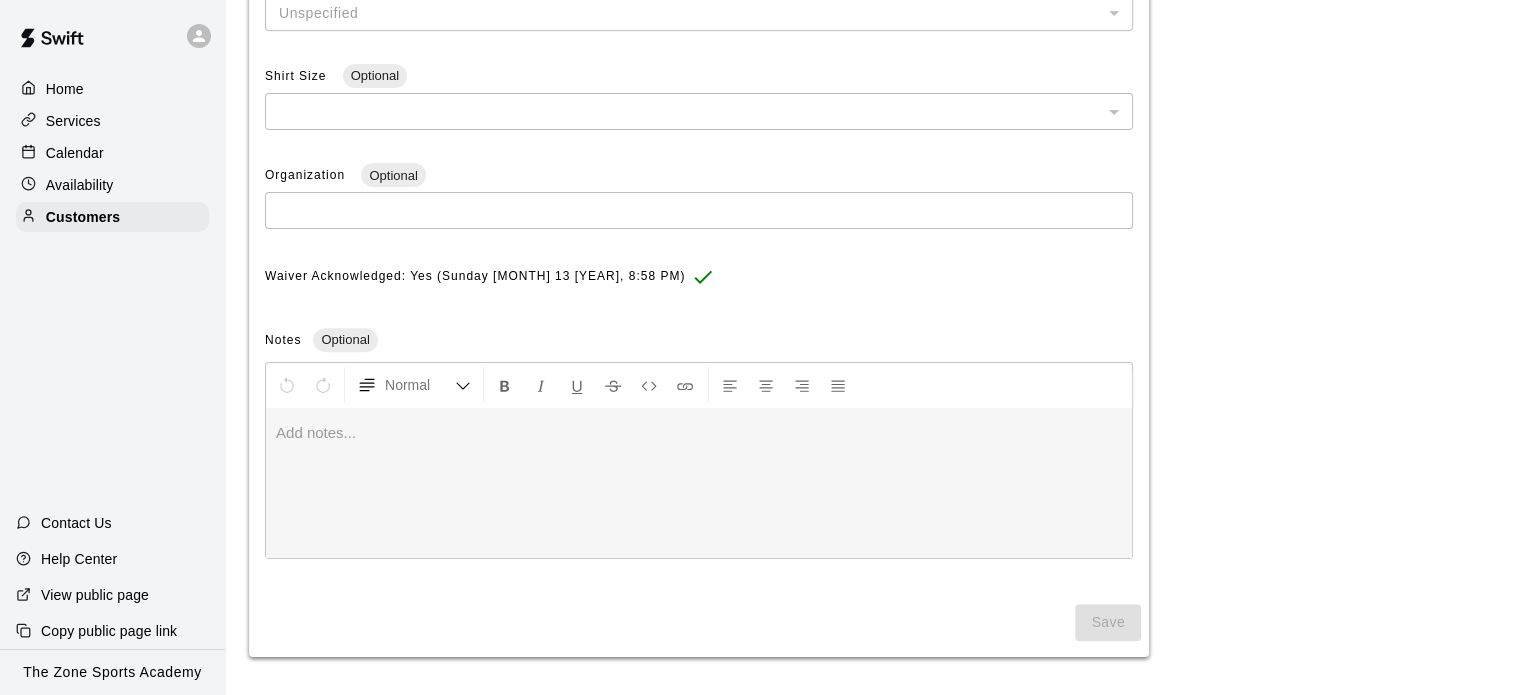 scroll, scrollTop: 0, scrollLeft: 0, axis: both 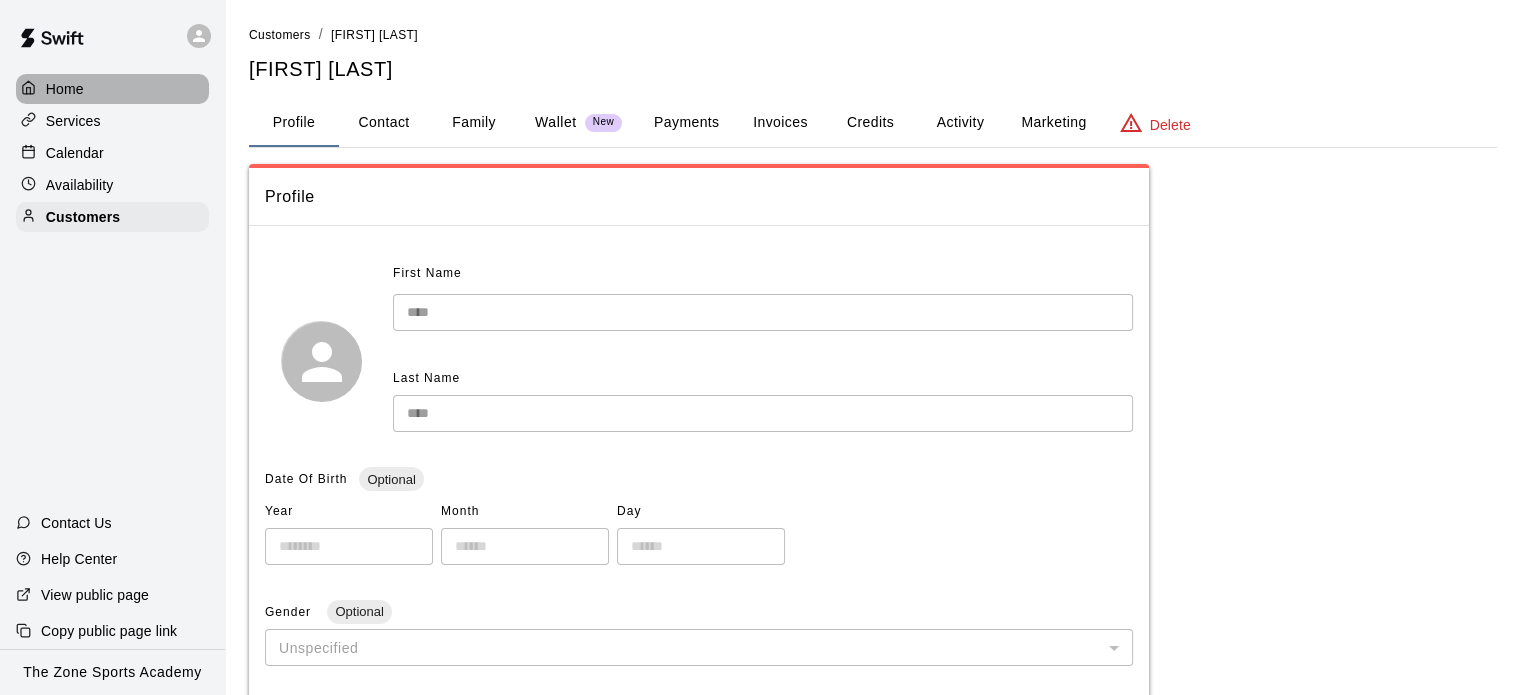 click on "Home" at bounding box center [65, 89] 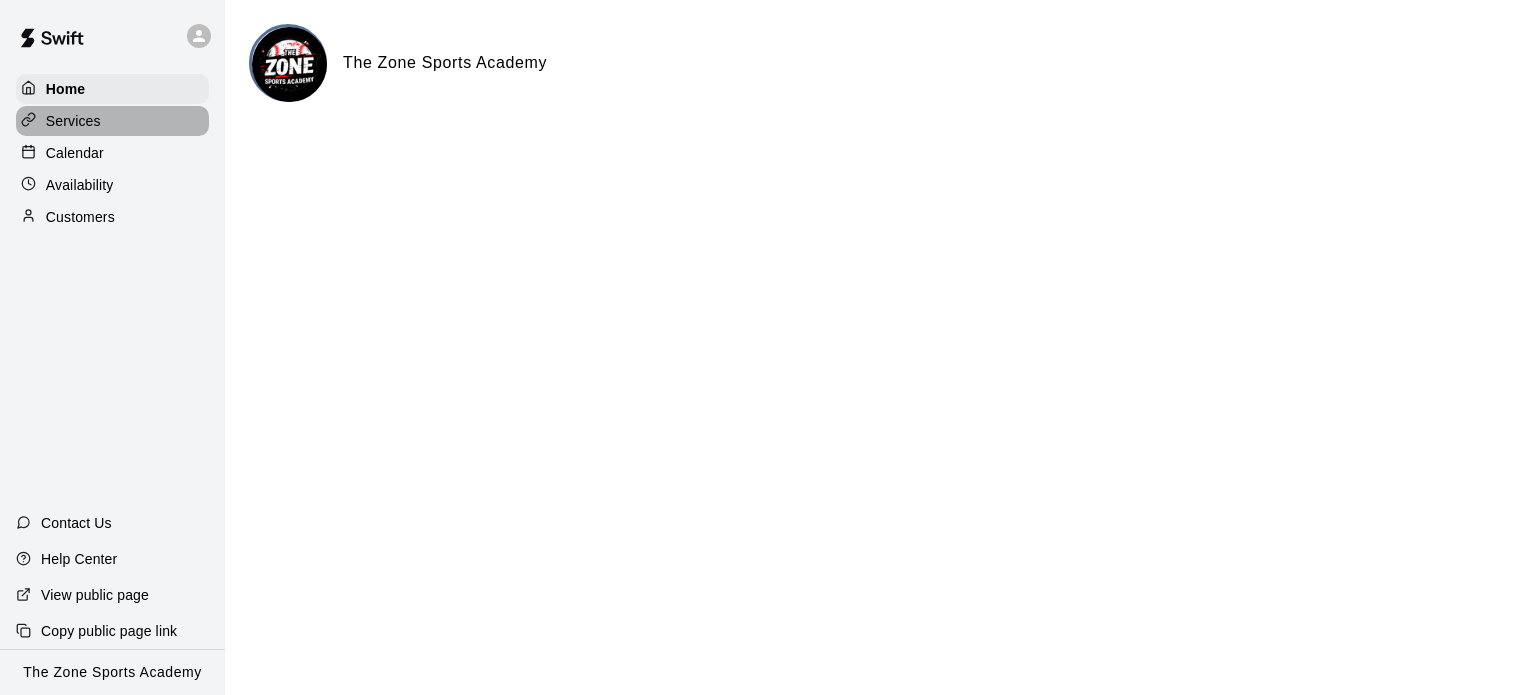 click on "Services" at bounding box center [73, 121] 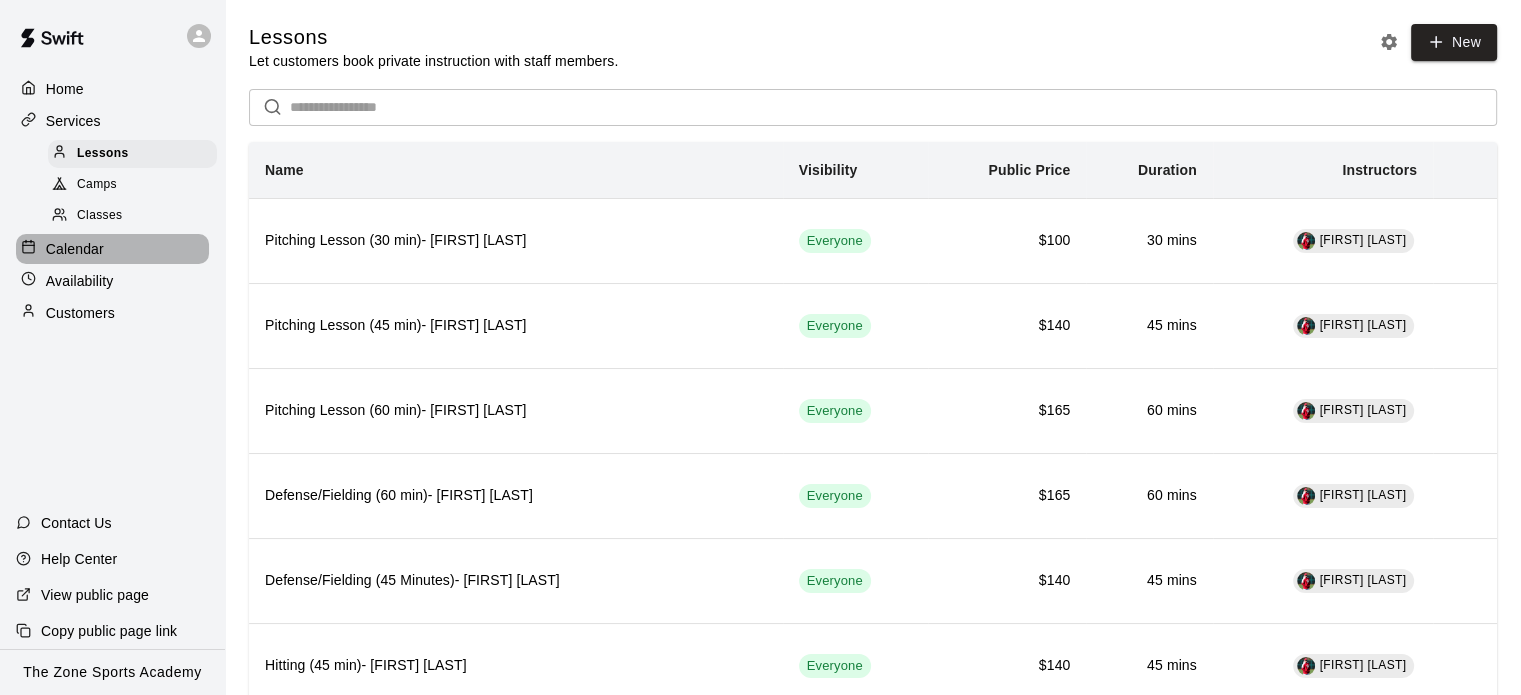 click on "Calendar" at bounding box center (112, 249) 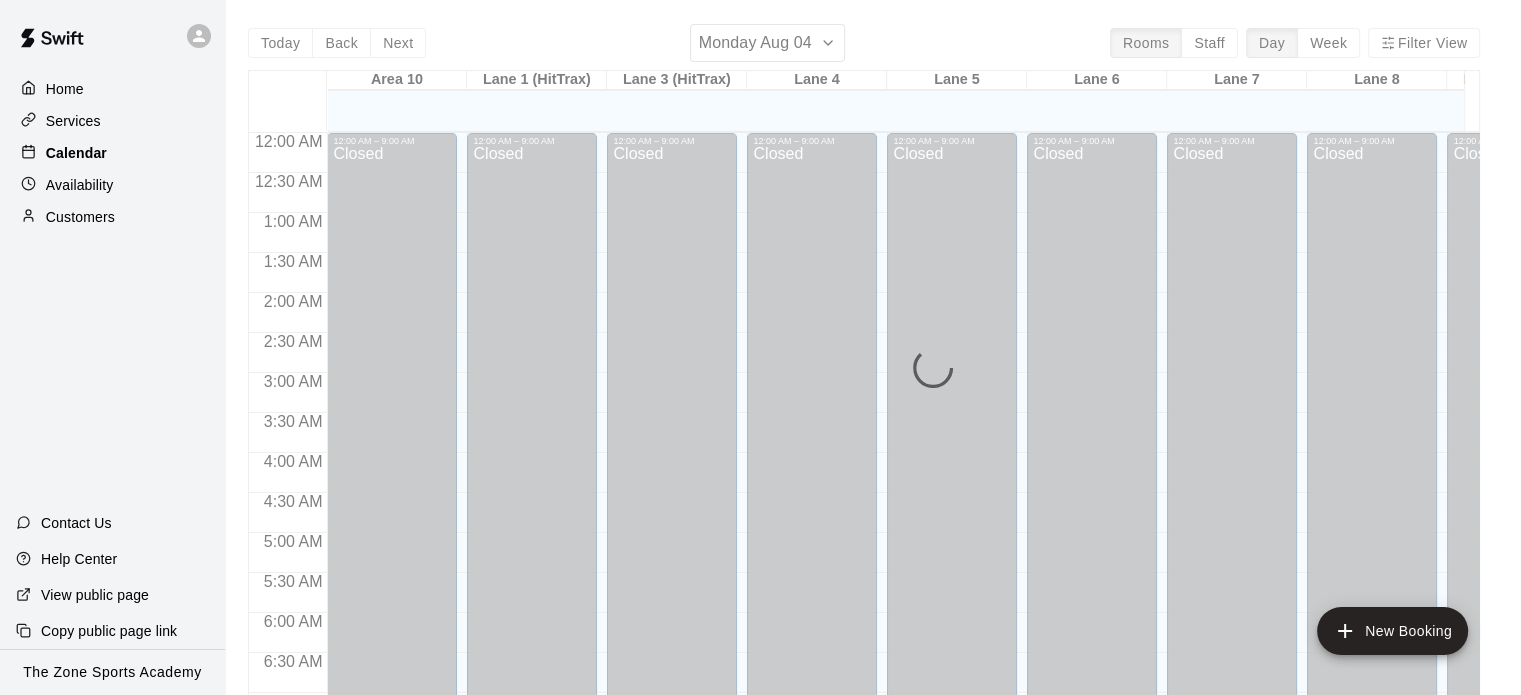 scroll, scrollTop: 1197, scrollLeft: 0, axis: vertical 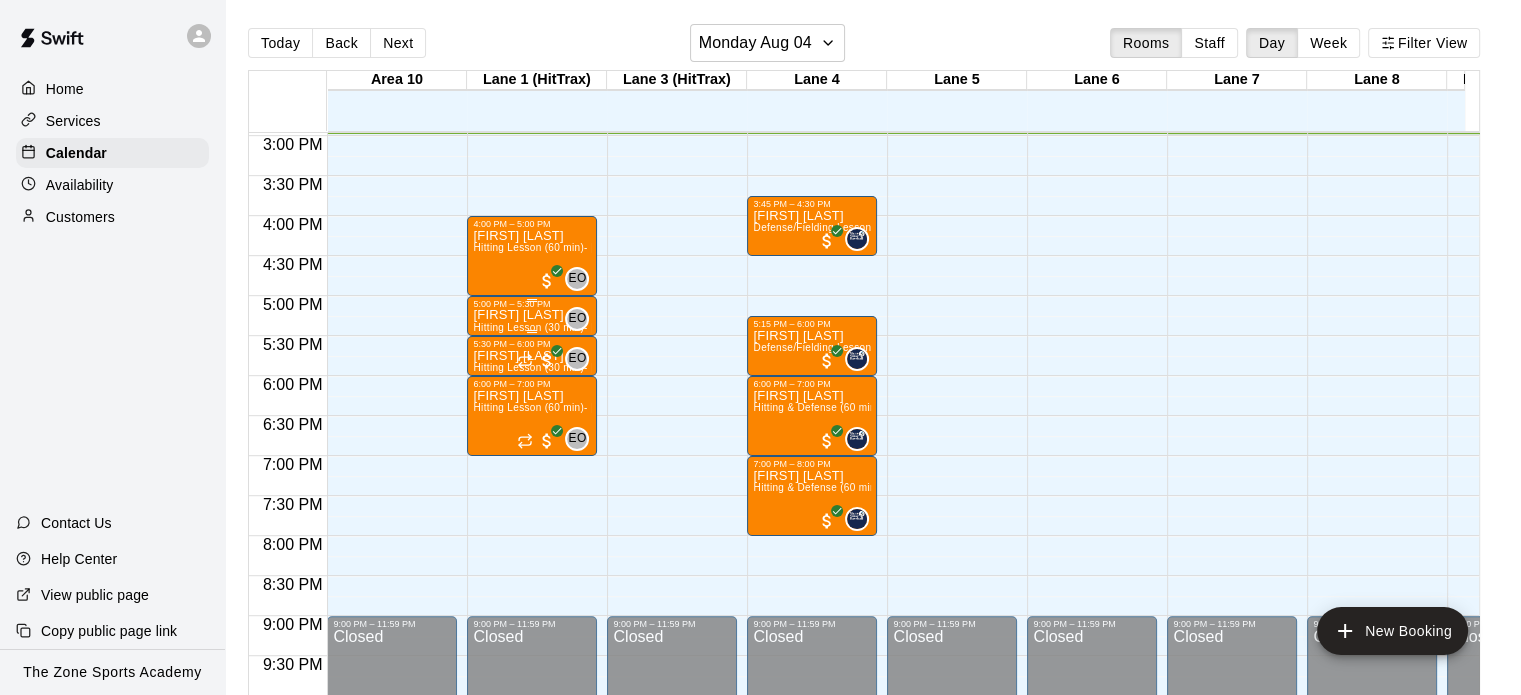 click on "5:00 PM – 5:30 PM" at bounding box center (532, 304) 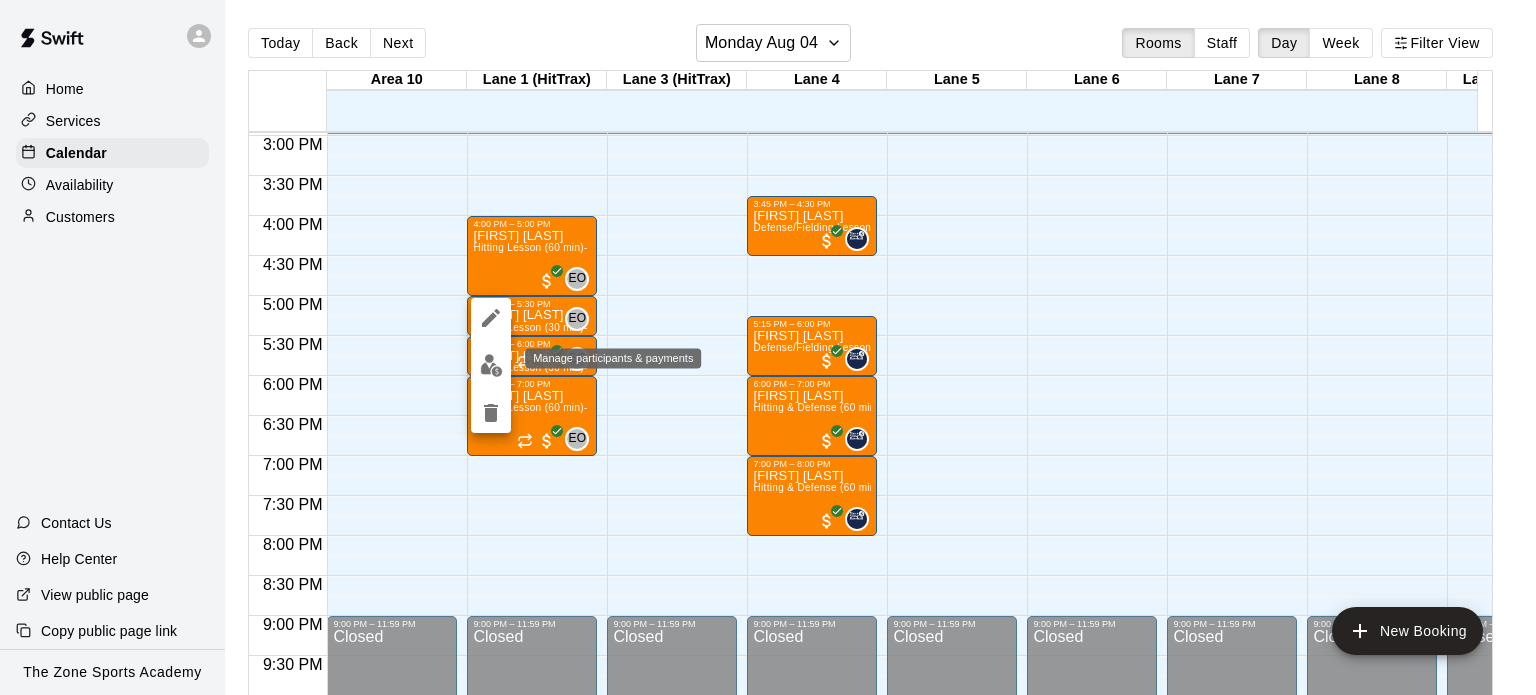 click at bounding box center (491, 365) 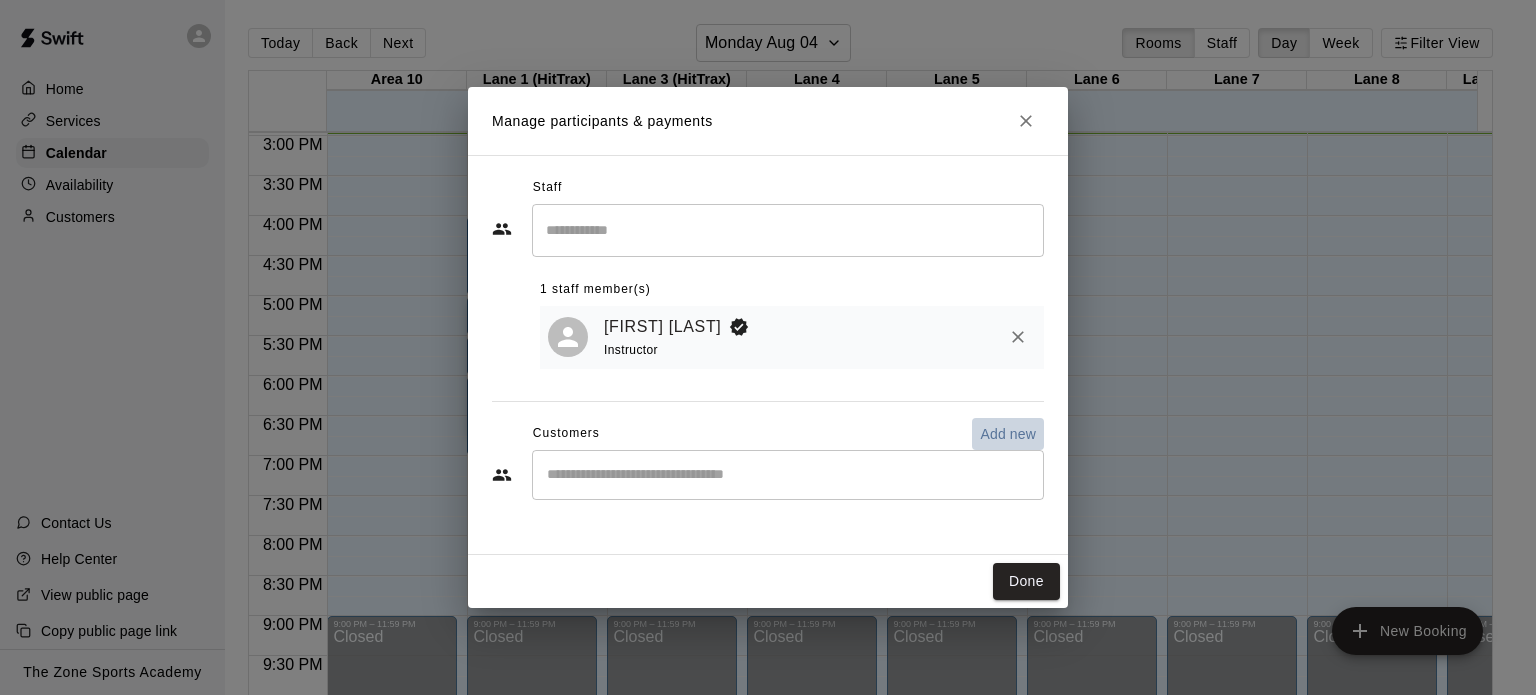 click on "Add new" at bounding box center (1008, 434) 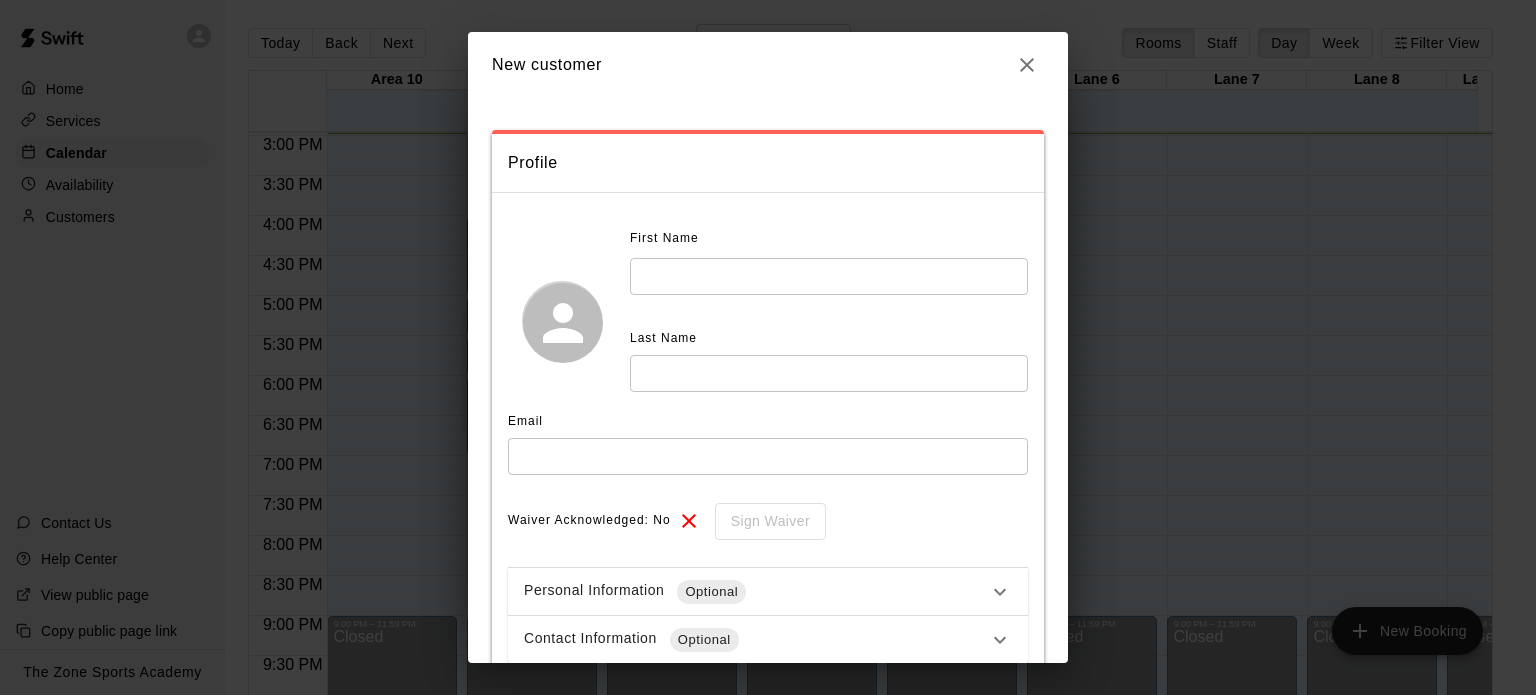 click 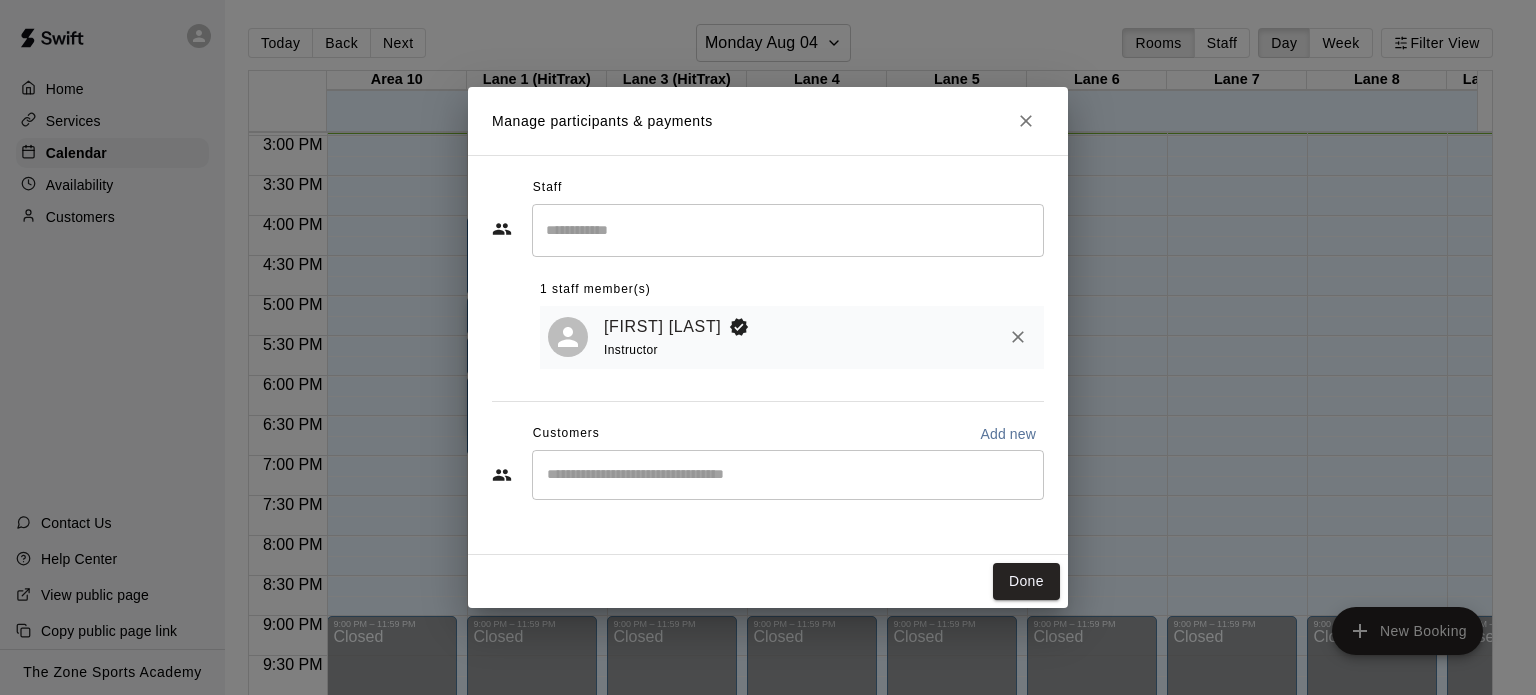 click on "​" at bounding box center [788, 475] 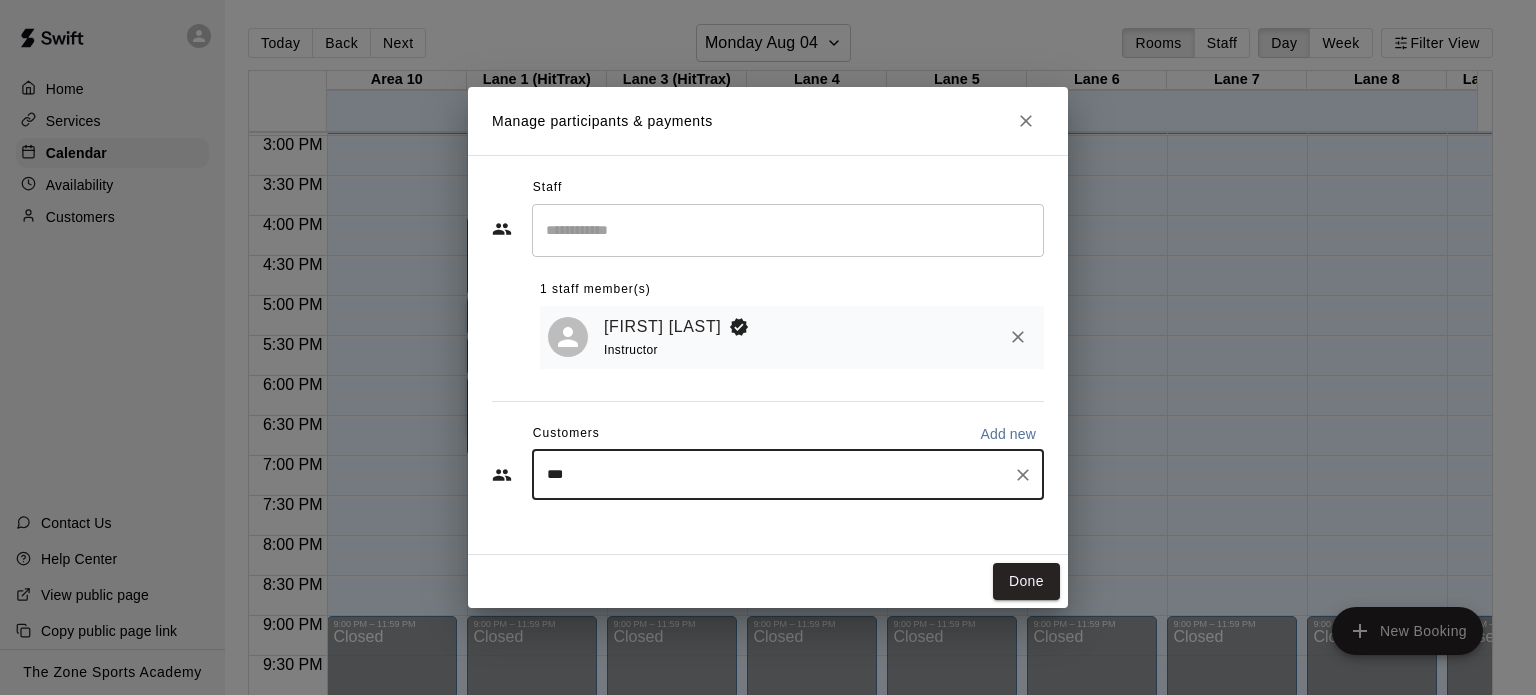 type on "***" 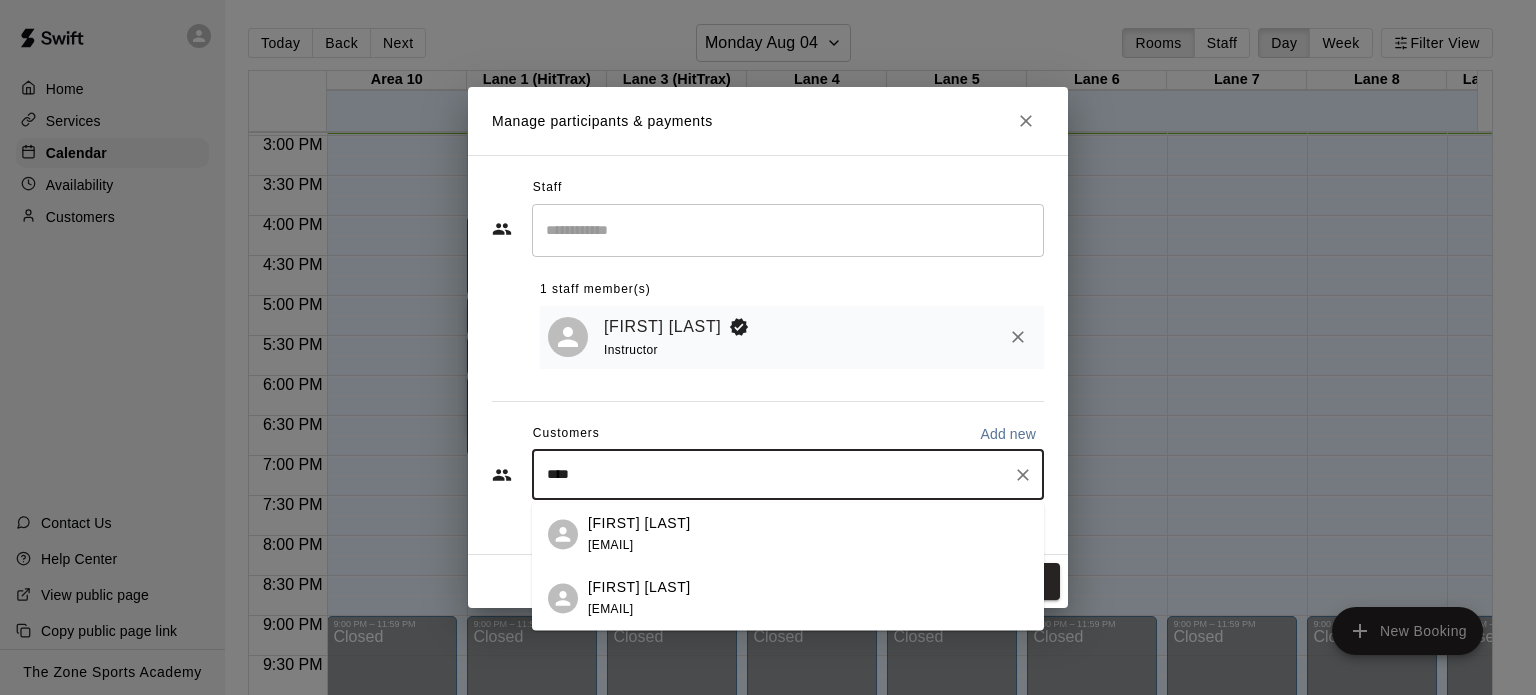 click on "[FIRST] [LAST]" at bounding box center (639, 587) 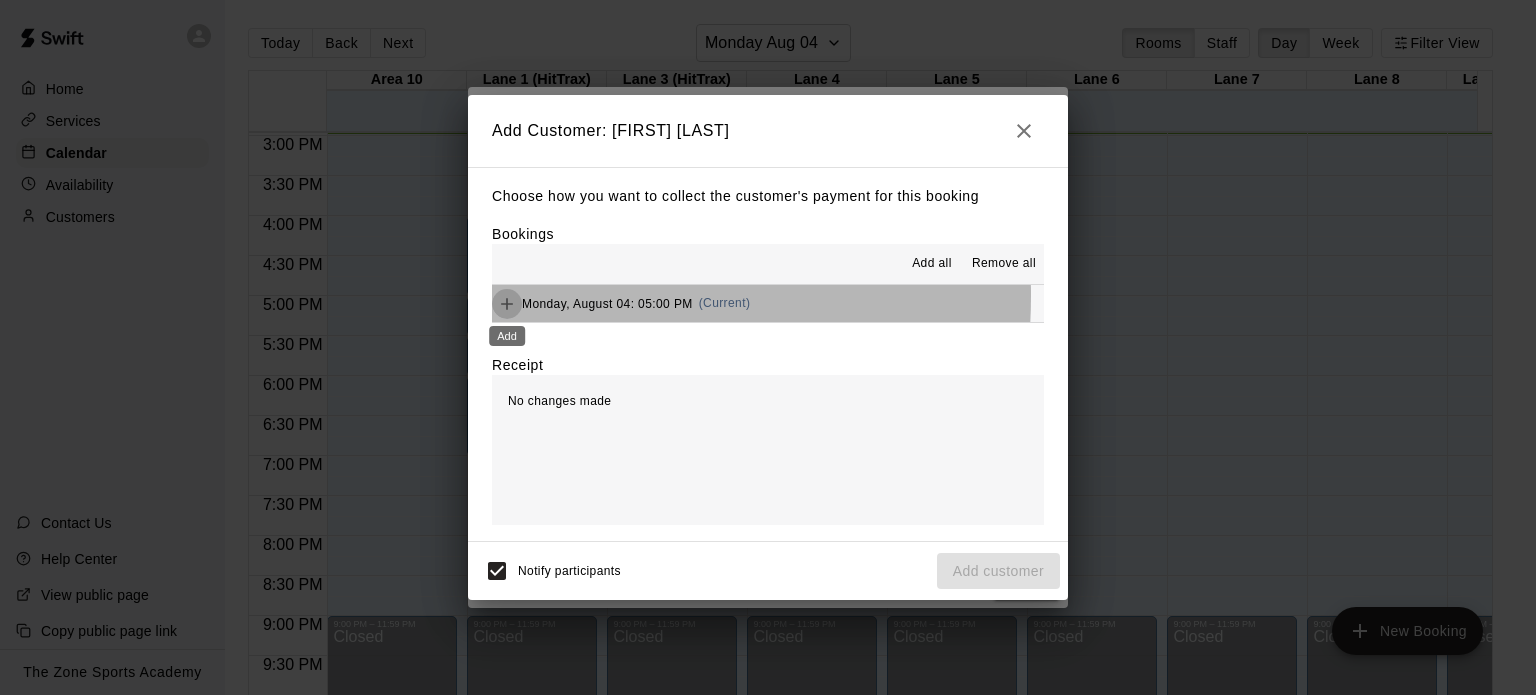 click 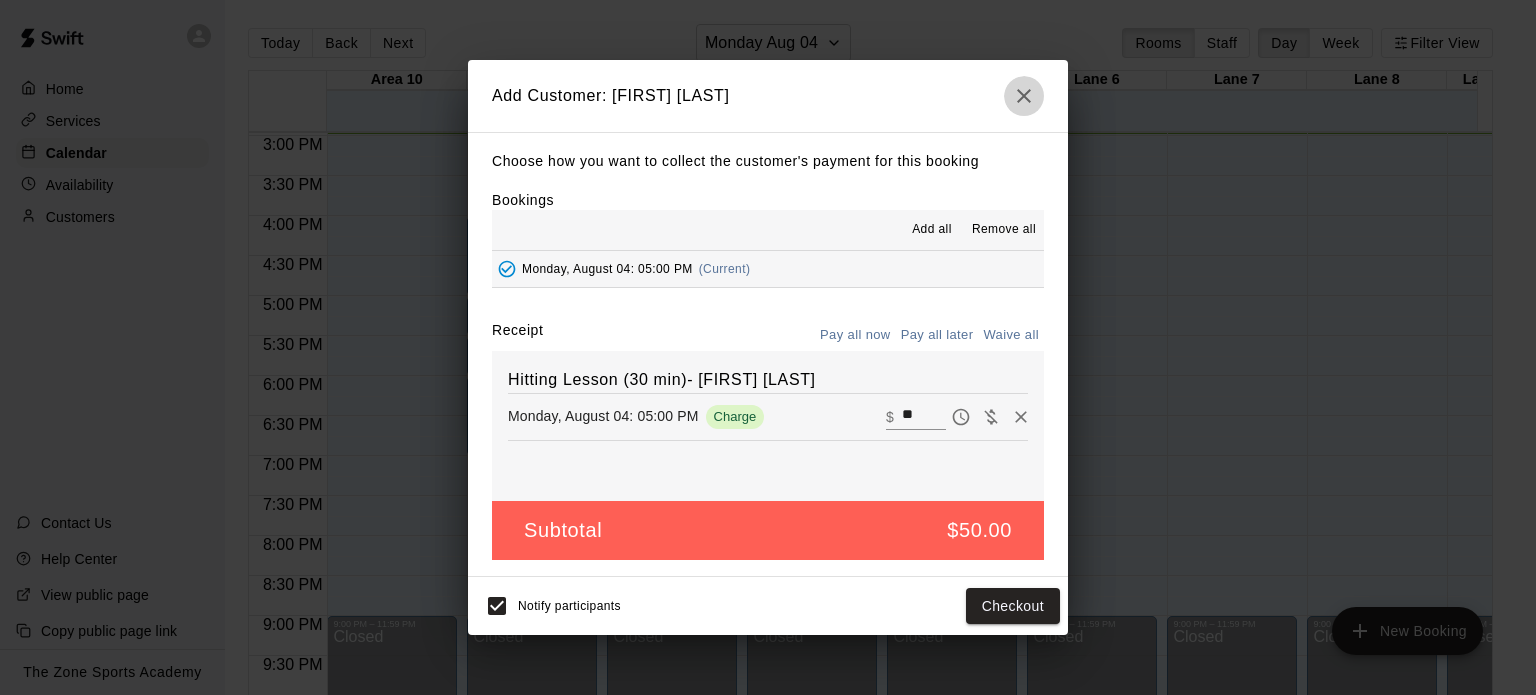 click 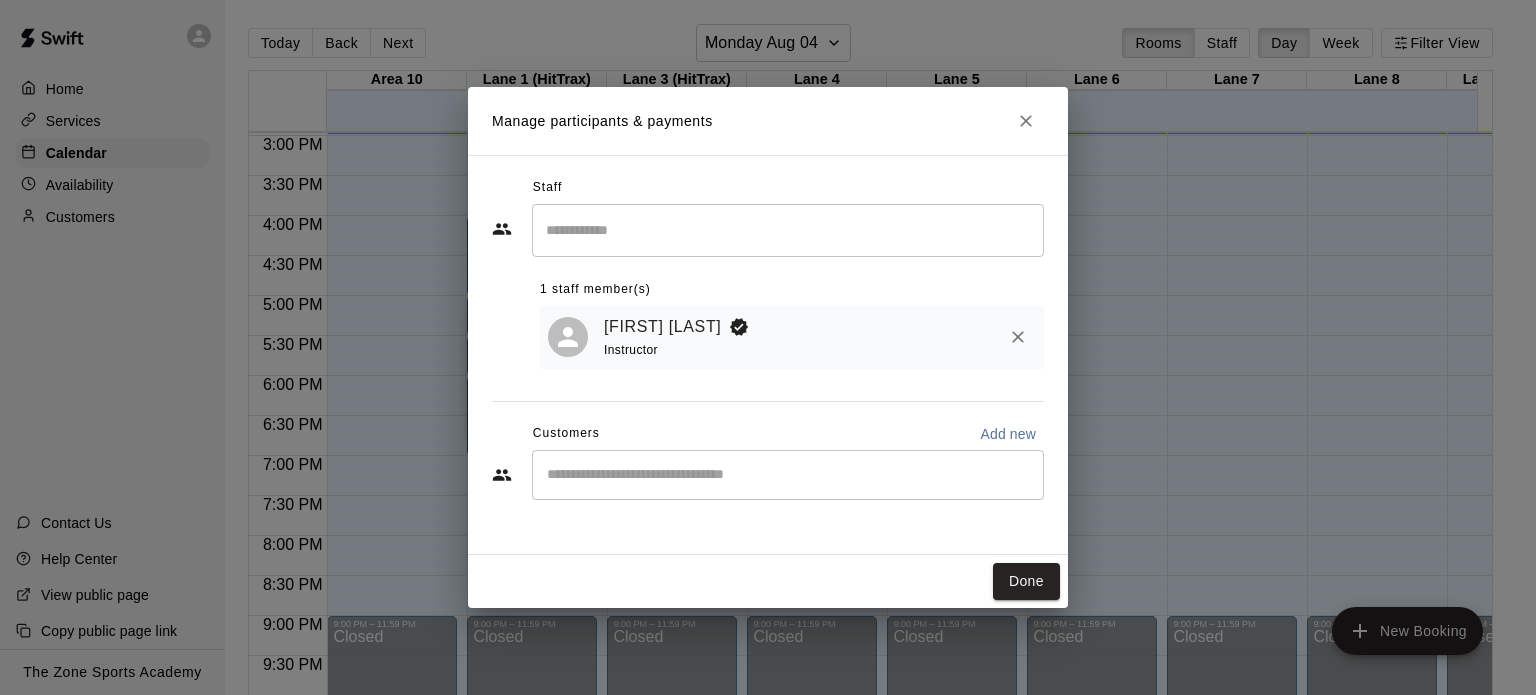 click at bounding box center (788, 475) 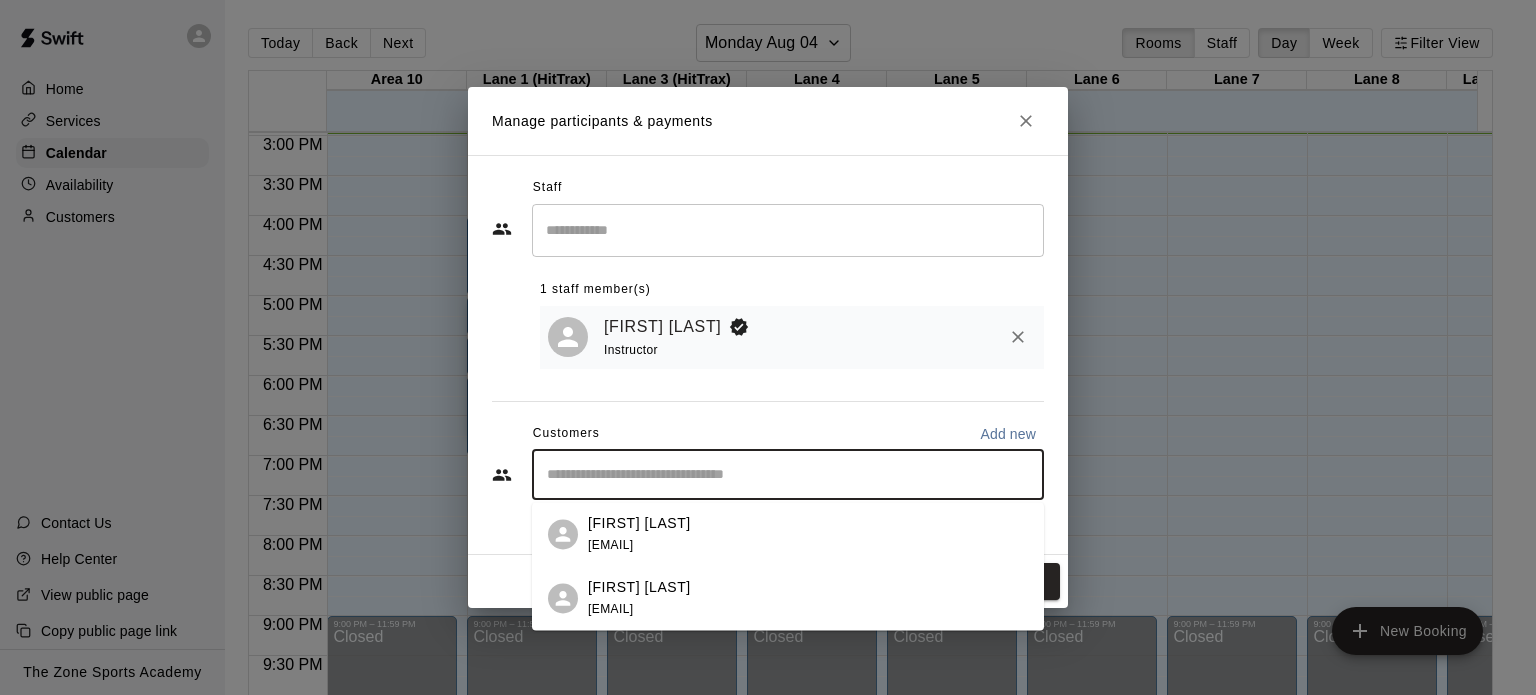 click on "[FIRST] [LAST]" at bounding box center [639, 523] 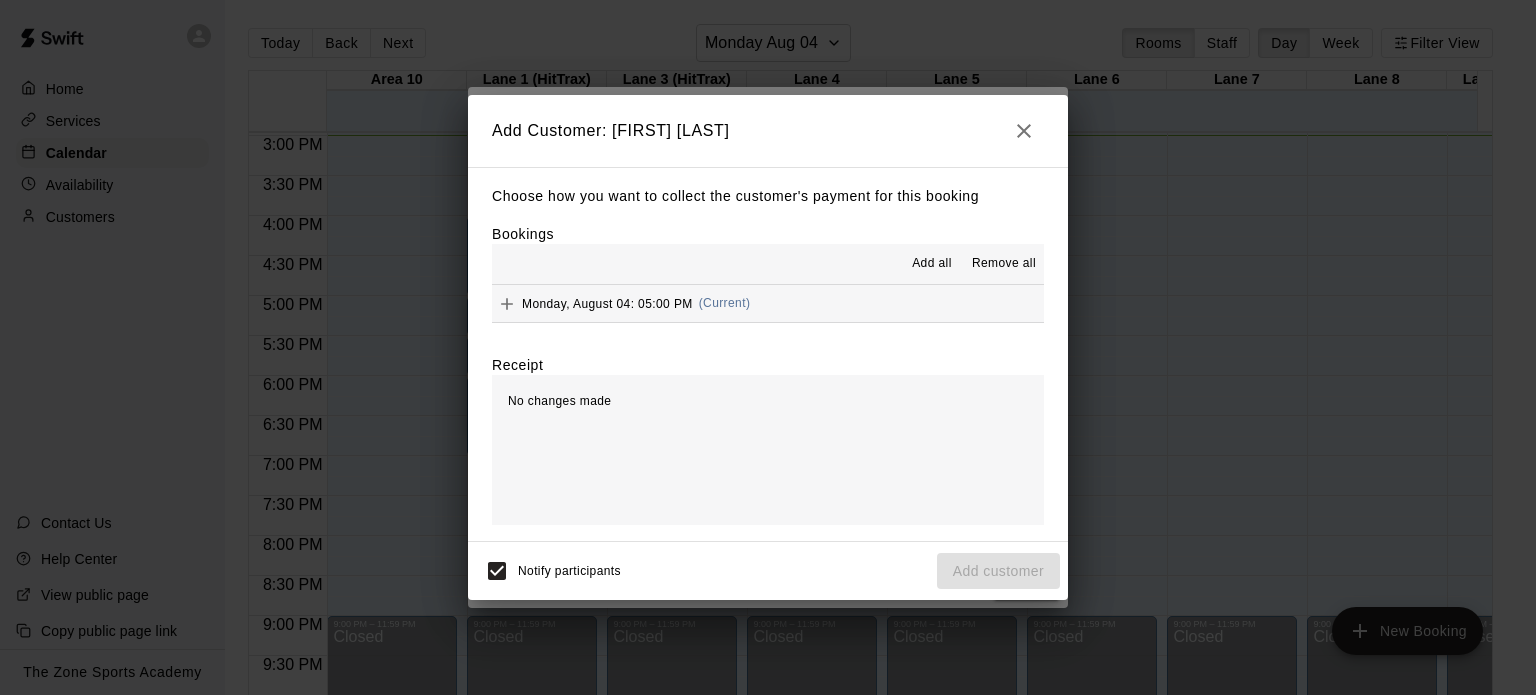 click on "Add all" at bounding box center [932, 264] 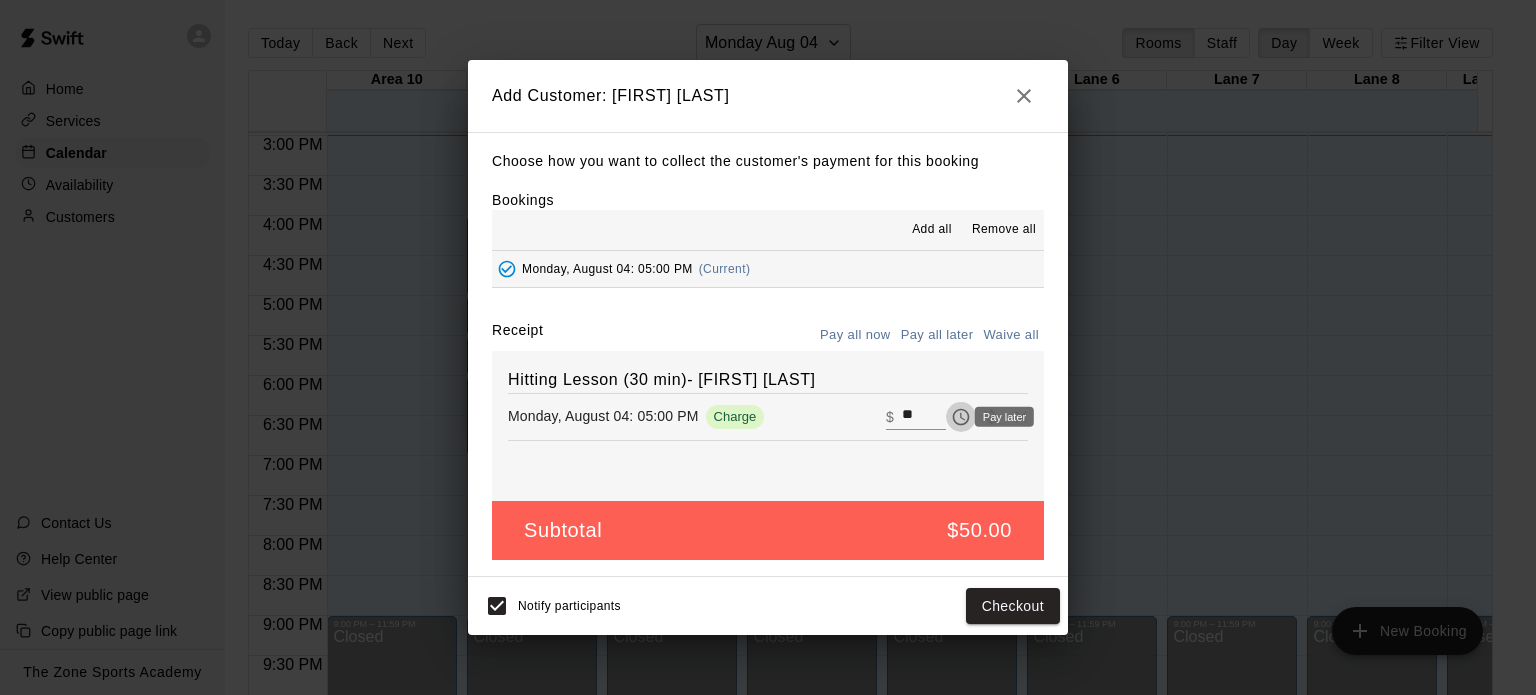click 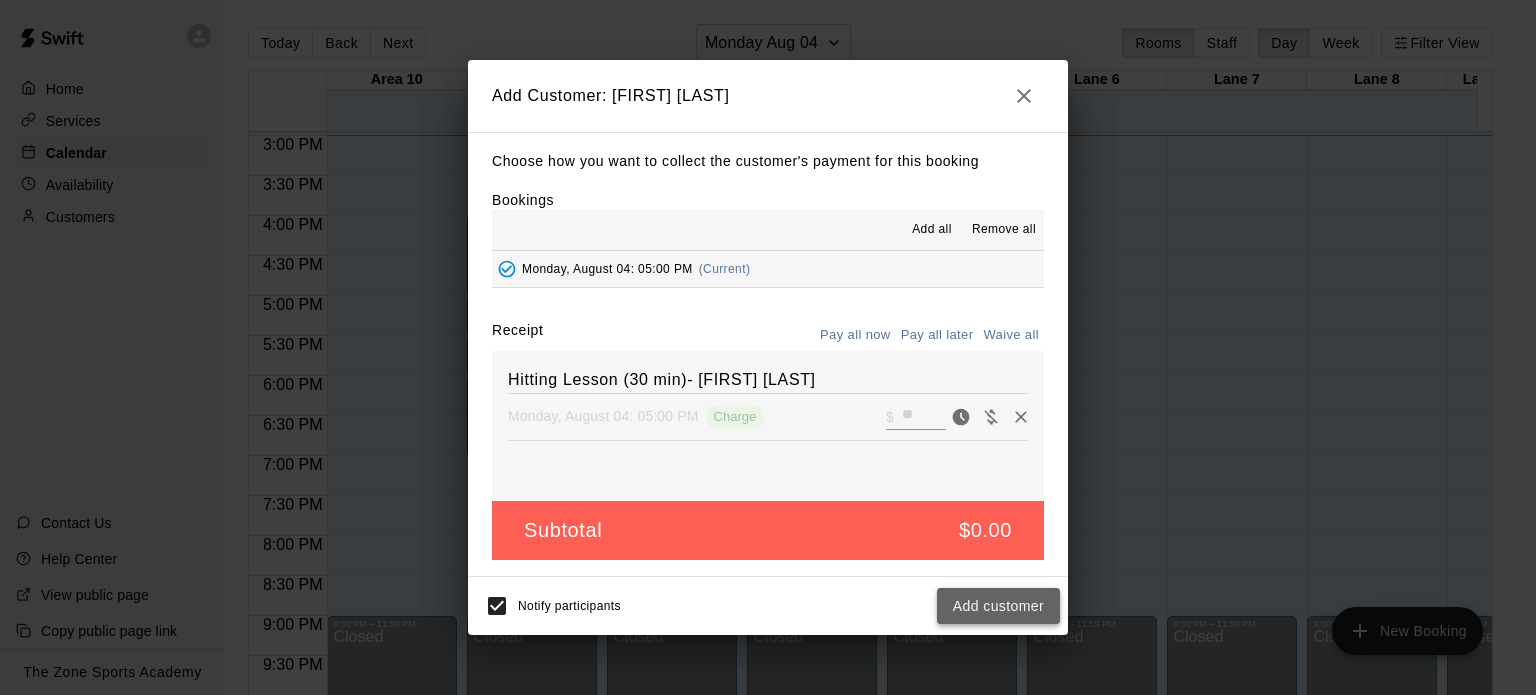 click on "Add customer" at bounding box center (998, 606) 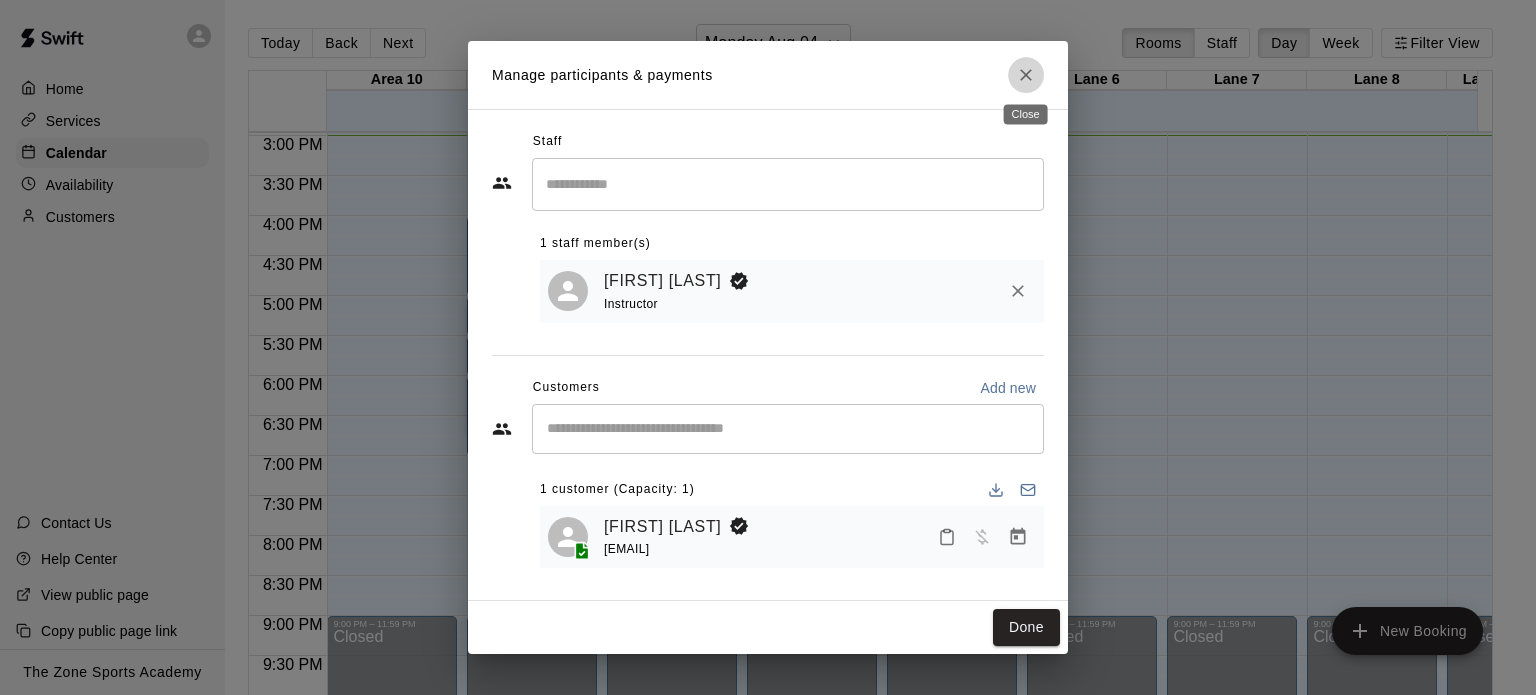 click 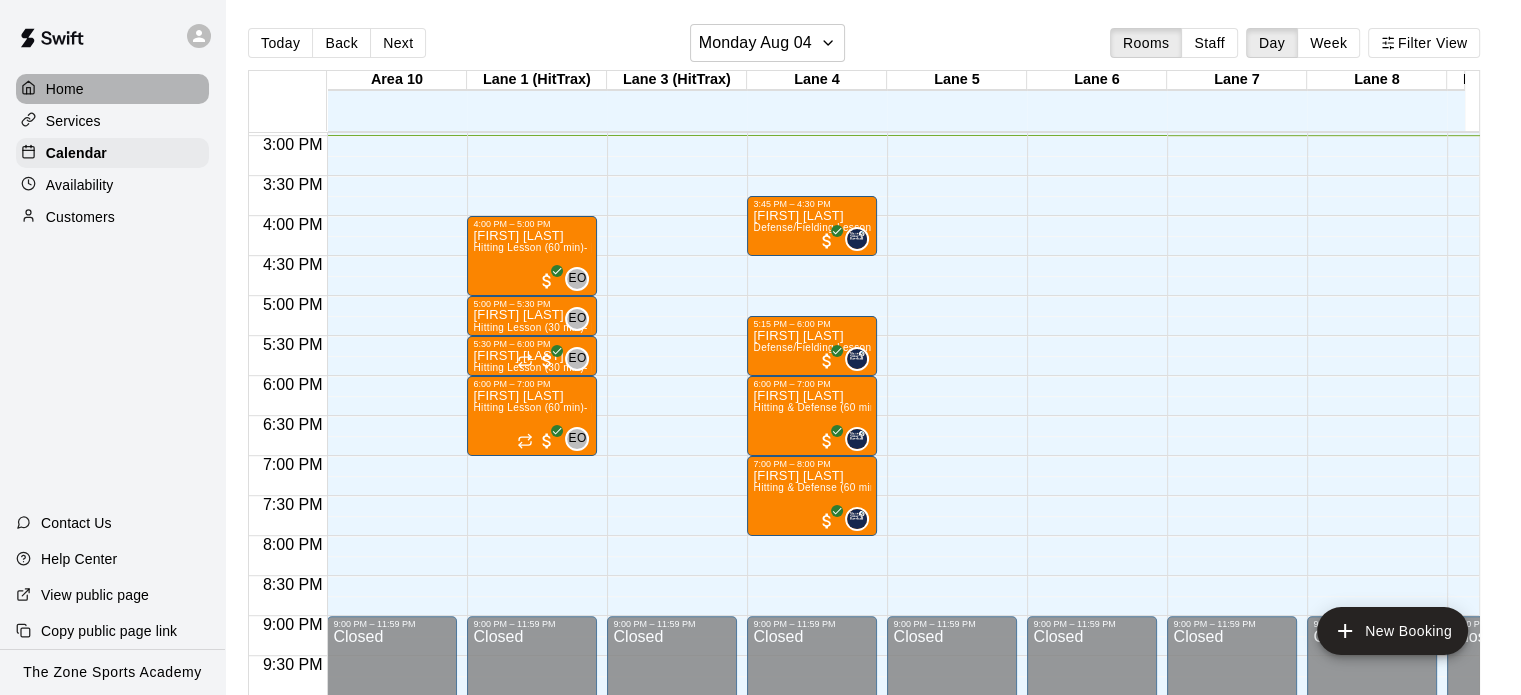 click on "Home" at bounding box center (112, 89) 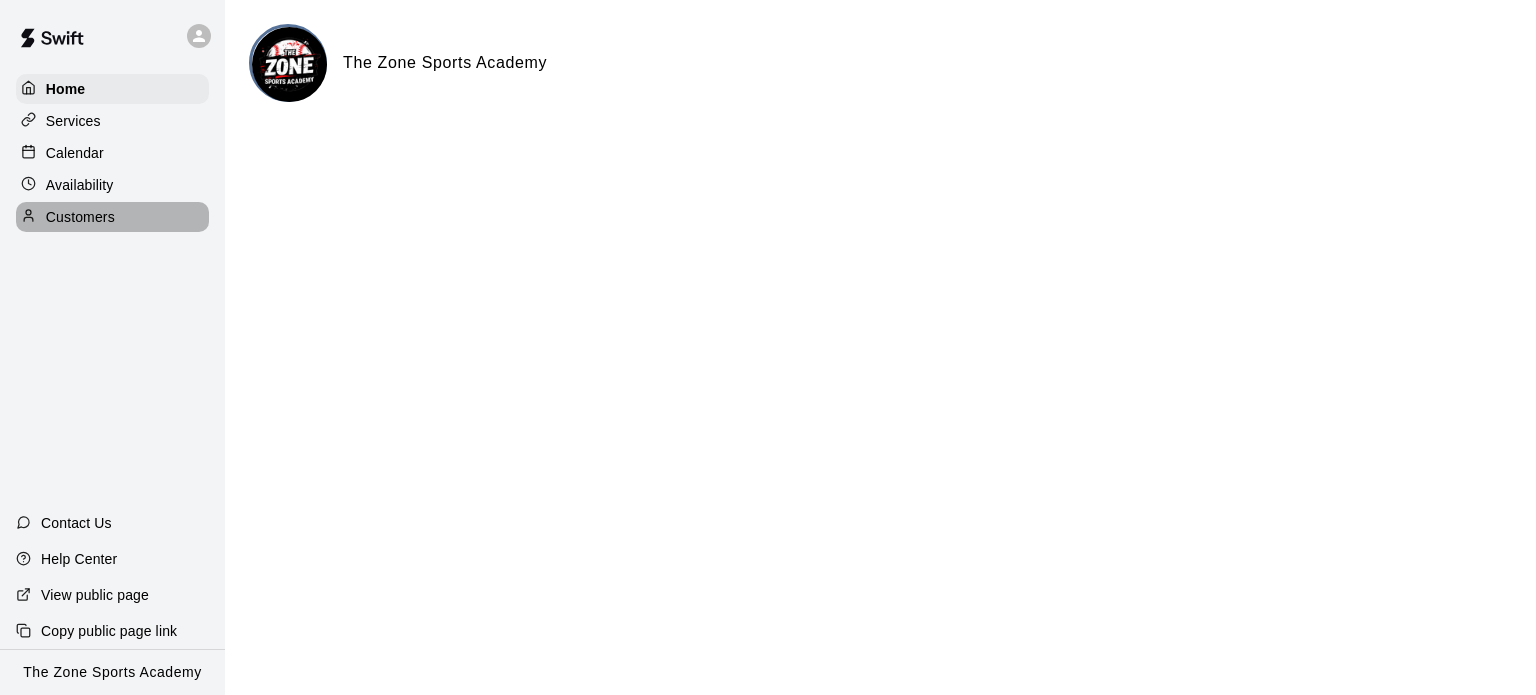 click on "Customers" at bounding box center (80, 217) 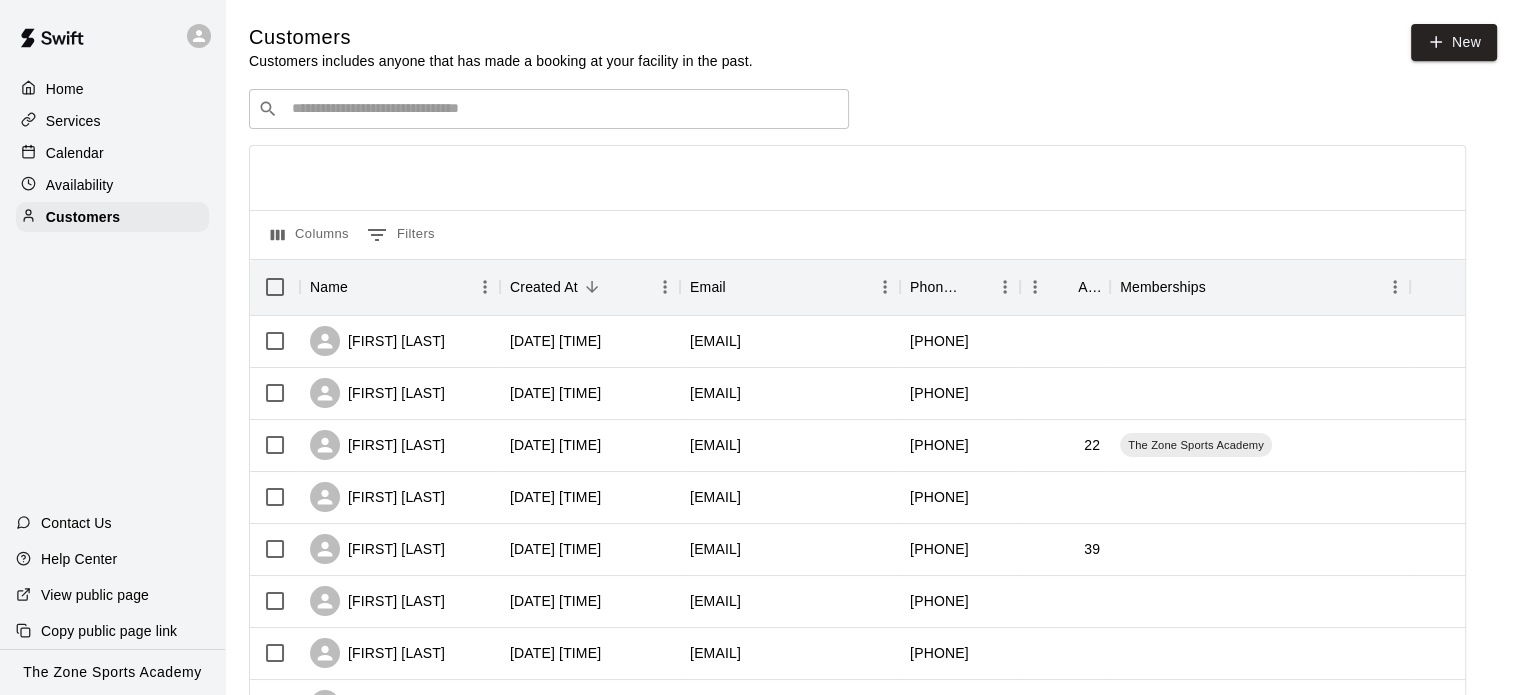 click at bounding box center (563, 109) 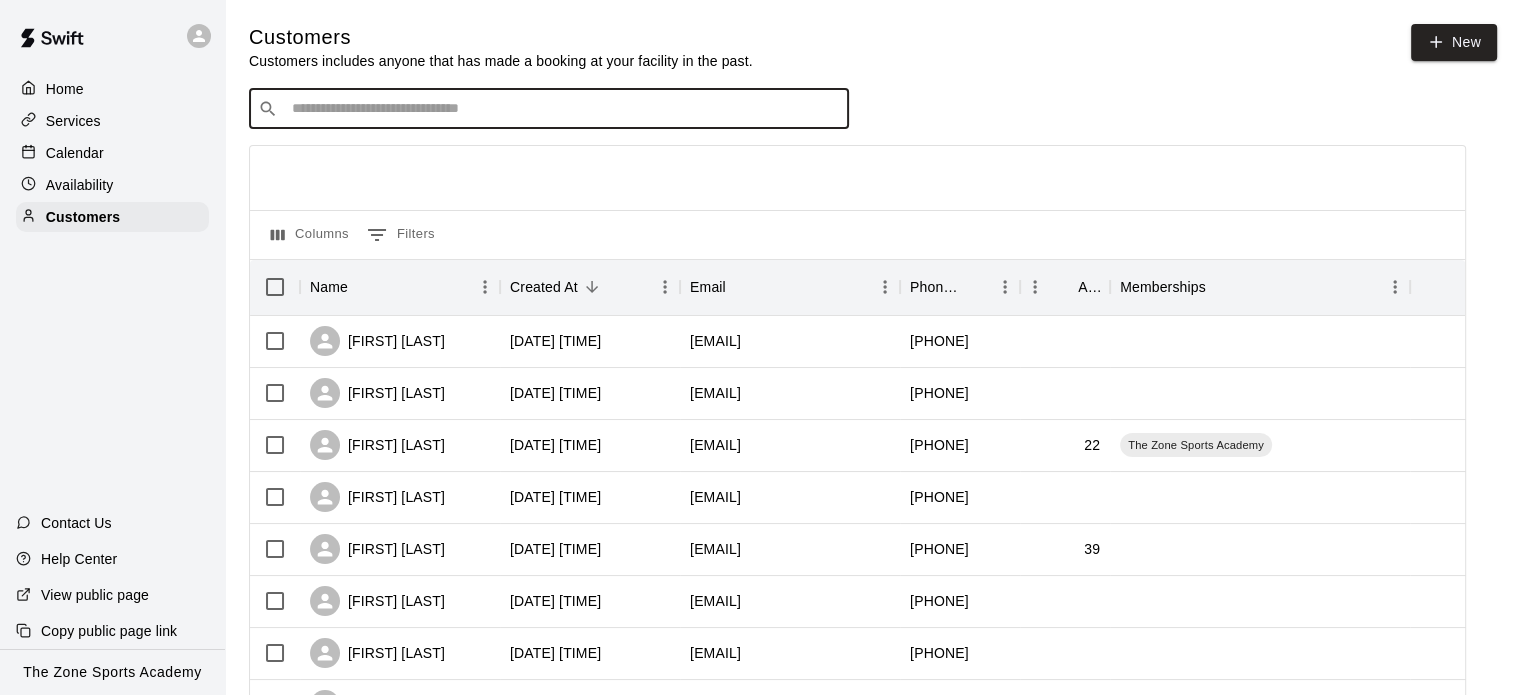 click at bounding box center (563, 109) 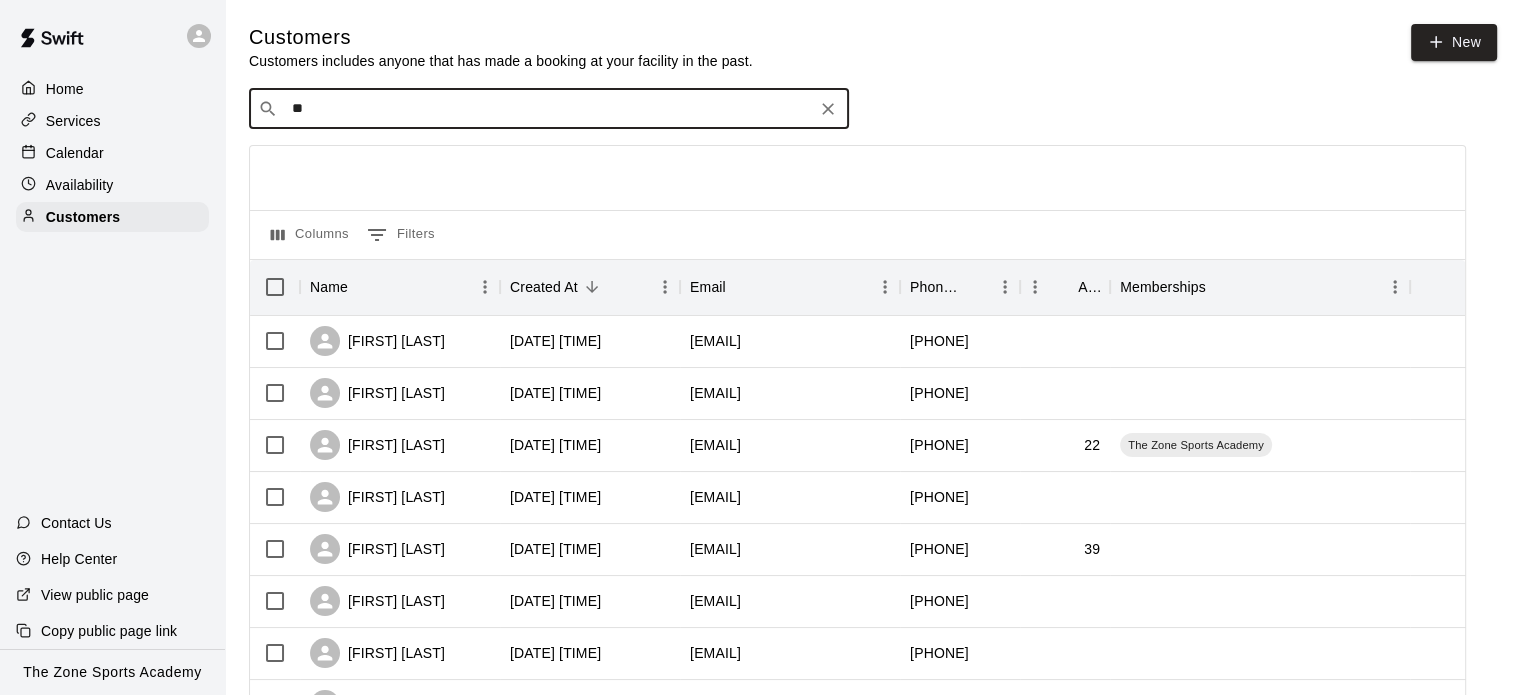 type on "***" 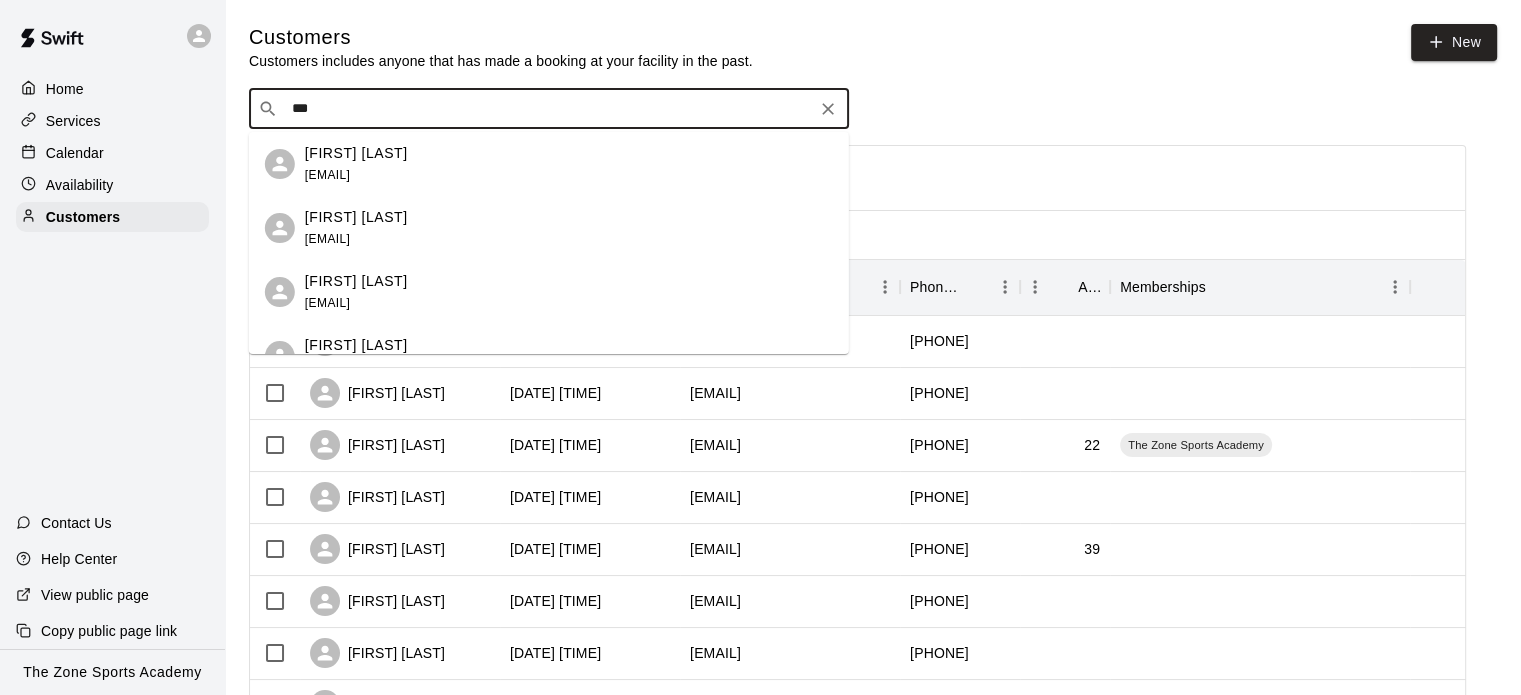 click on "[FIRST] [LAST]" at bounding box center [356, 153] 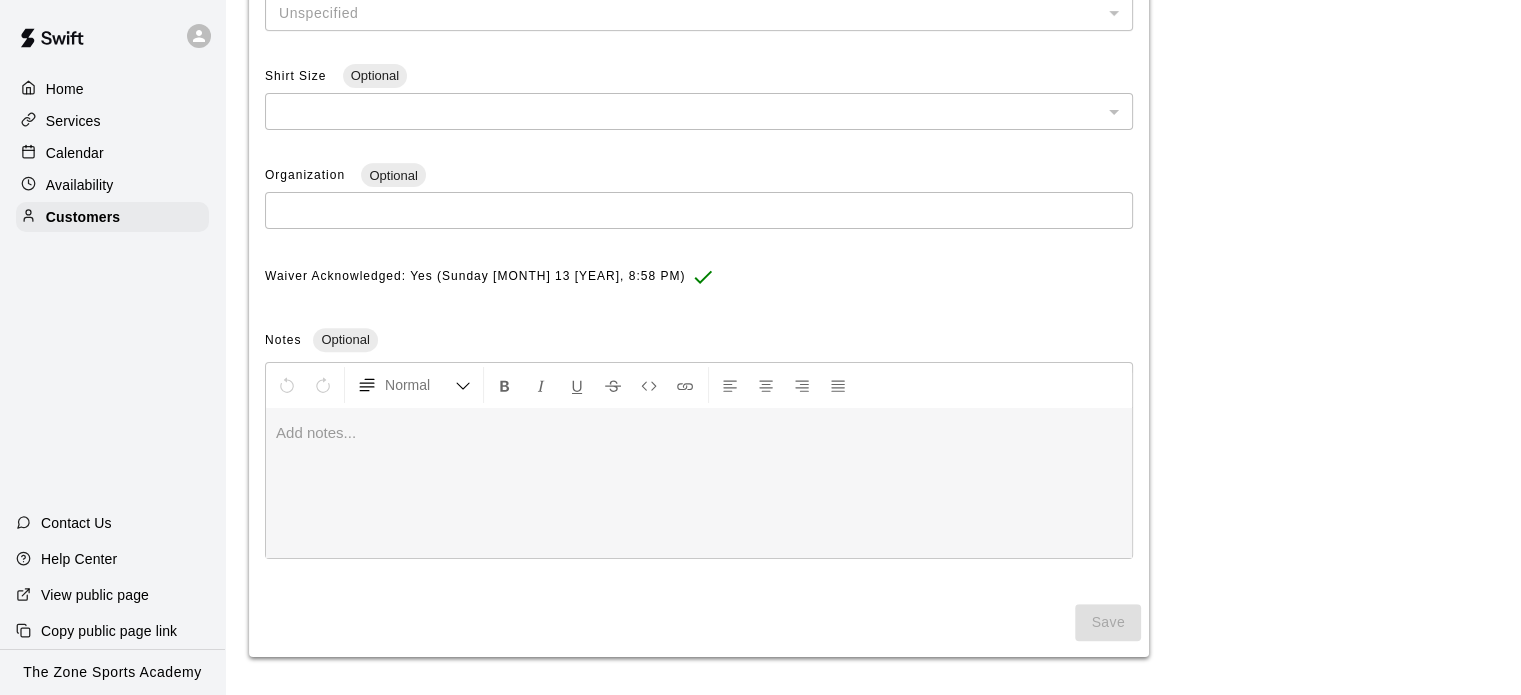 scroll, scrollTop: 0, scrollLeft: 0, axis: both 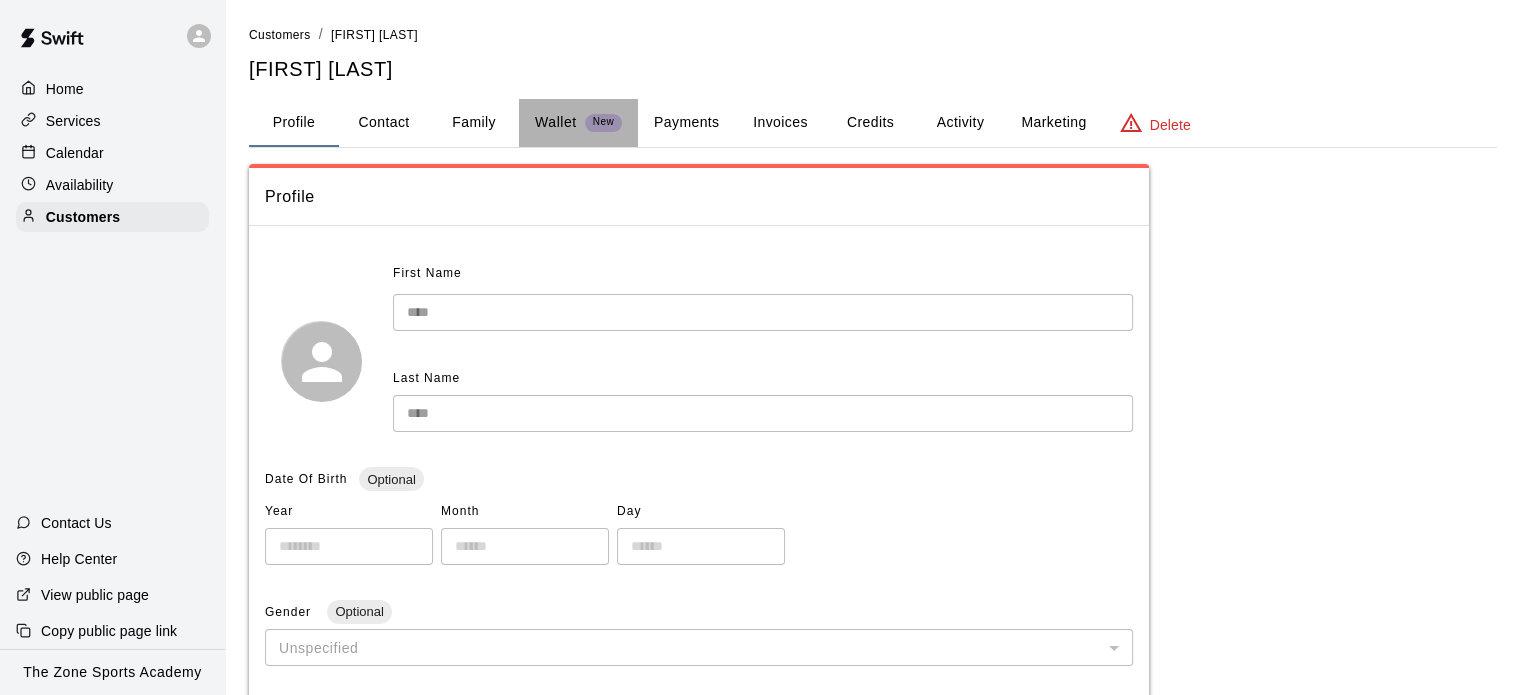 click on "Wallet" at bounding box center (556, 122) 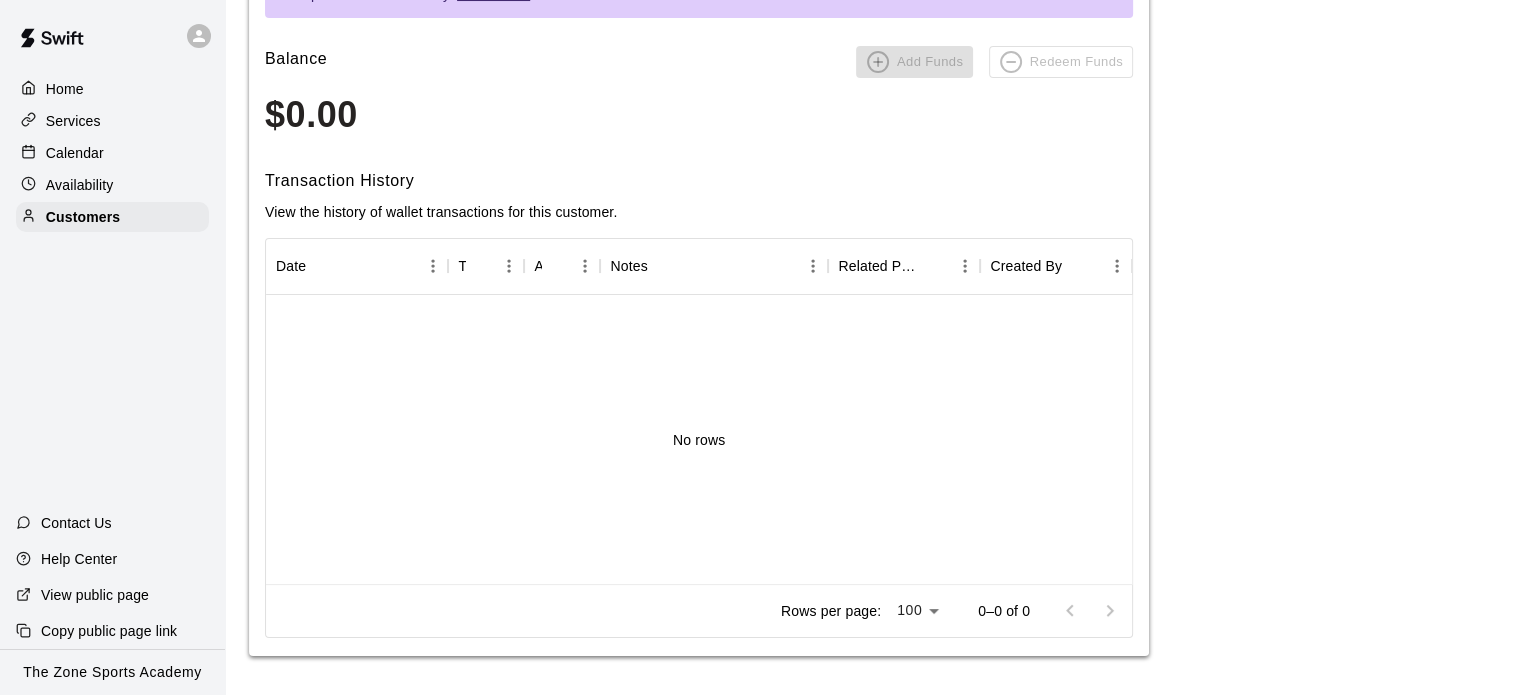scroll, scrollTop: 0, scrollLeft: 0, axis: both 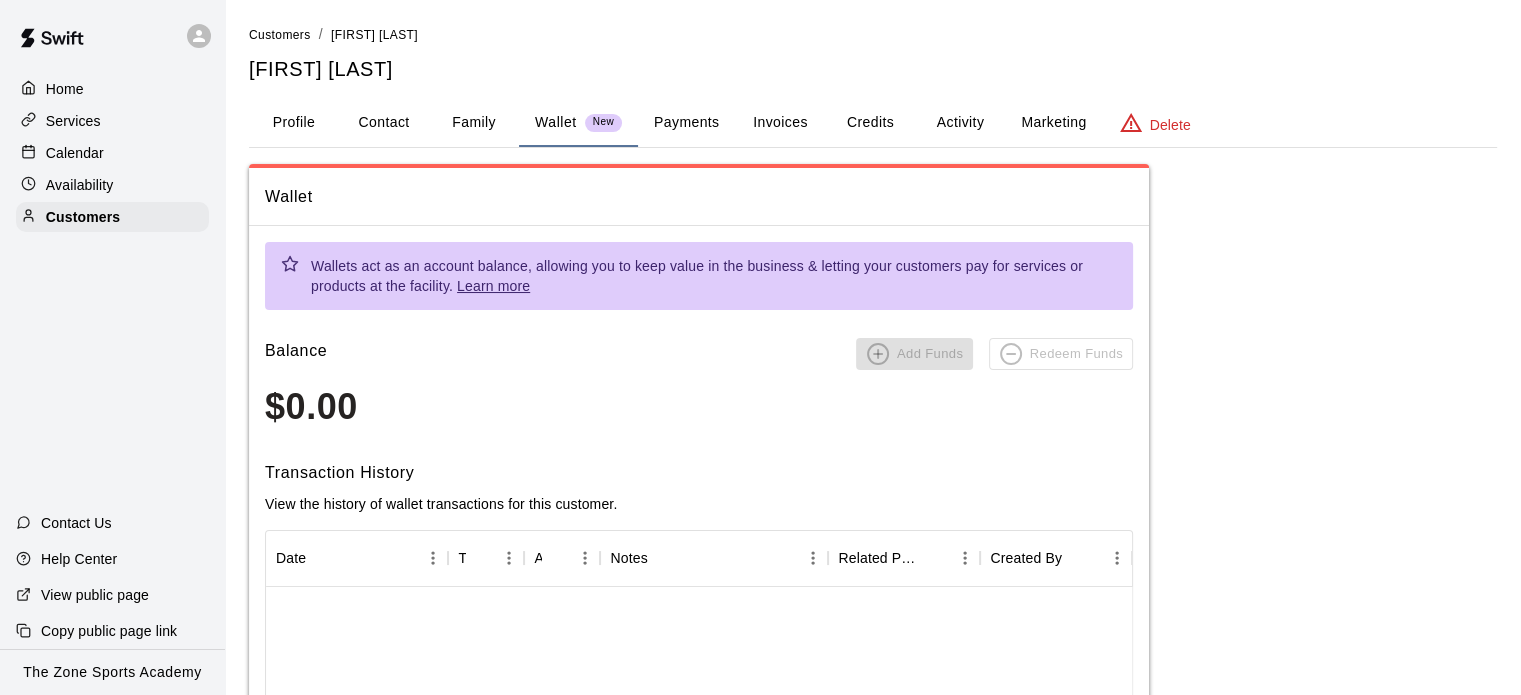 click on "Family" at bounding box center [474, 123] 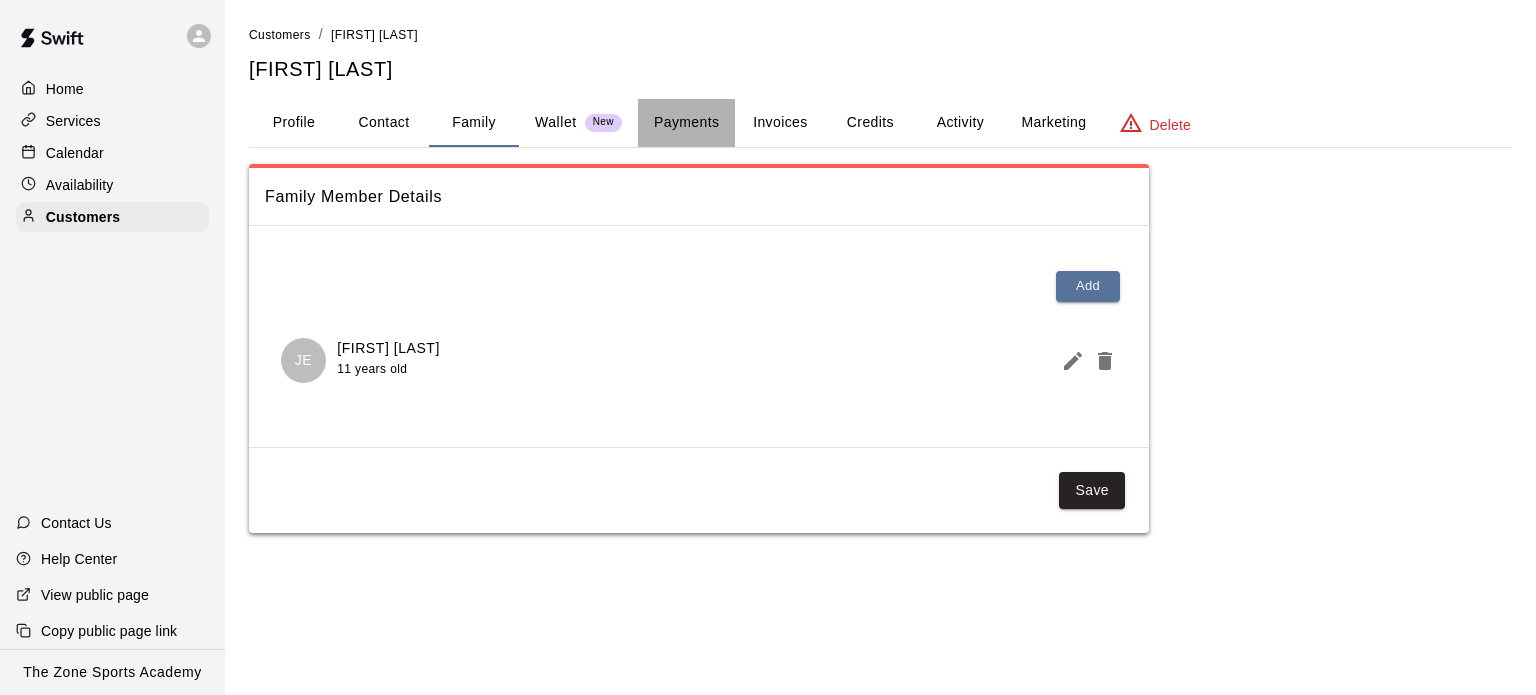 click on "Payments" at bounding box center [686, 123] 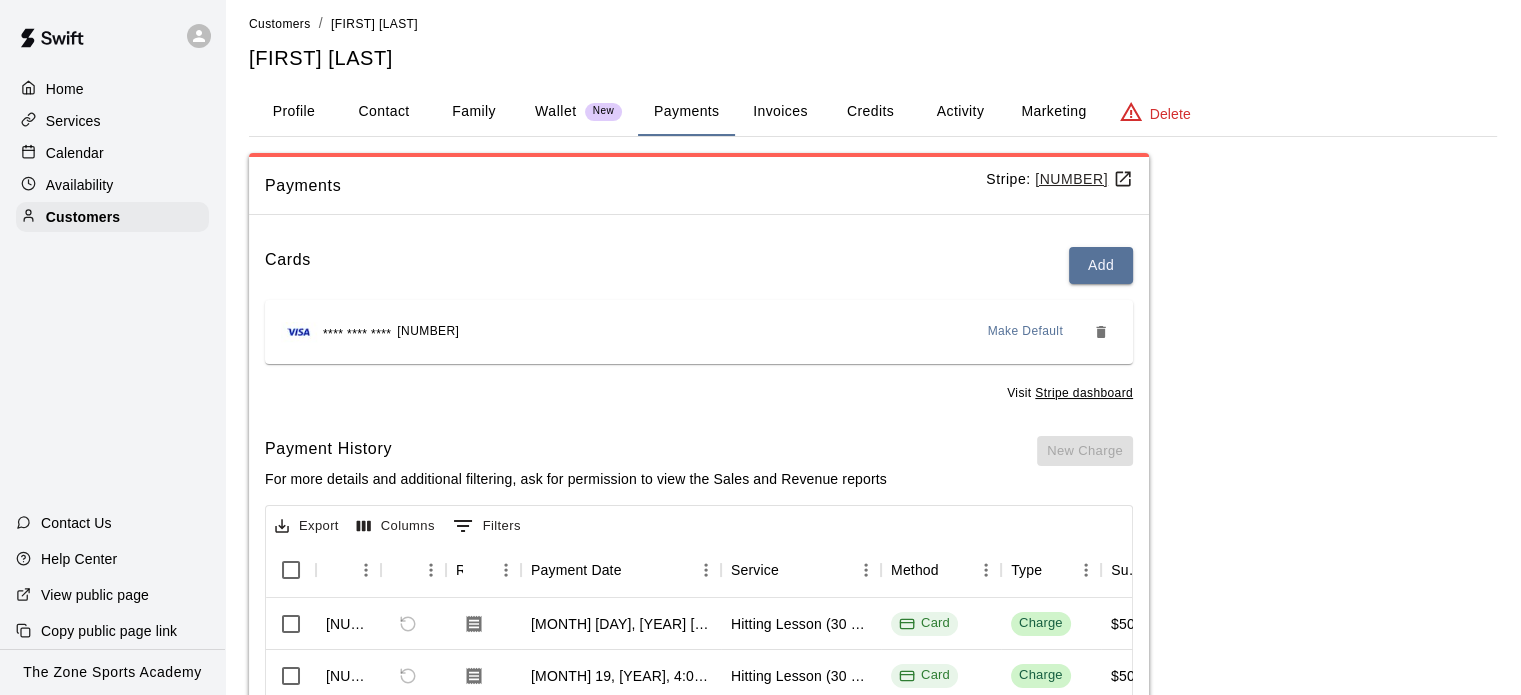 scroll, scrollTop: 0, scrollLeft: 0, axis: both 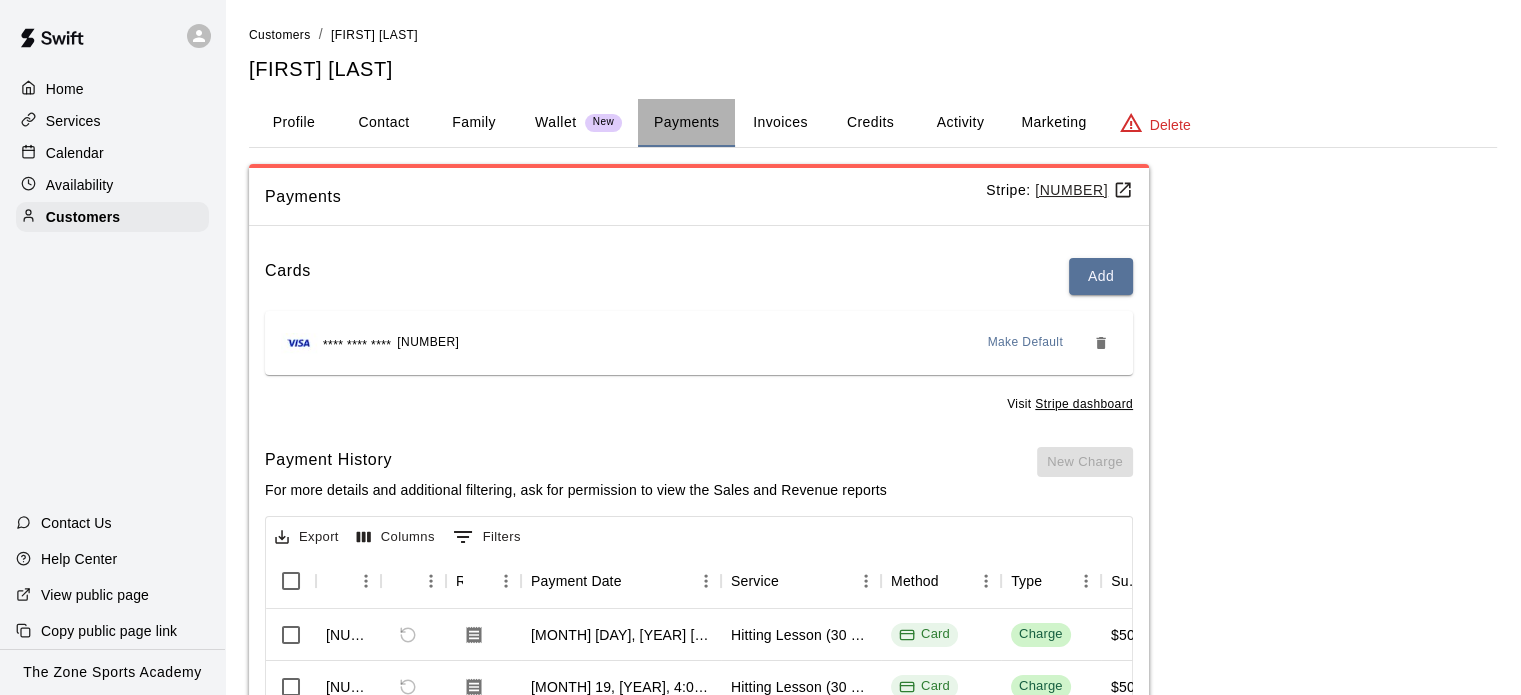 click on "Payments" at bounding box center (686, 123) 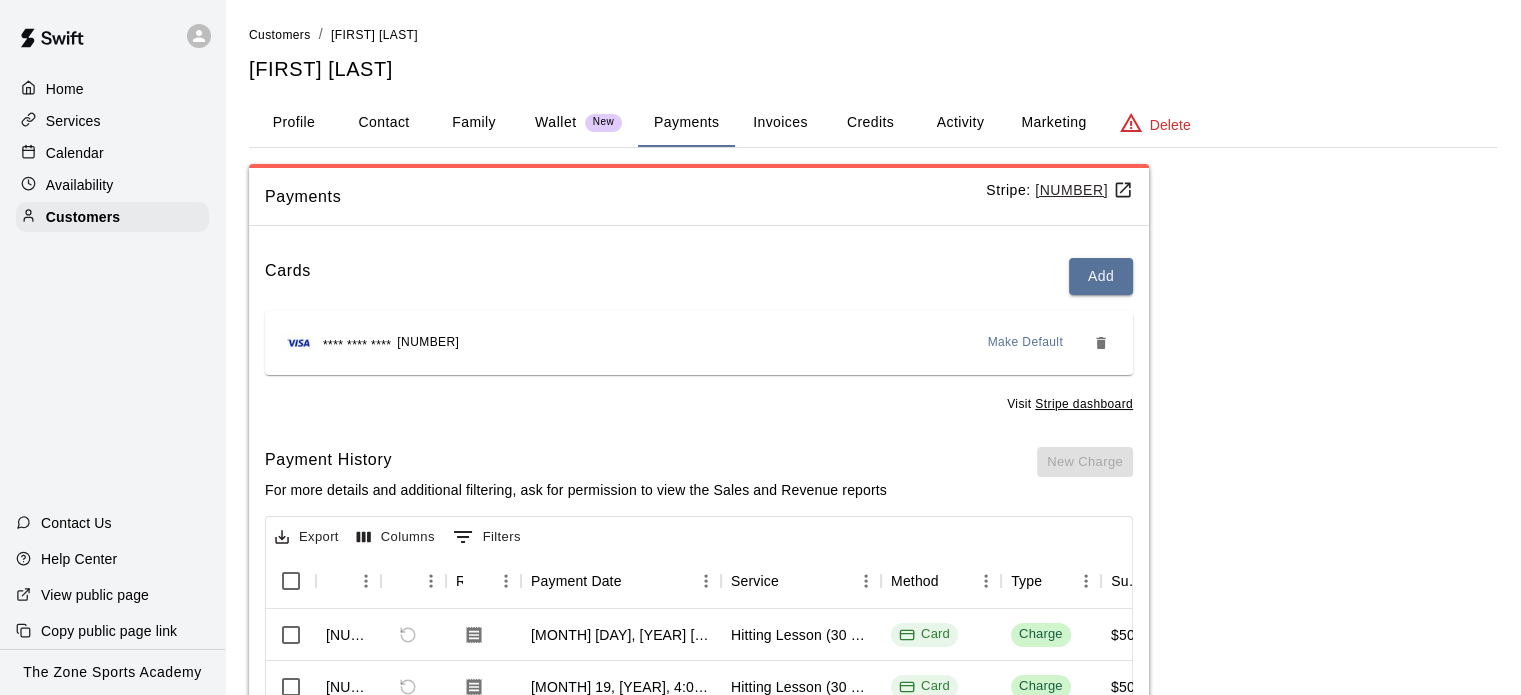click on "Invoices" at bounding box center [780, 123] 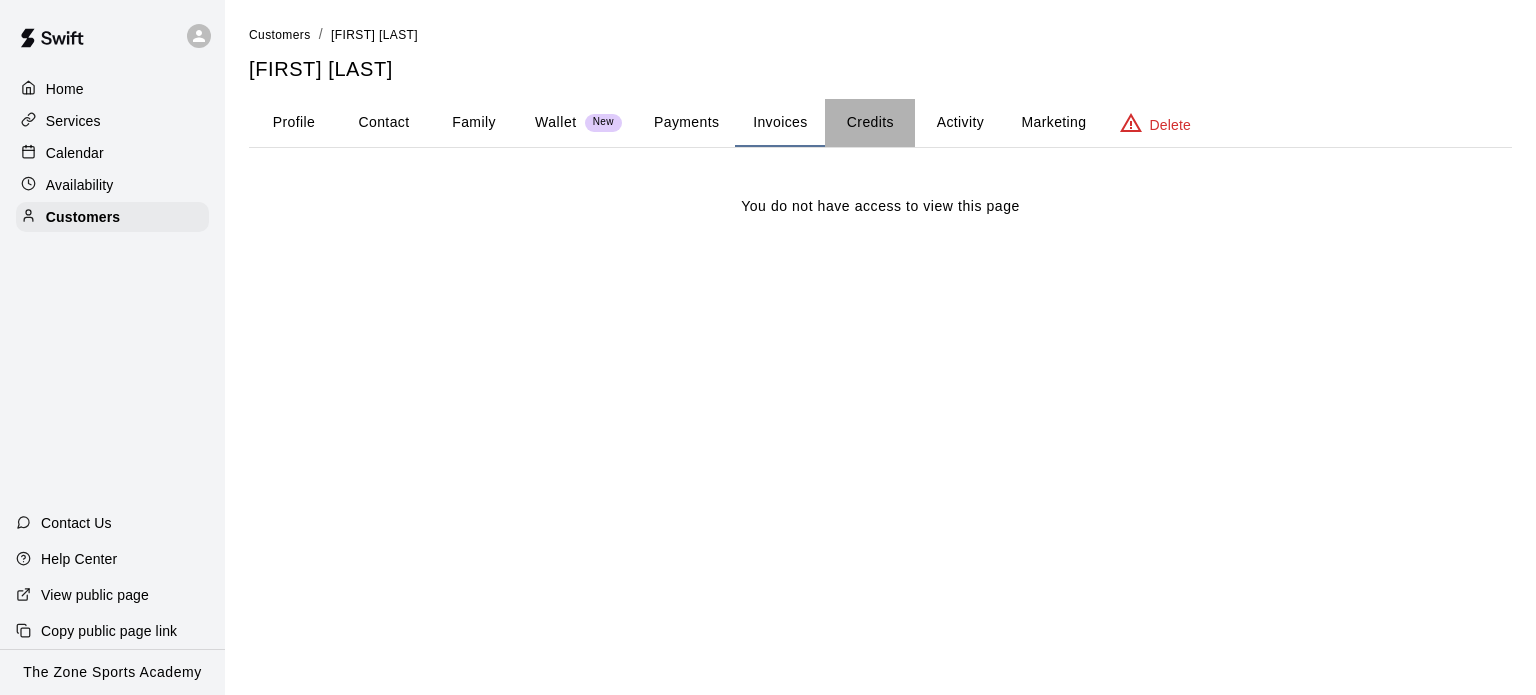 click on "Credits" at bounding box center (870, 123) 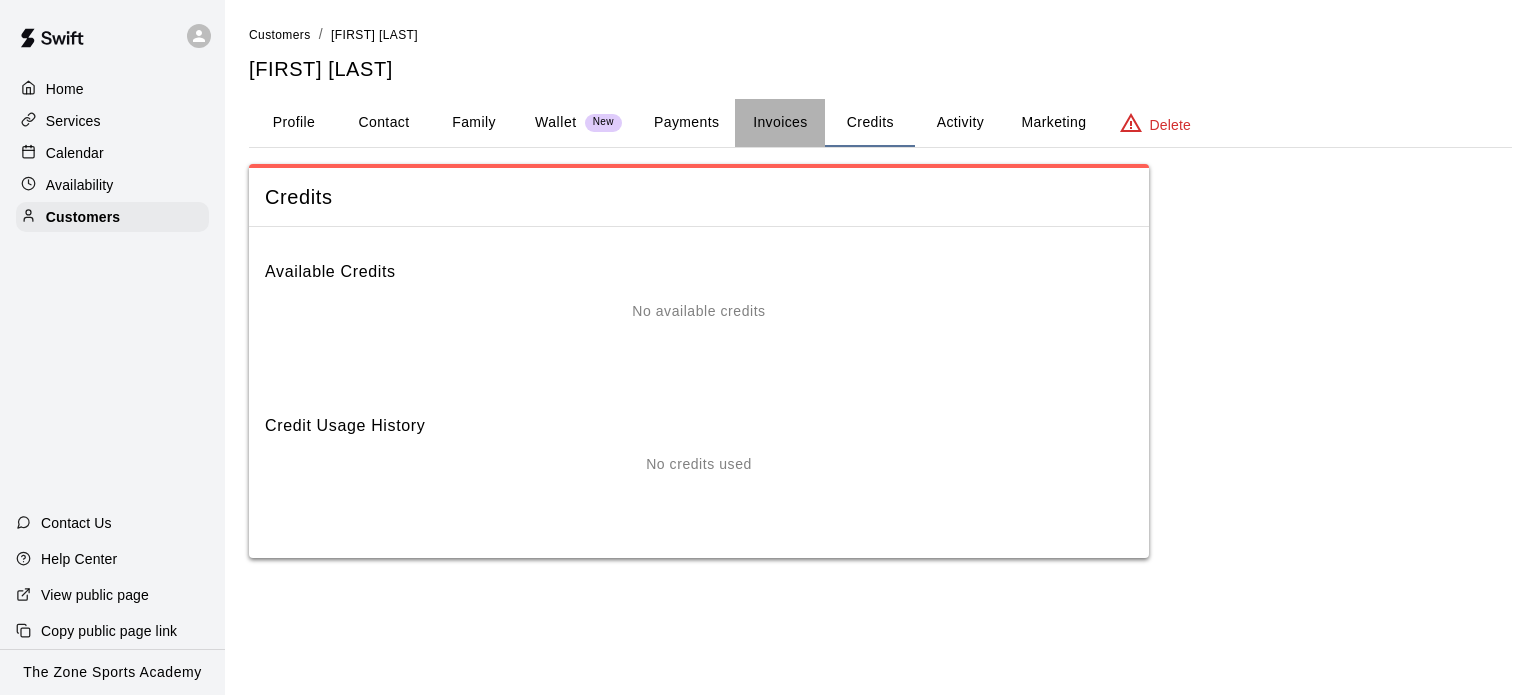 click on "Invoices" at bounding box center [780, 123] 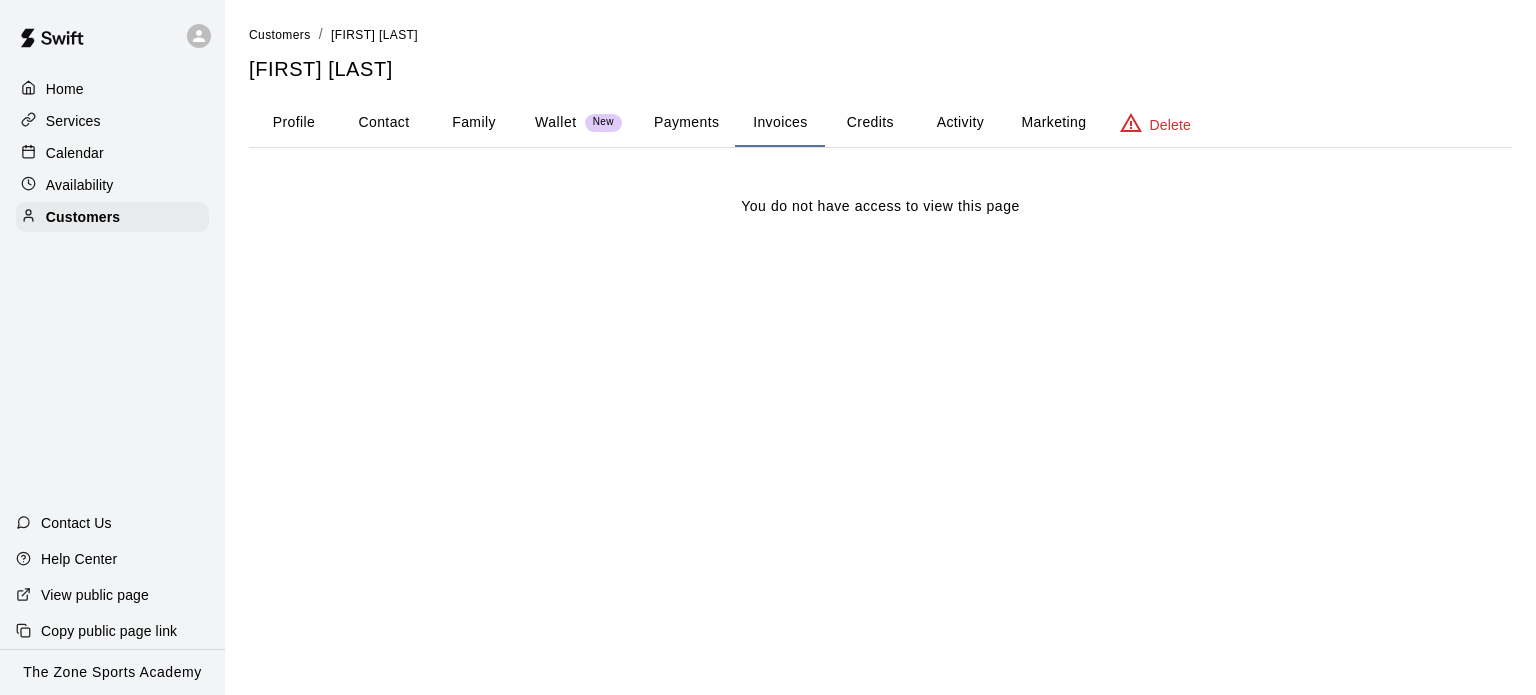 click on "Profile" at bounding box center [294, 123] 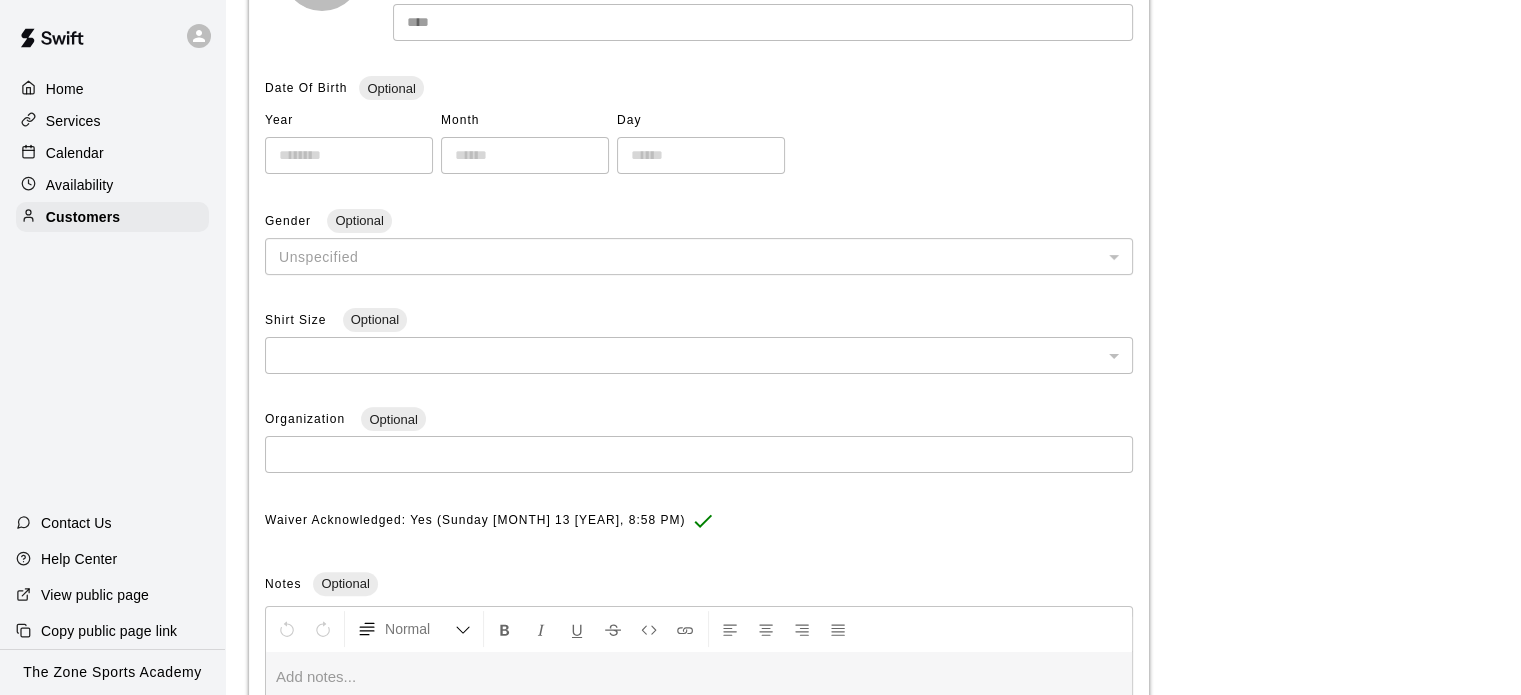 scroll, scrollTop: 635, scrollLeft: 0, axis: vertical 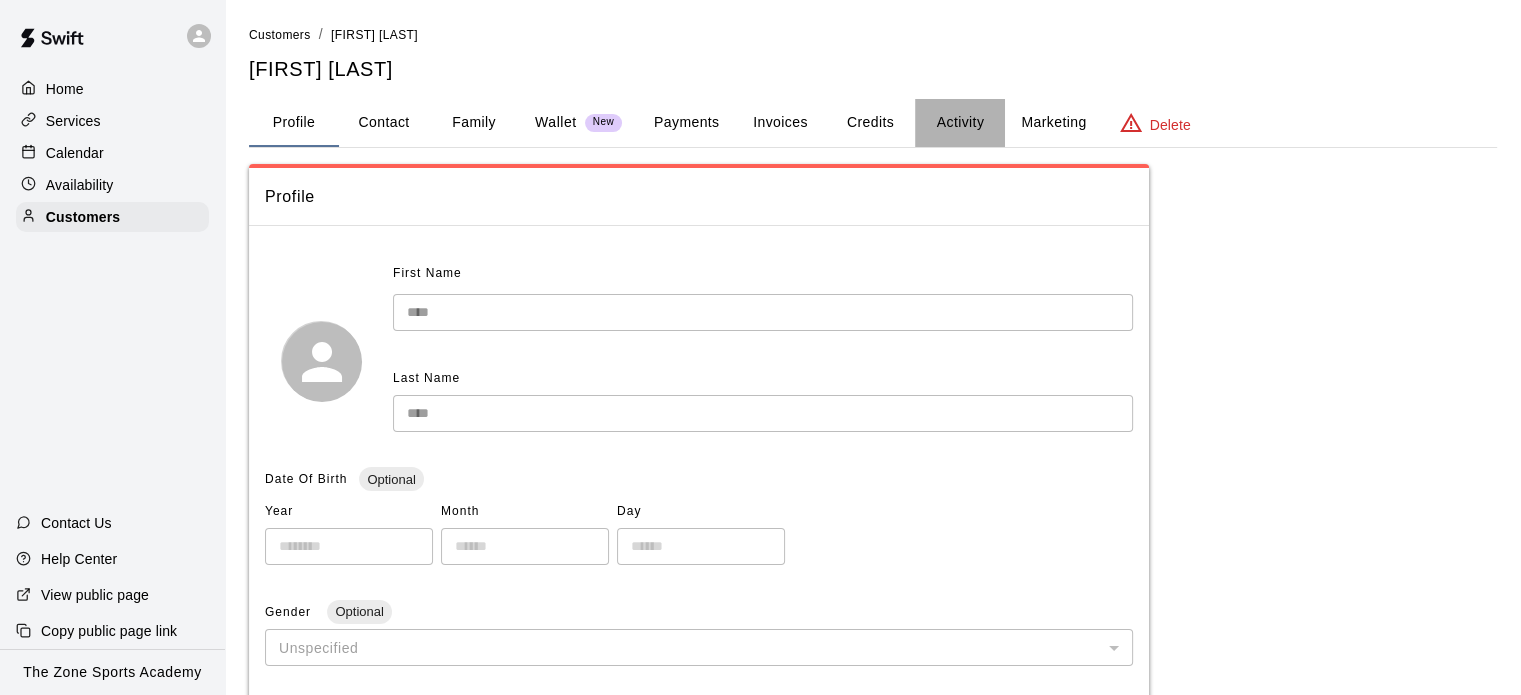 click on "Activity" at bounding box center (960, 123) 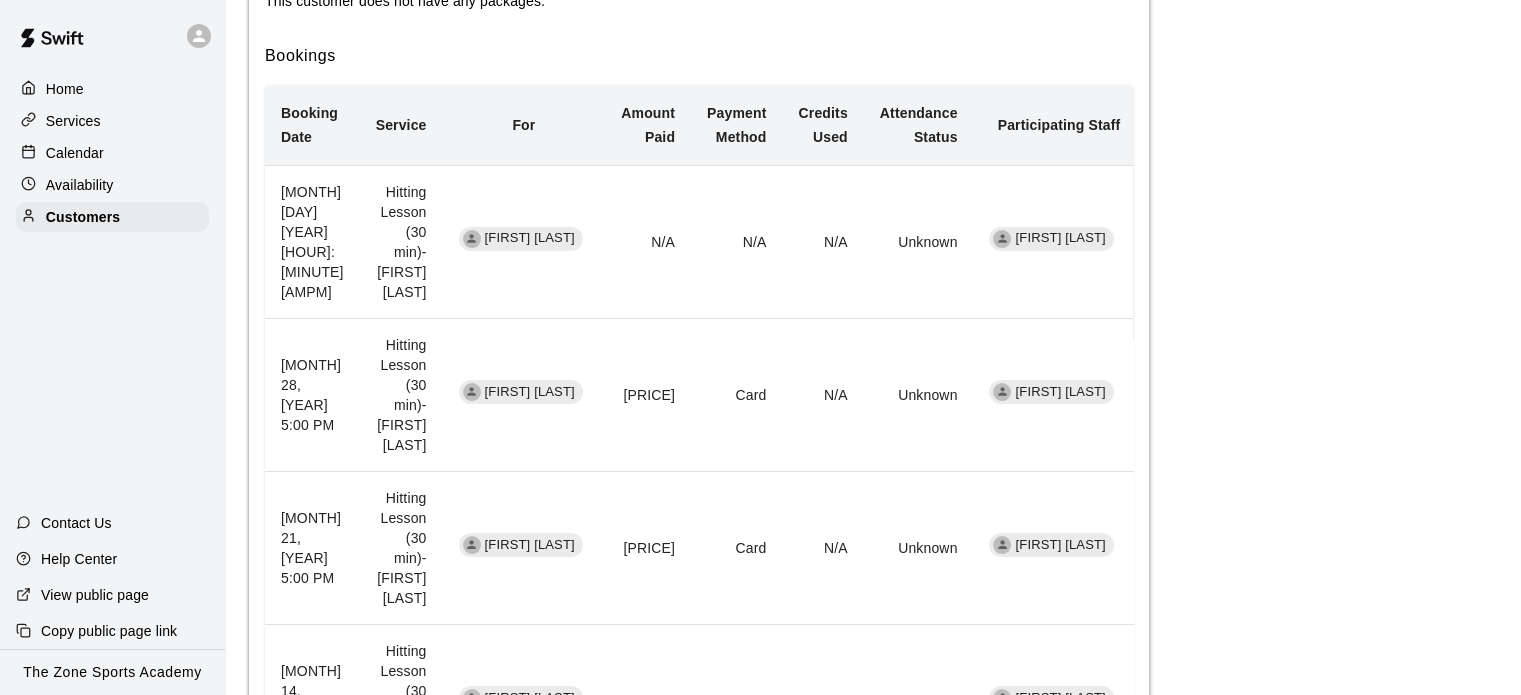 scroll, scrollTop: 383, scrollLeft: 0, axis: vertical 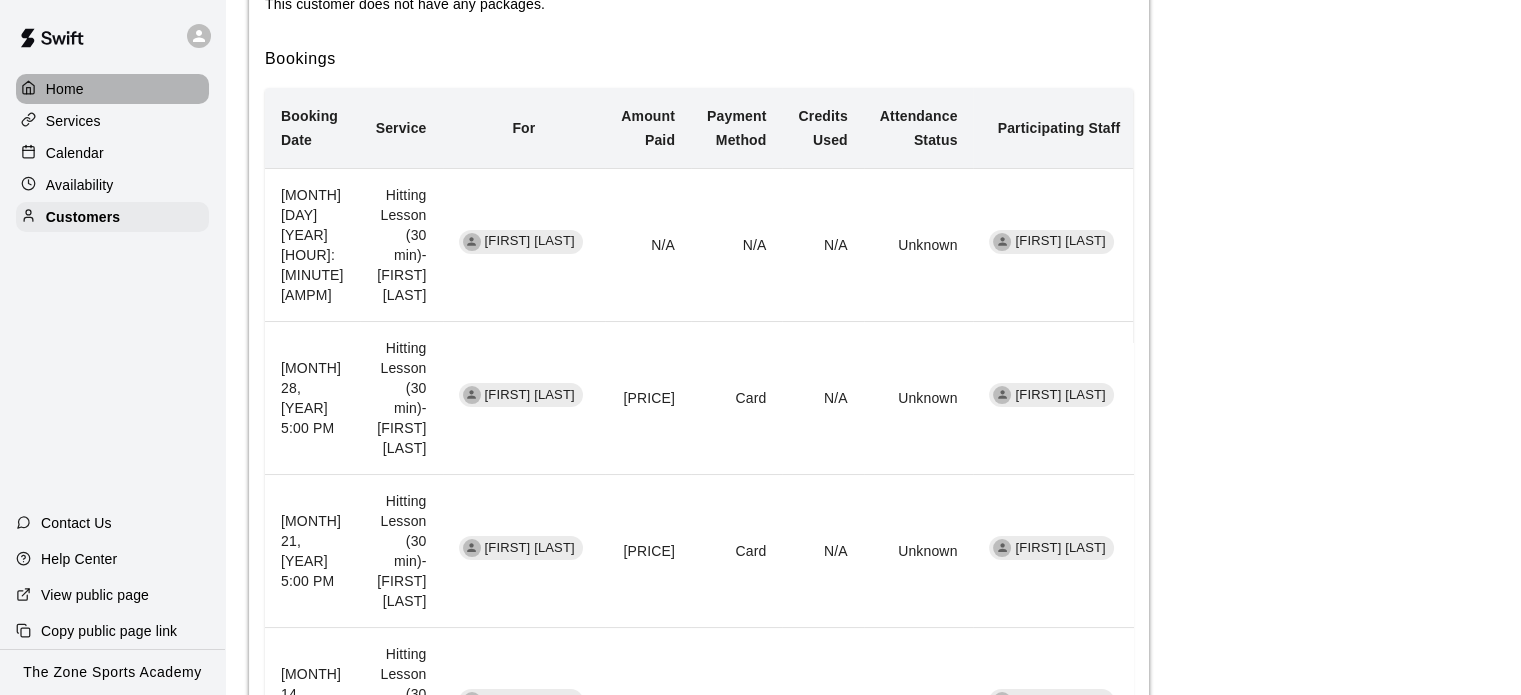 click on "Home" at bounding box center (112, 89) 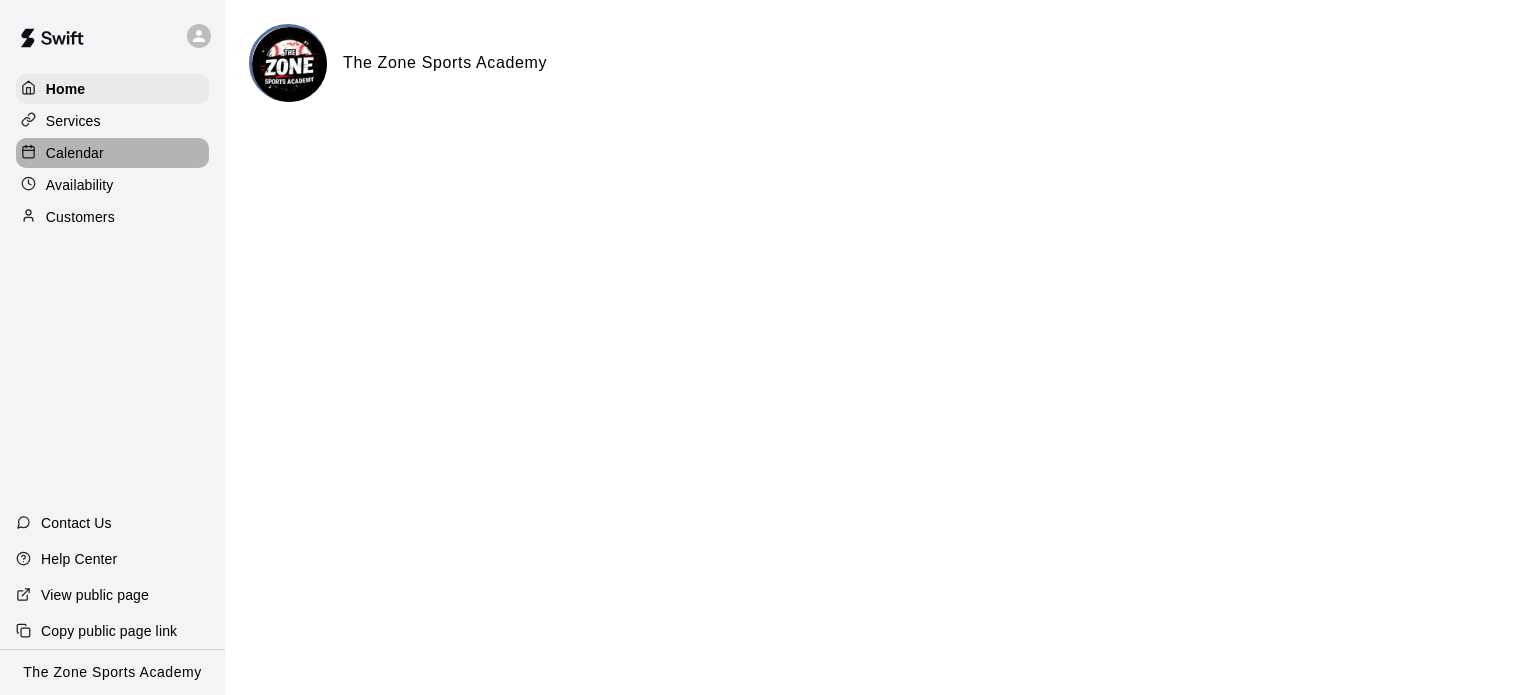 click on "Calendar" at bounding box center (112, 153) 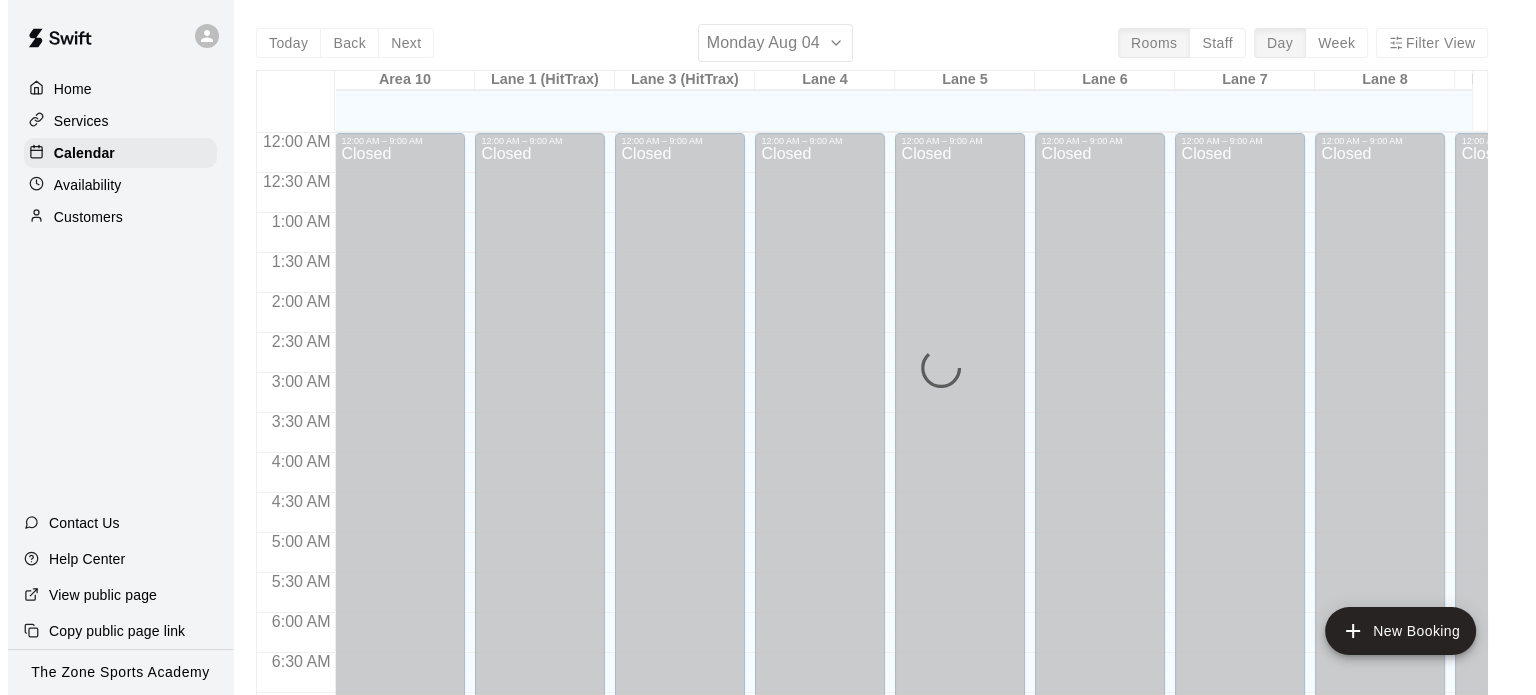 scroll, scrollTop: 1204, scrollLeft: 0, axis: vertical 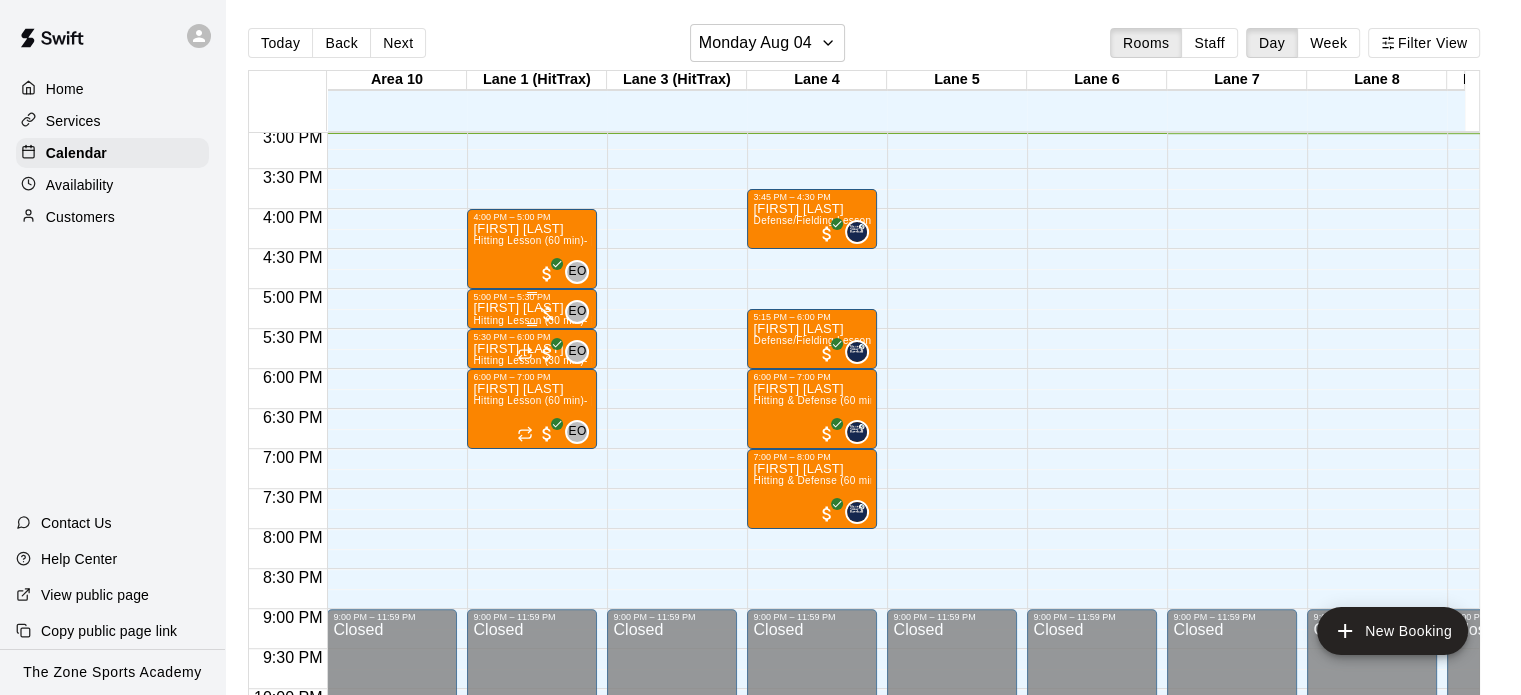 click on "[FIRST] [LAST]" at bounding box center (532, 308) 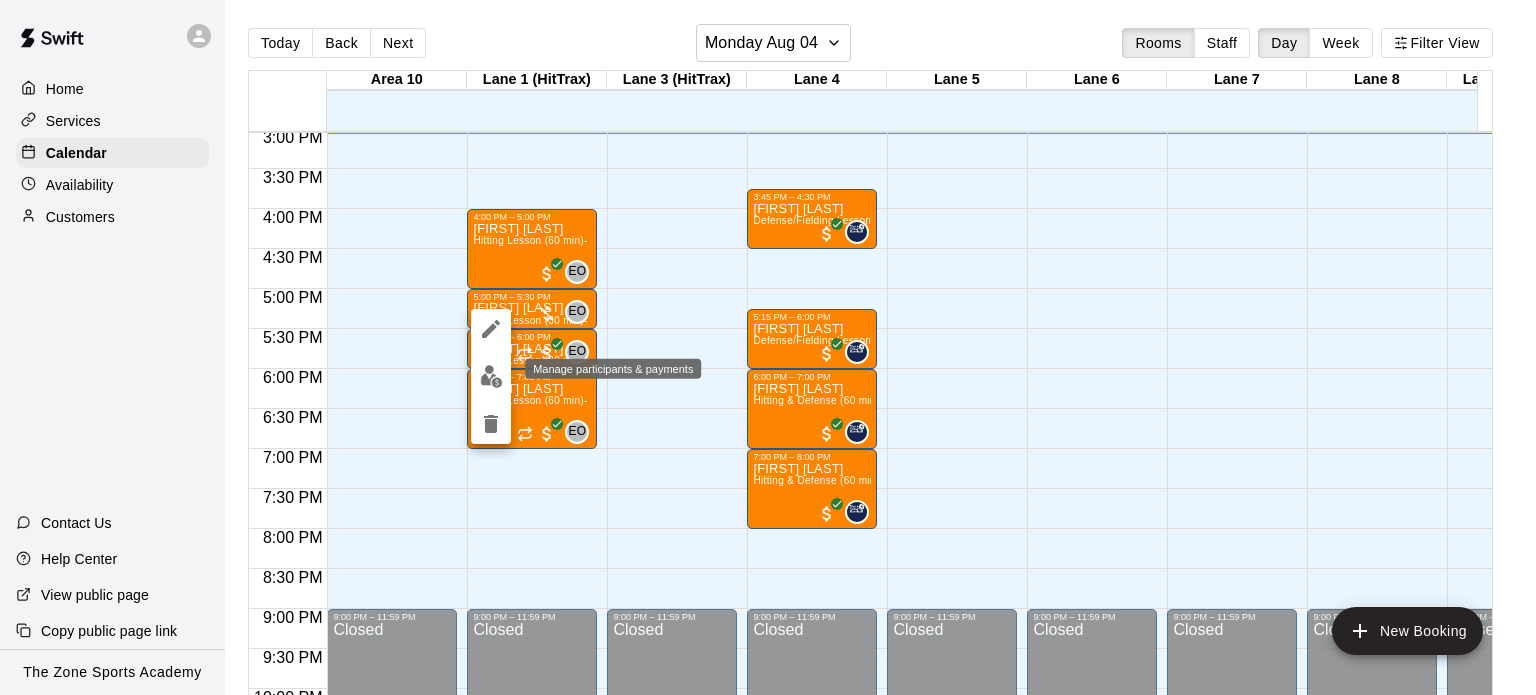 click at bounding box center [491, 376] 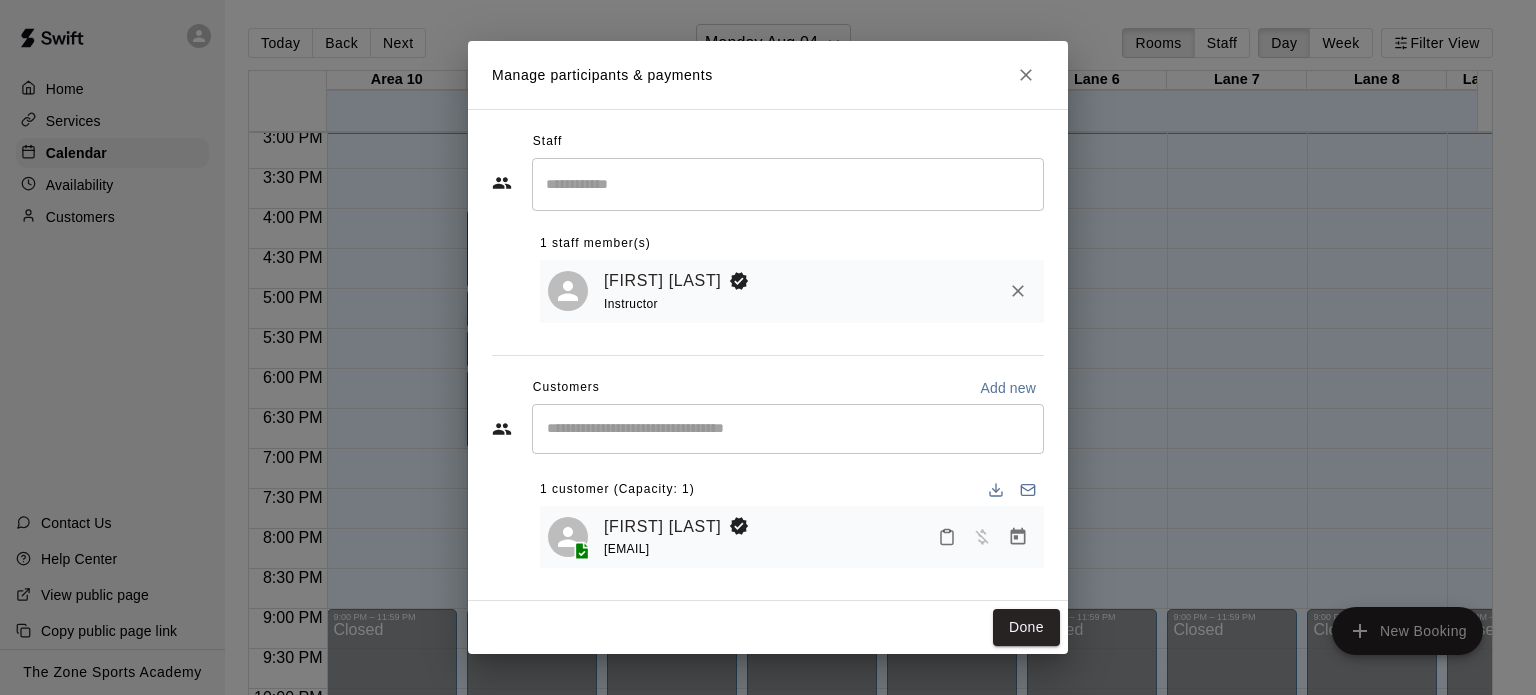 click at bounding box center (788, 429) 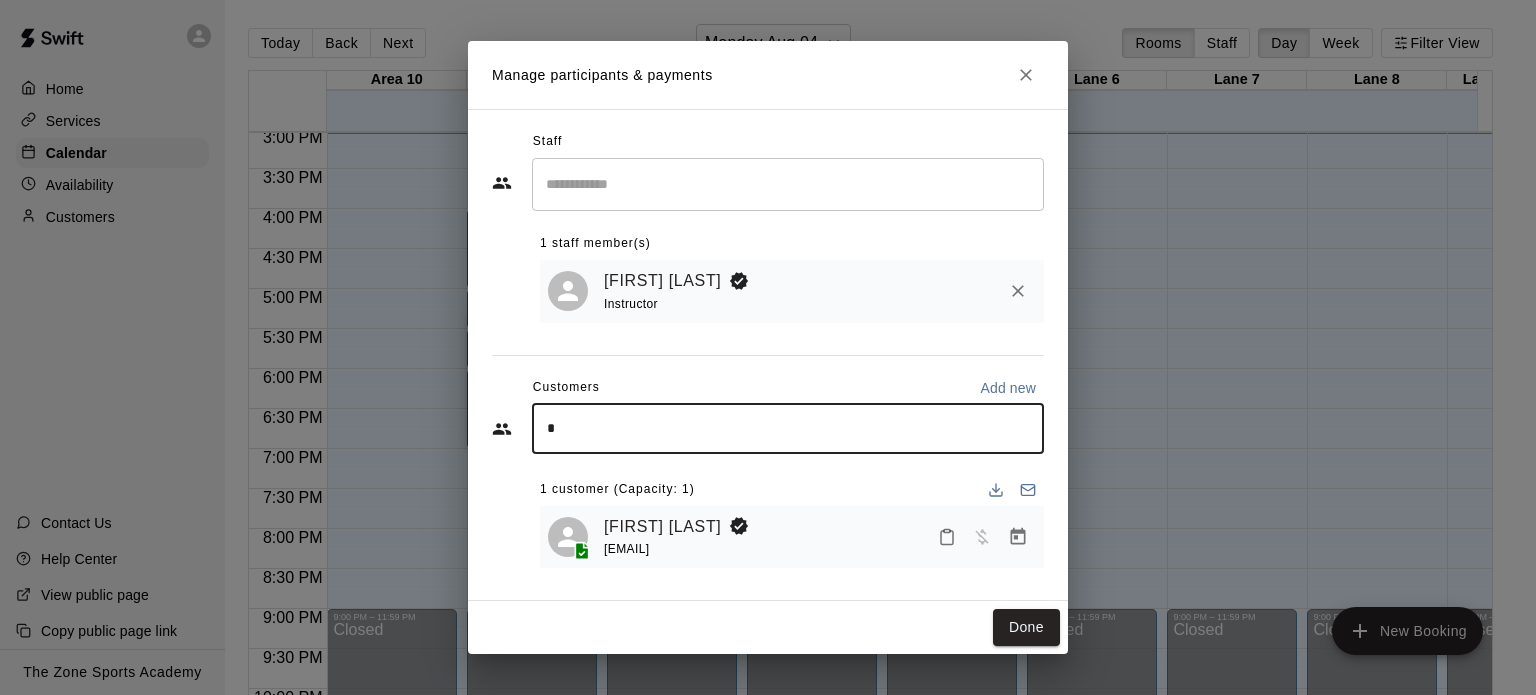 click on "*" at bounding box center [788, 429] 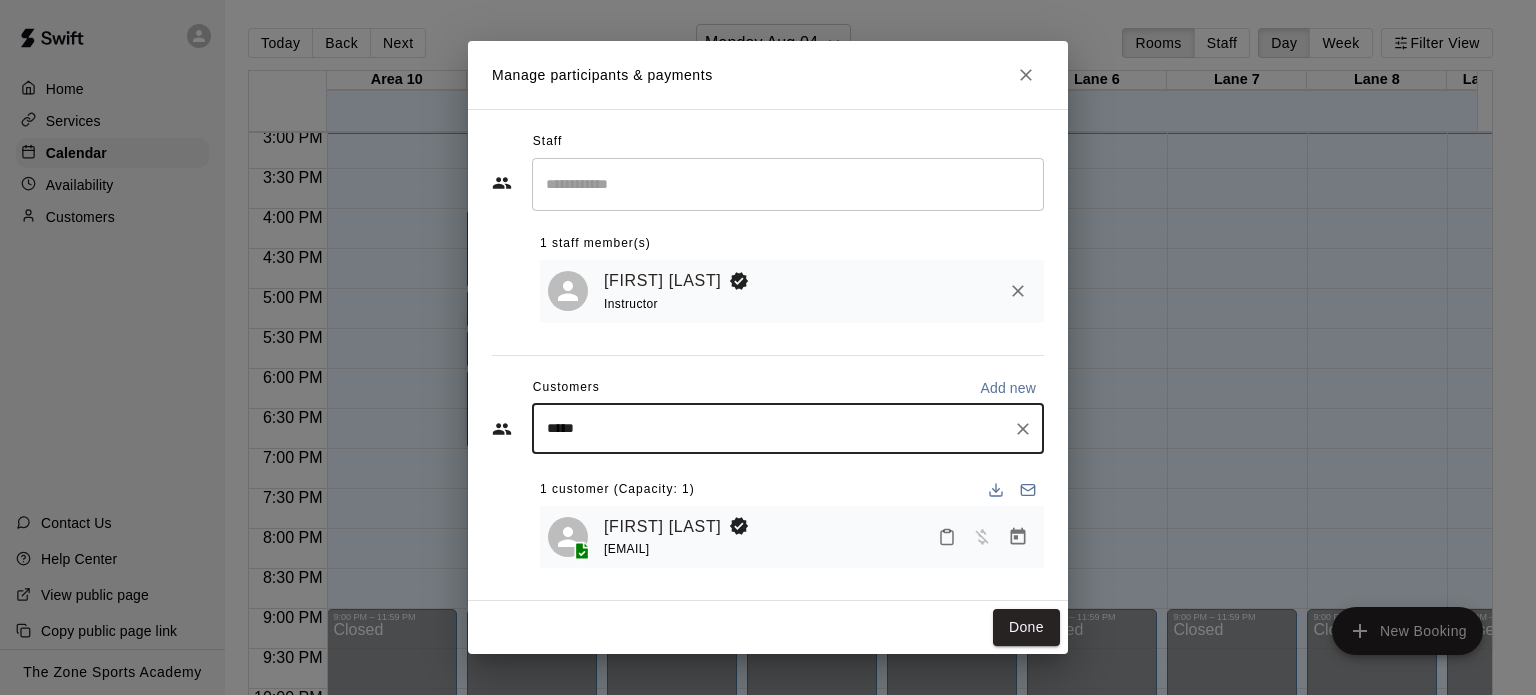 type on "******" 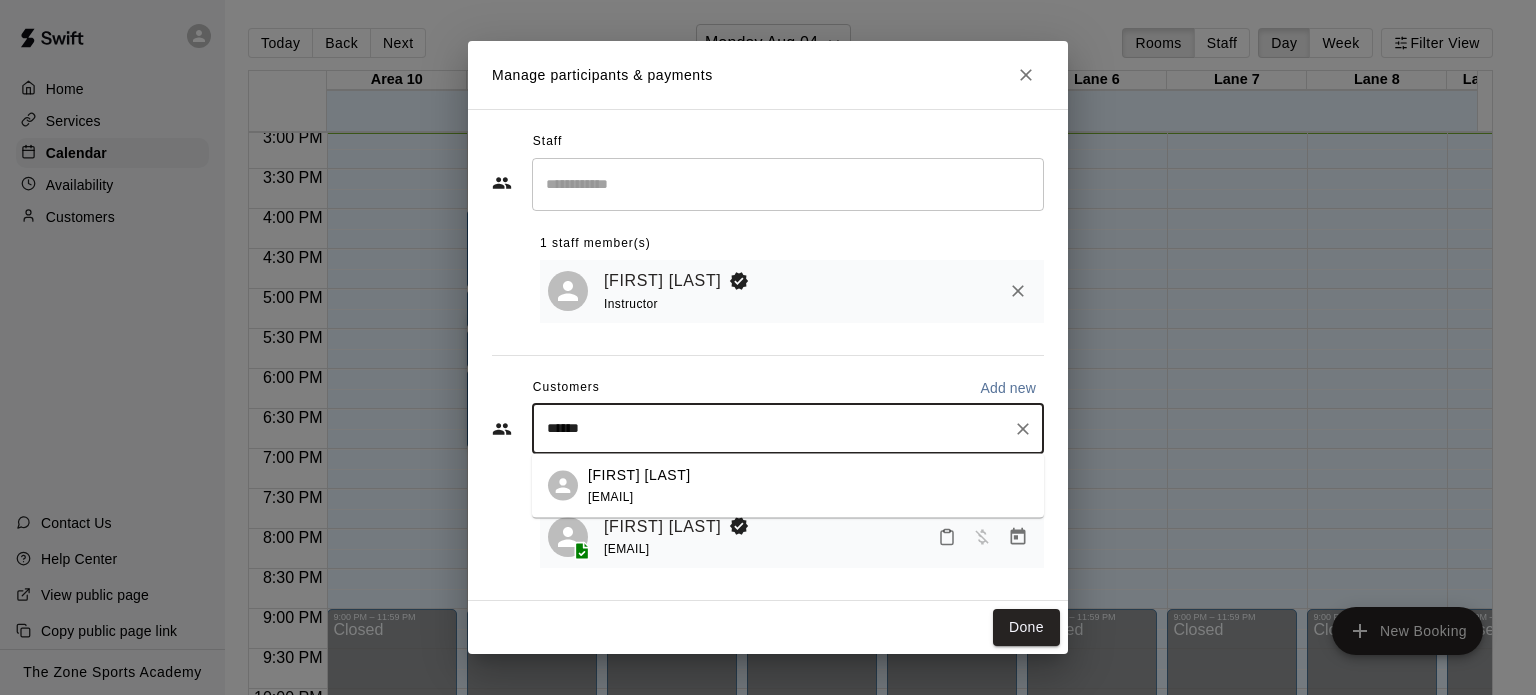 click on "[FIRST] [LAST]" at bounding box center [639, 474] 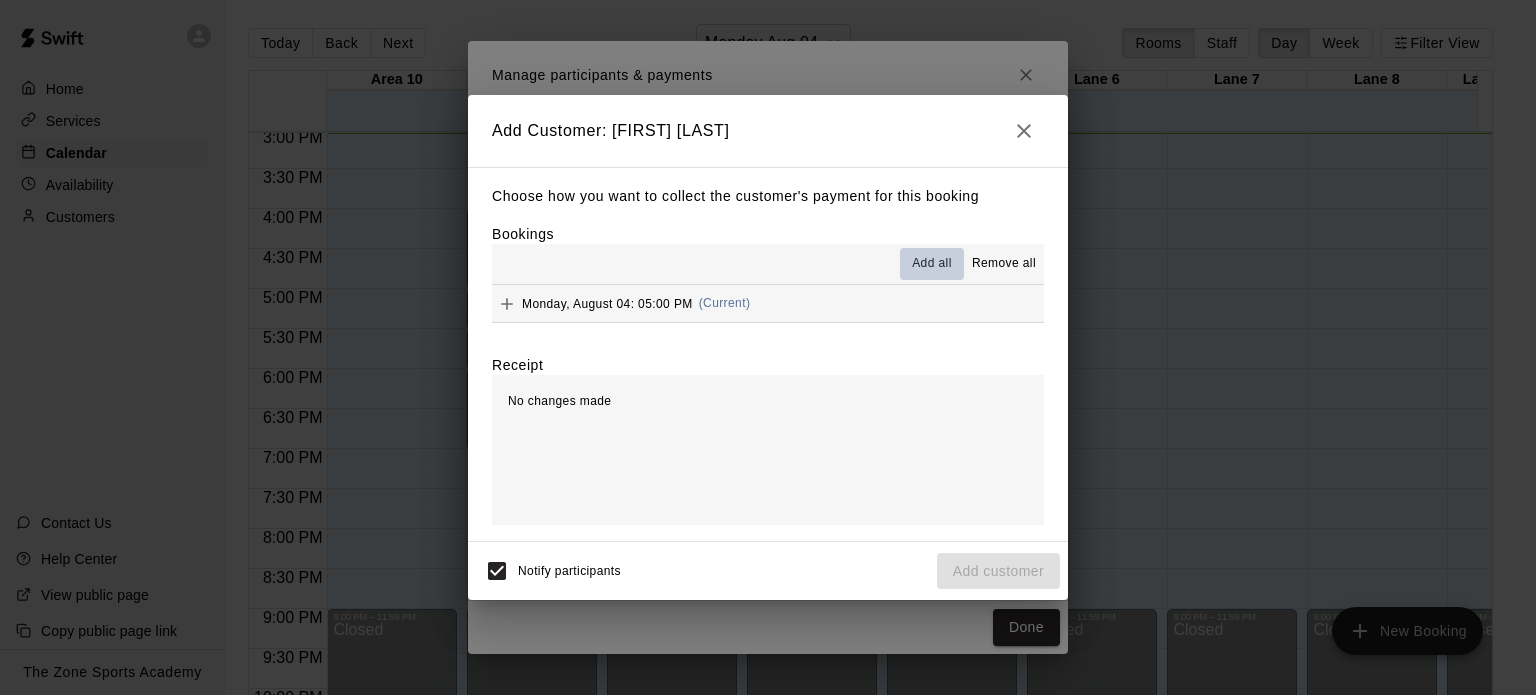 click on "Add all" at bounding box center (932, 264) 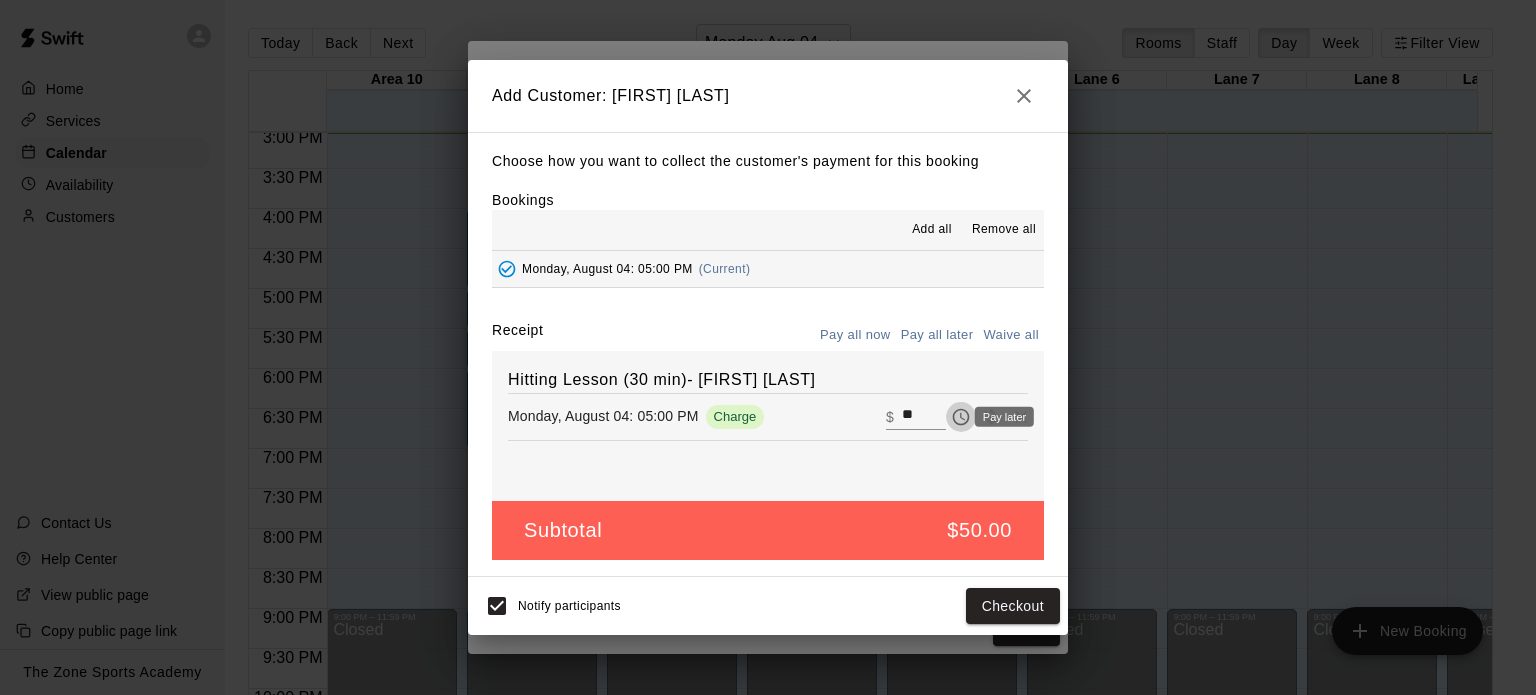 click 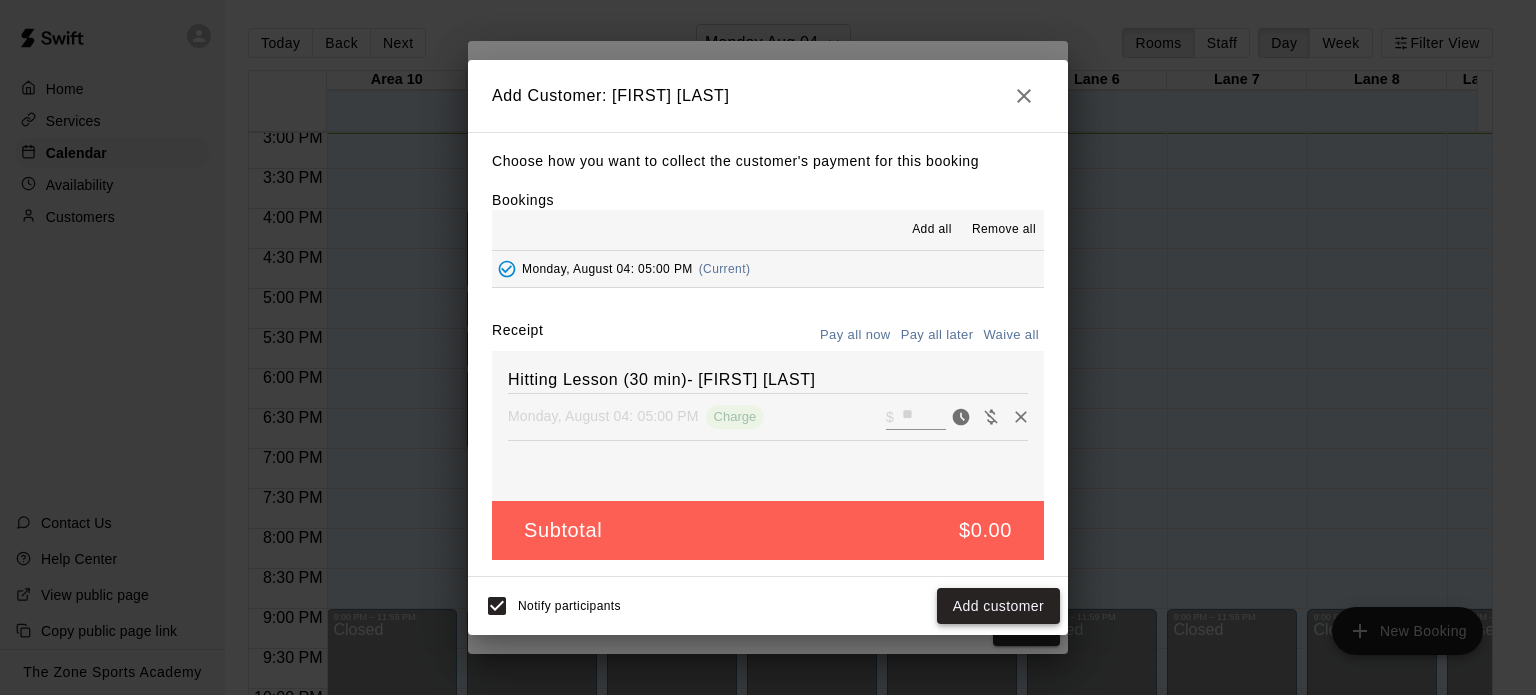 click on "Add customer" at bounding box center (998, 606) 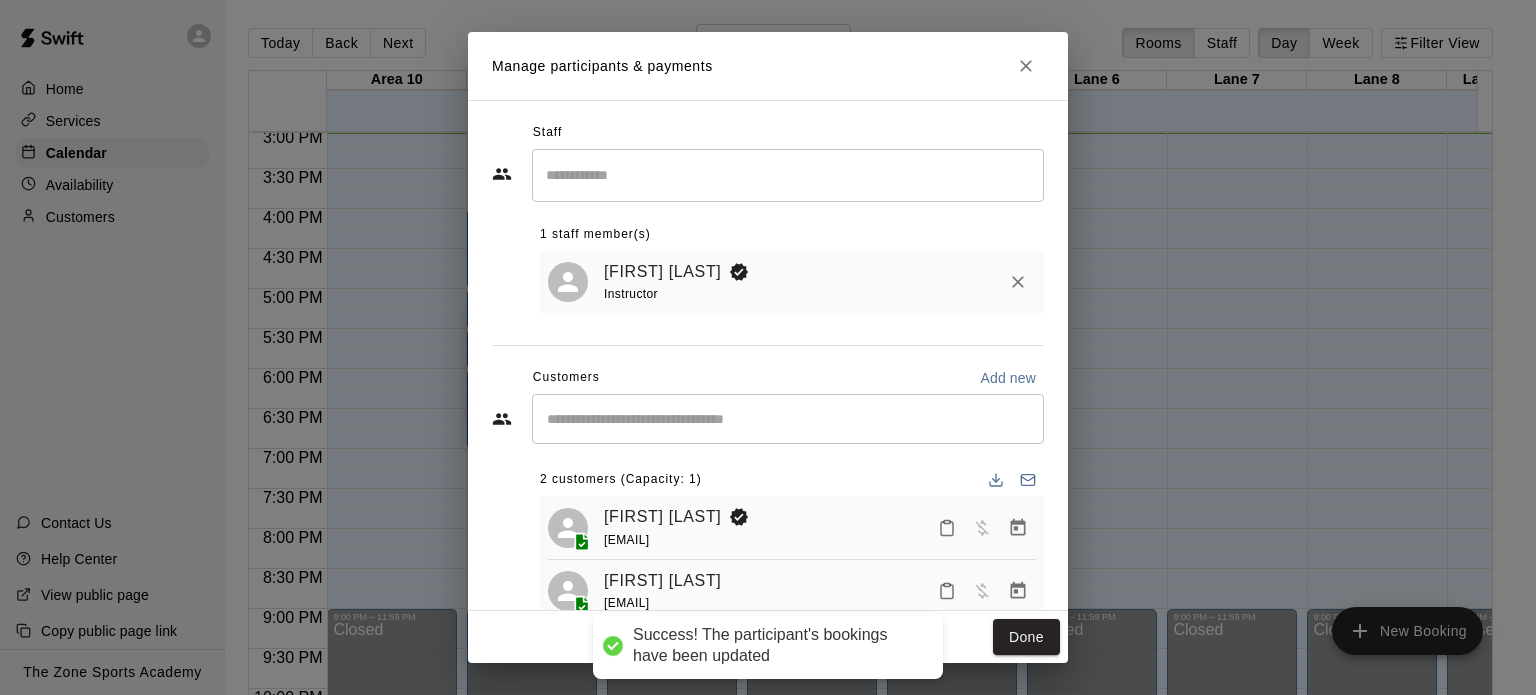scroll, scrollTop: 61, scrollLeft: 0, axis: vertical 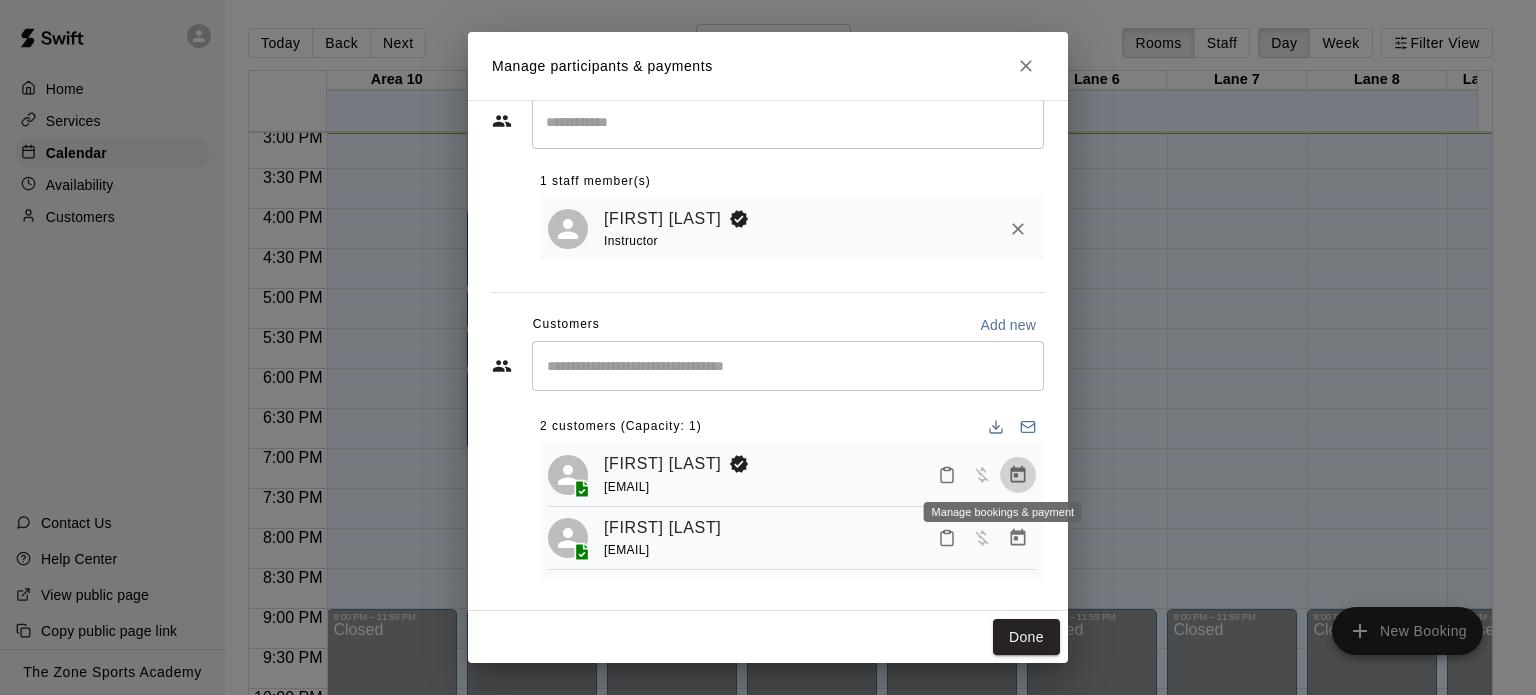 click 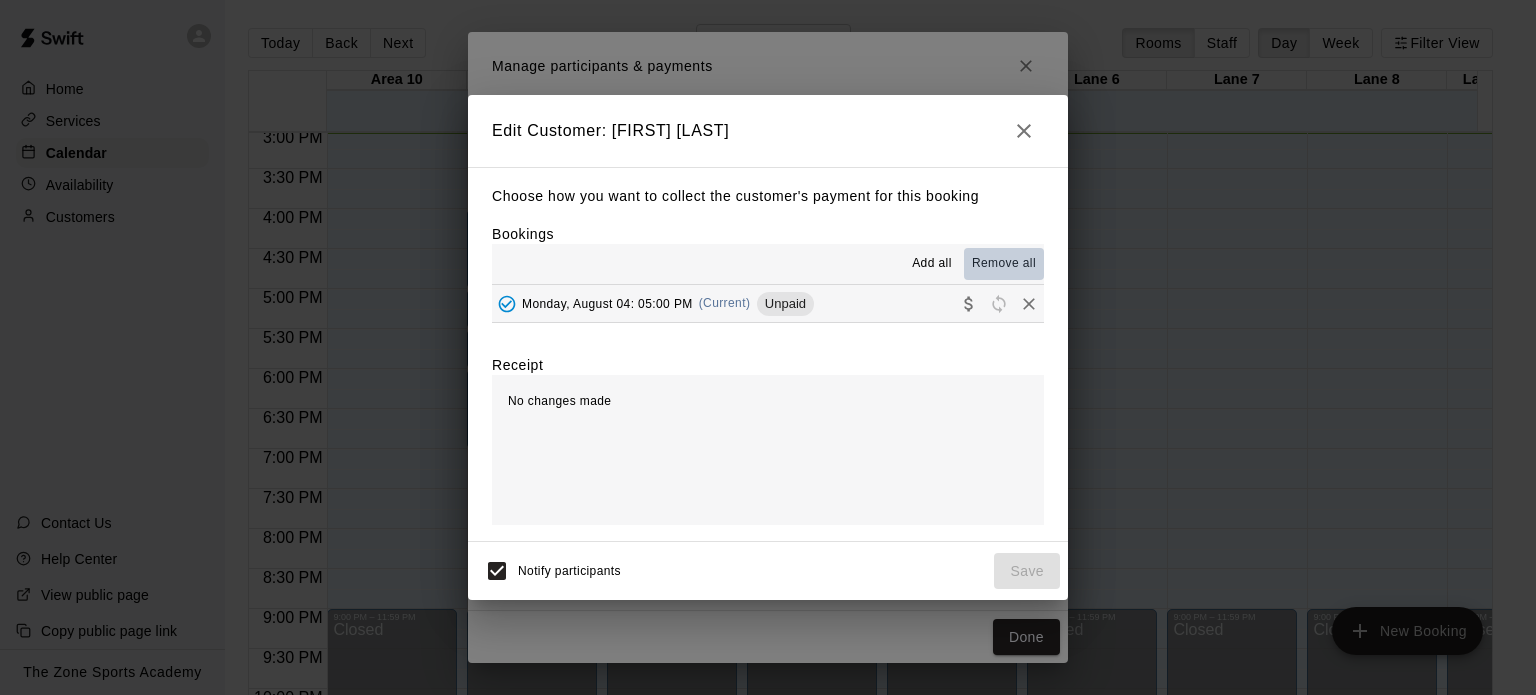 click on "Remove all" at bounding box center (1004, 264) 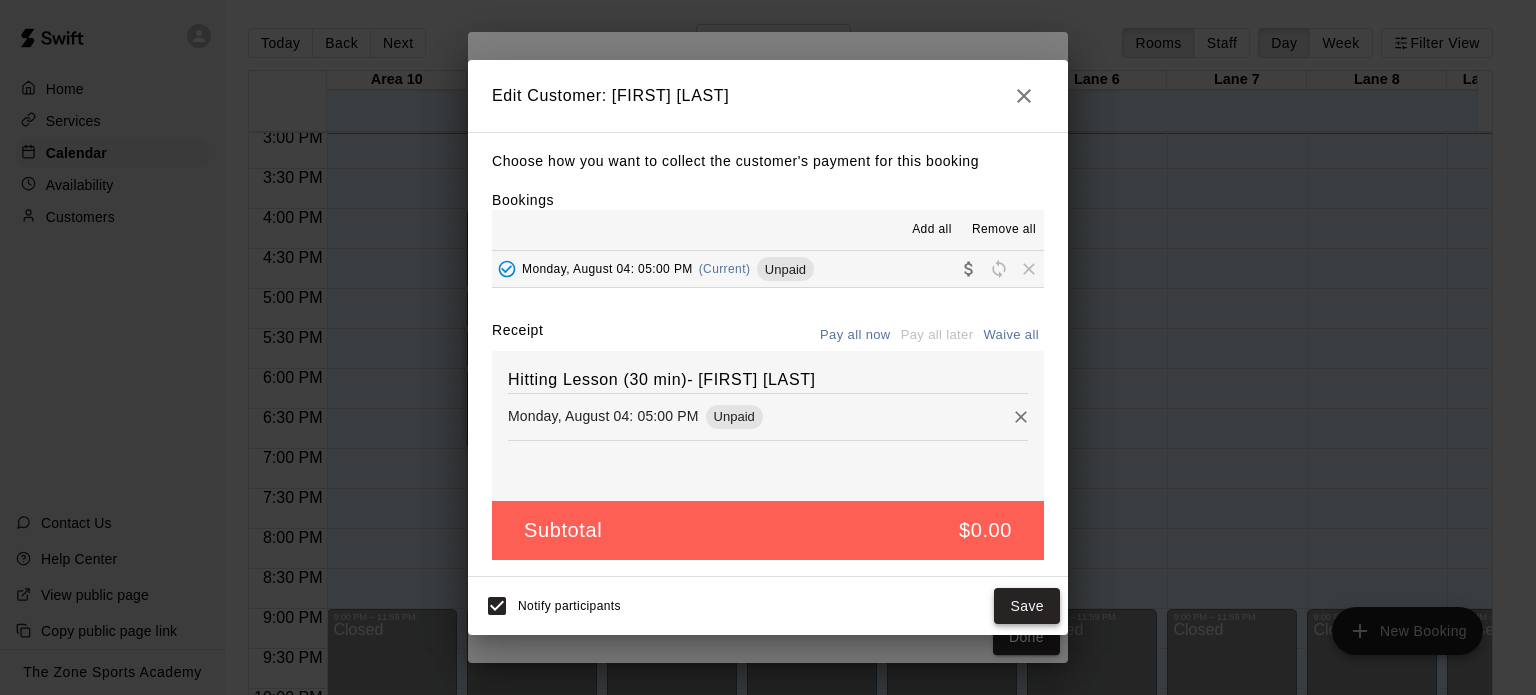 click on "Save" at bounding box center [1027, 606] 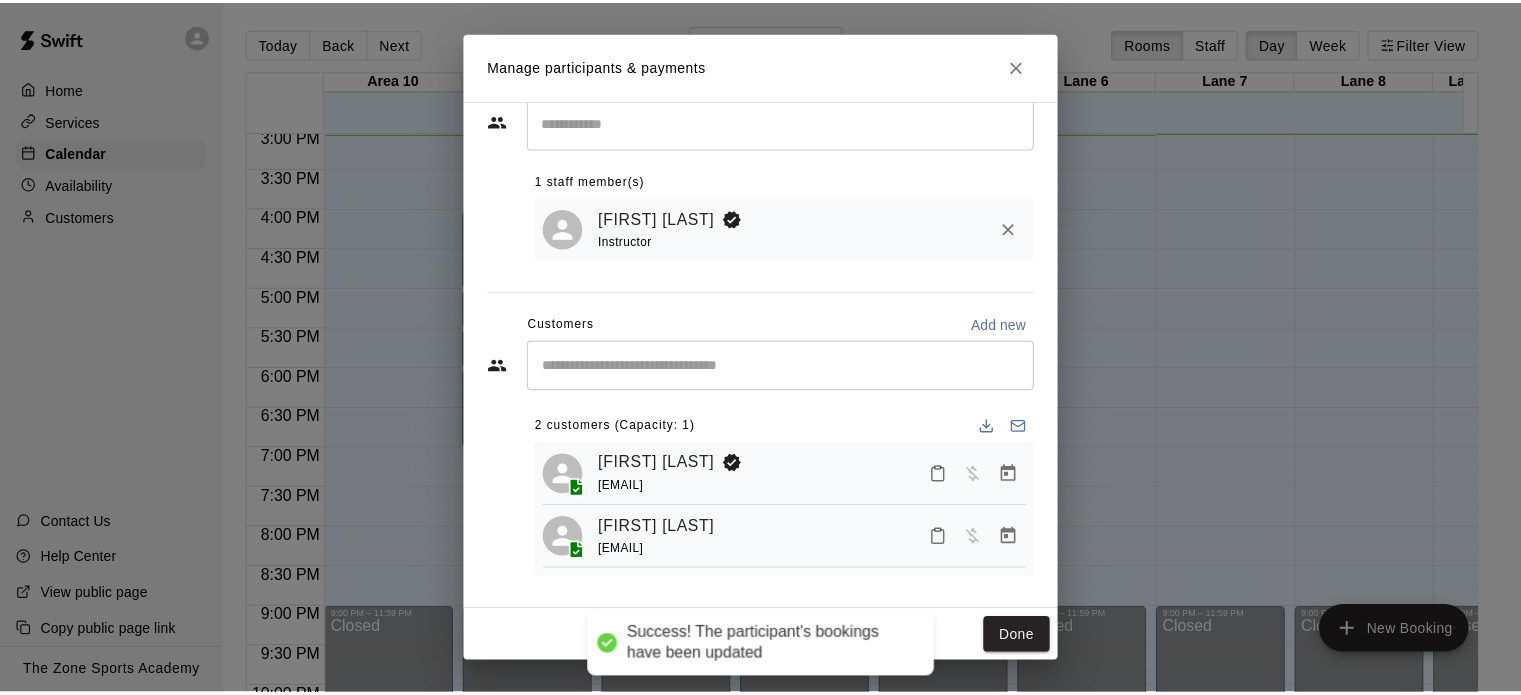 scroll, scrollTop: 0, scrollLeft: 0, axis: both 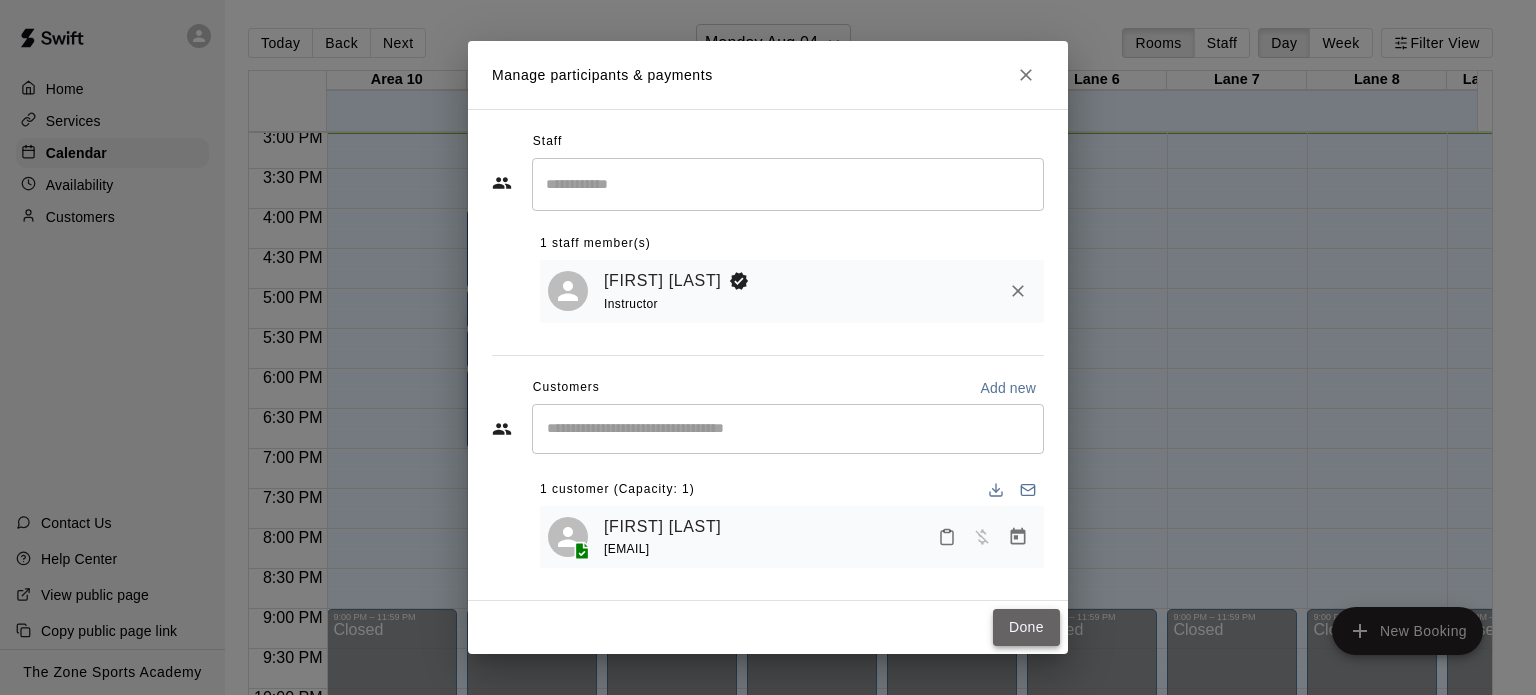 click on "Done" at bounding box center (1026, 627) 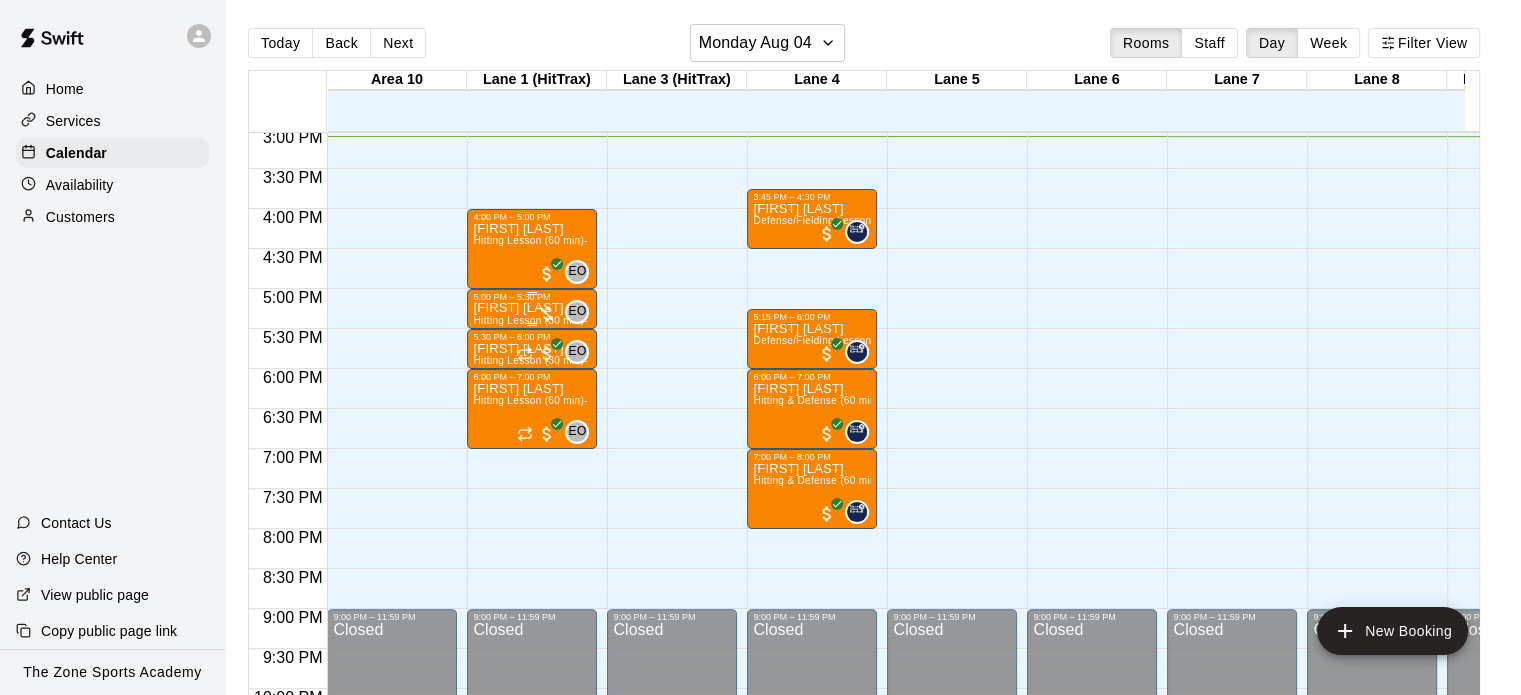 click on "[FIRST] [LAST]" at bounding box center (532, 308) 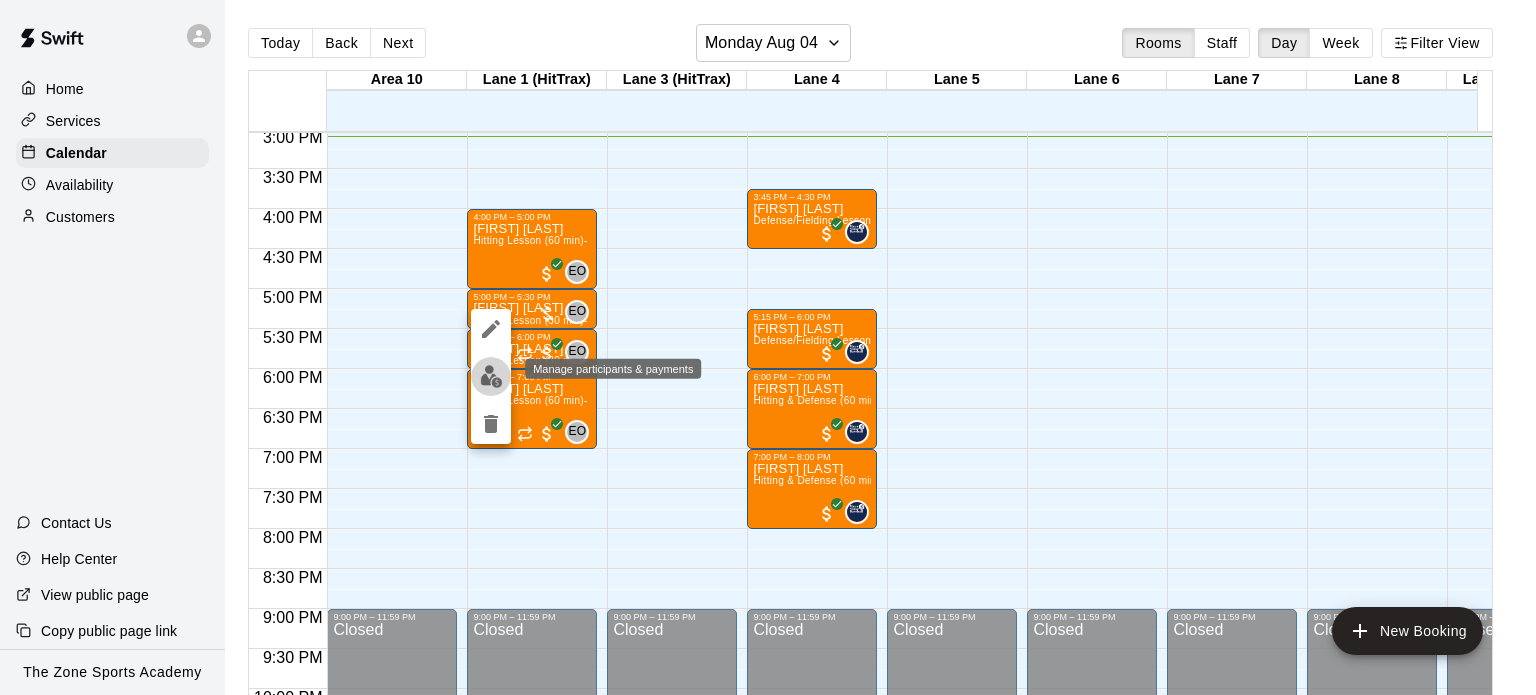 click at bounding box center [491, 376] 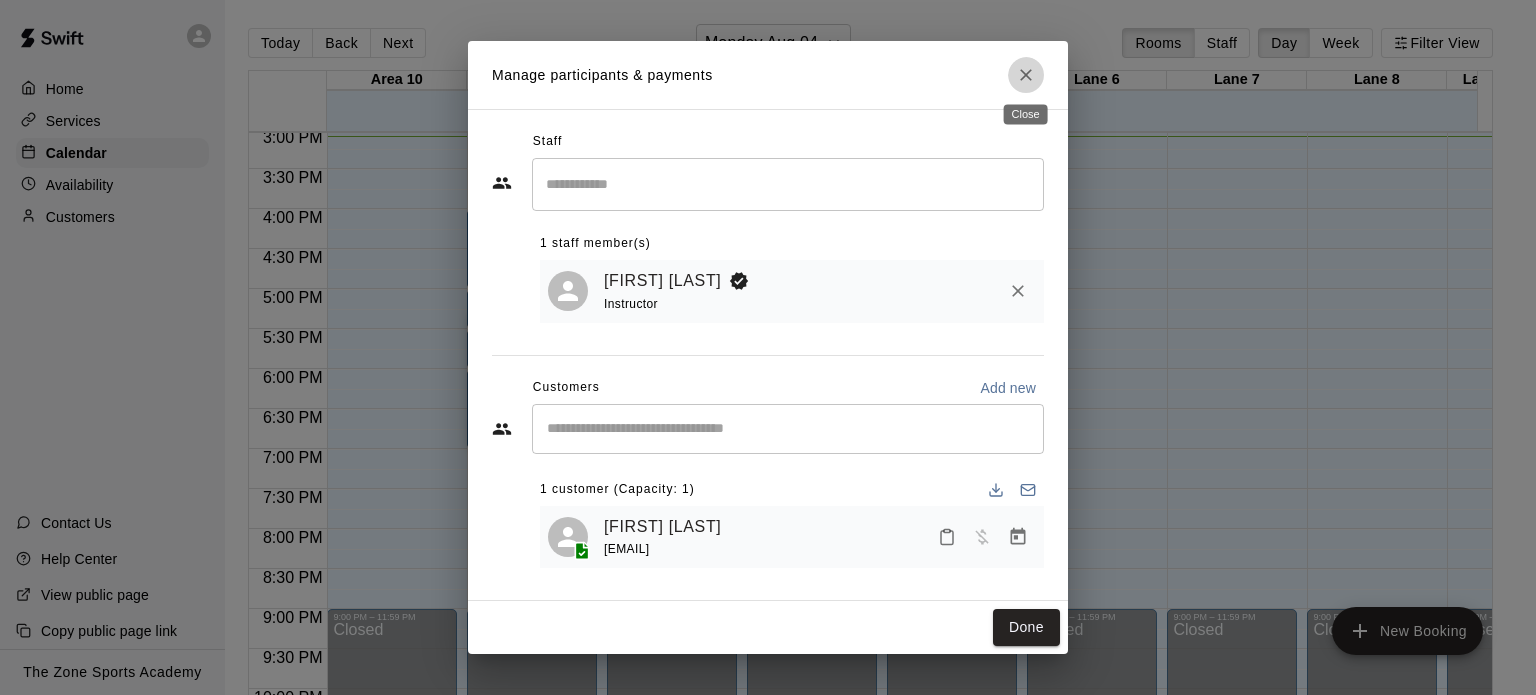 click 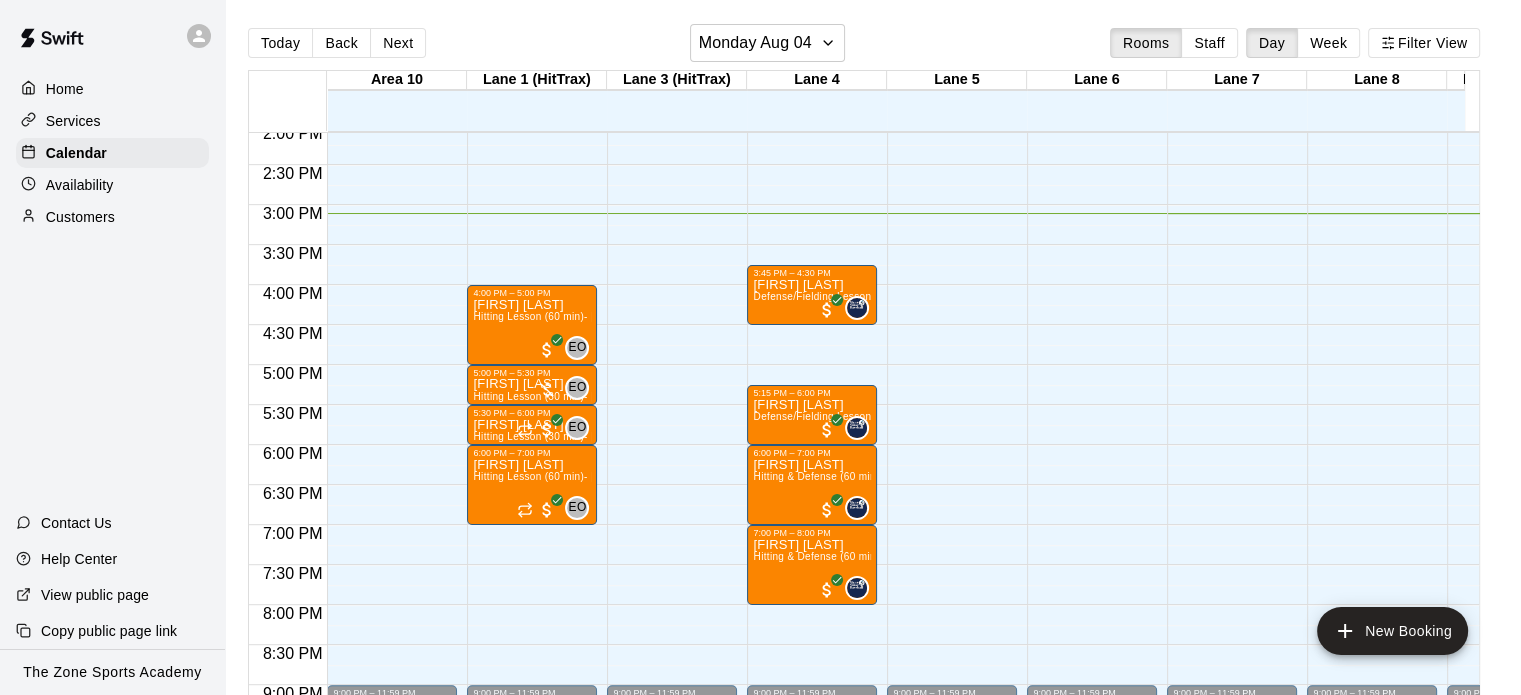 scroll, scrollTop: 1133, scrollLeft: 0, axis: vertical 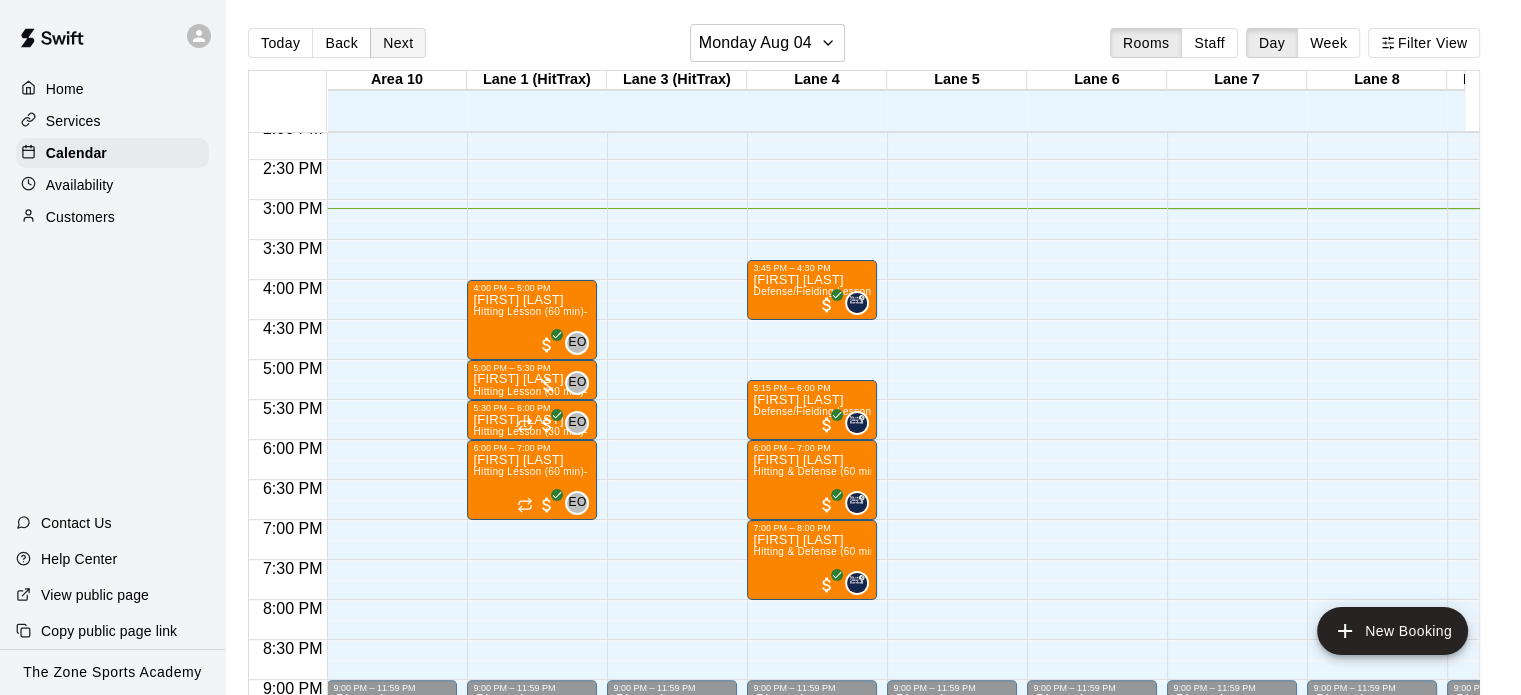 click on "Next" at bounding box center [398, 43] 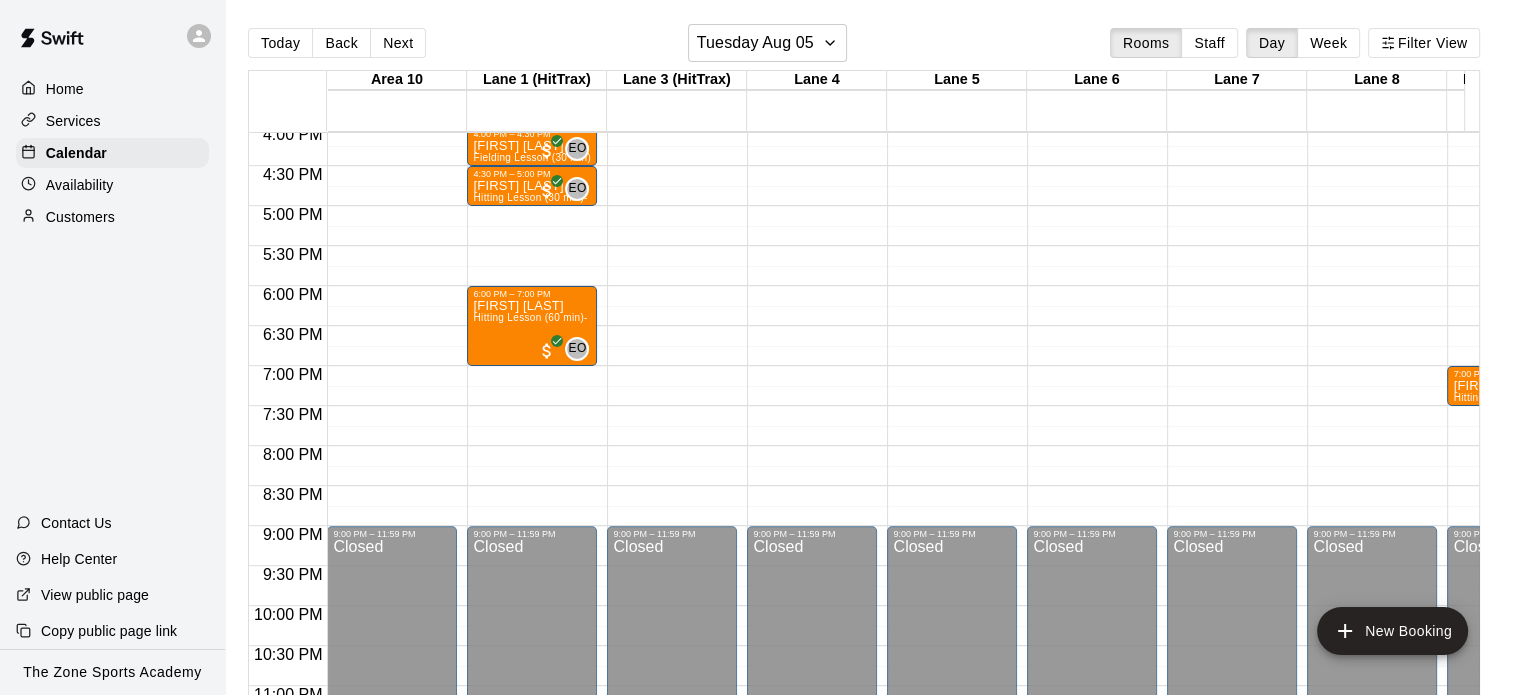 scroll, scrollTop: 1349, scrollLeft: 0, axis: vertical 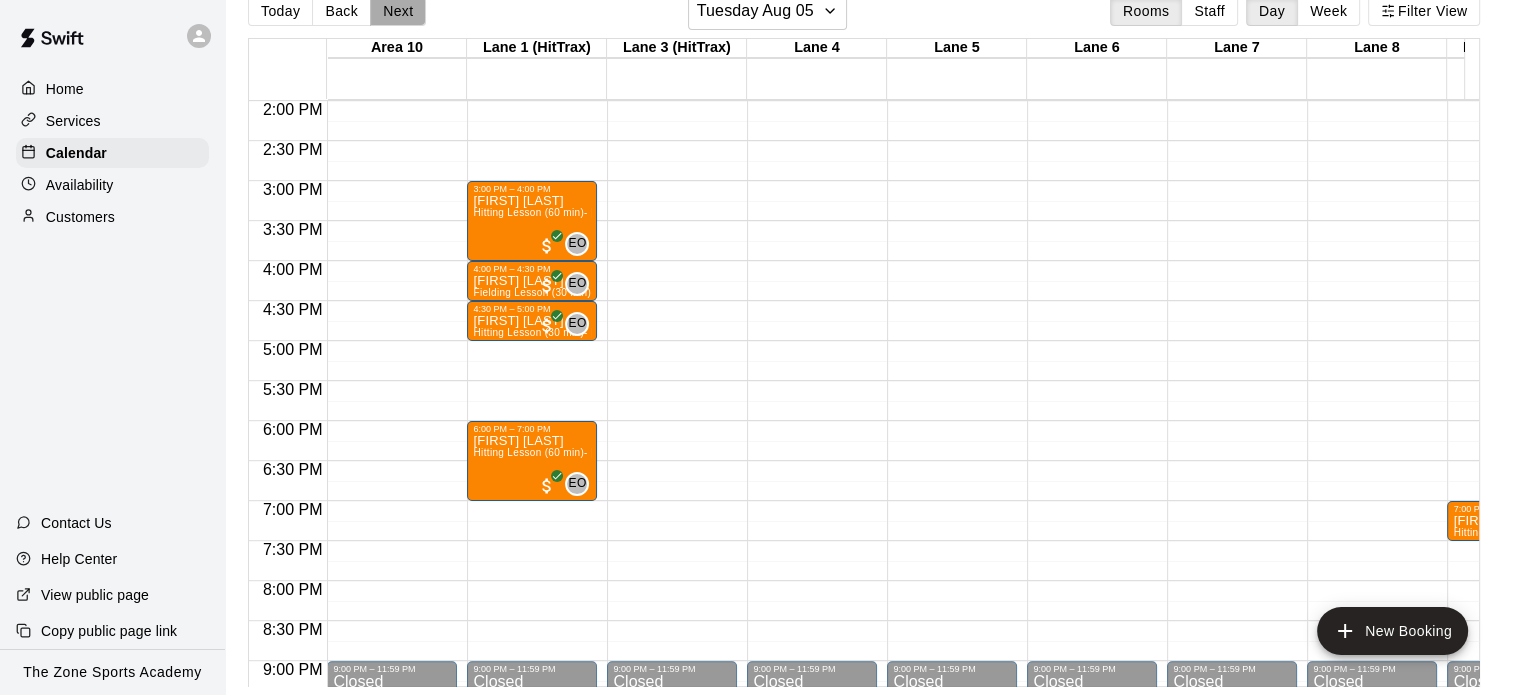 click on "Next" at bounding box center (398, 11) 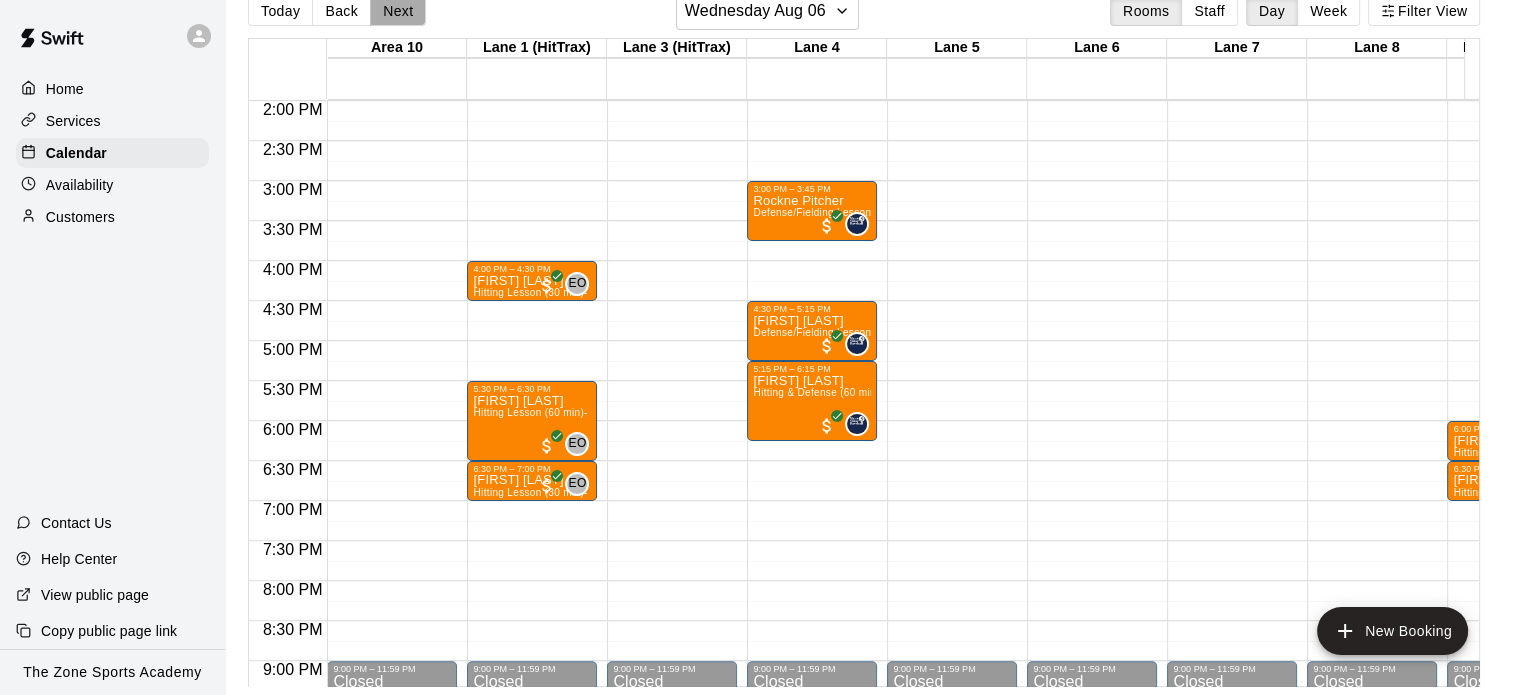 click on "Next" at bounding box center (398, 11) 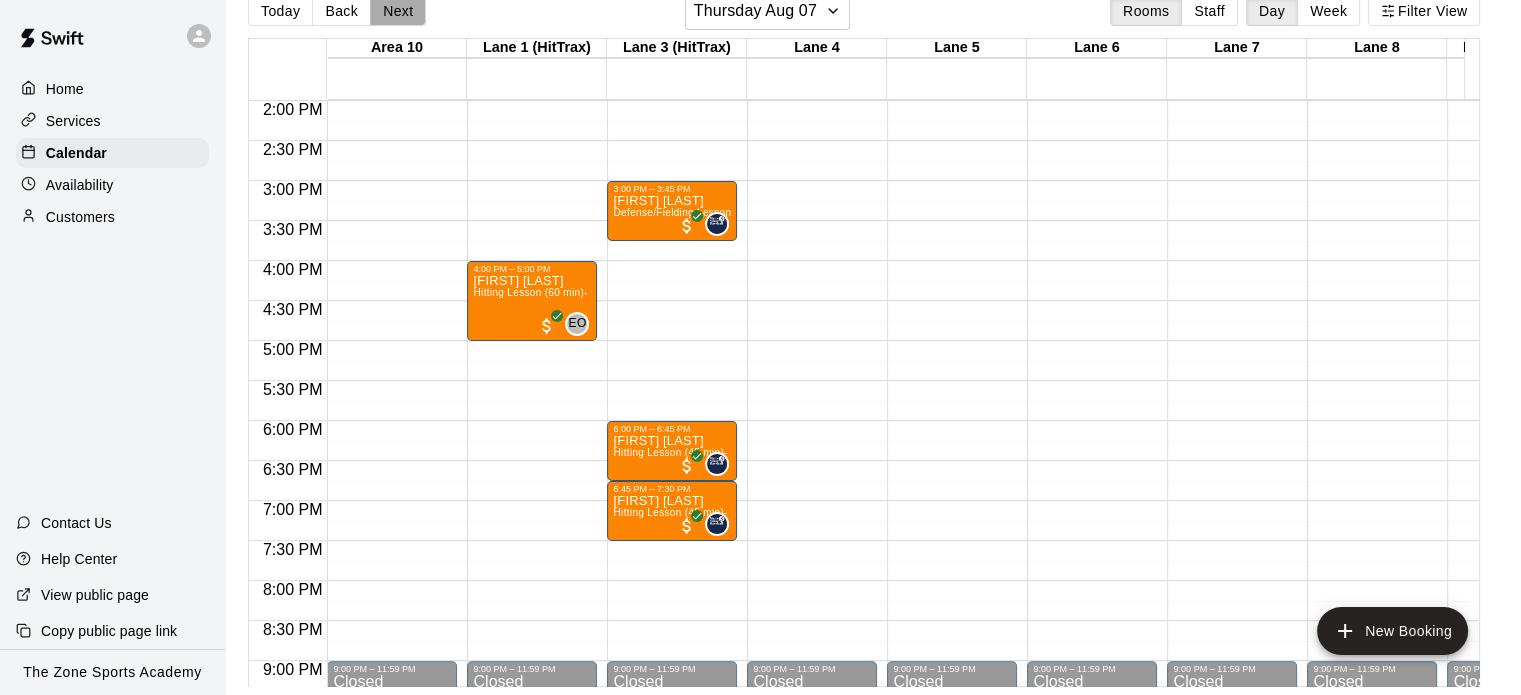 click on "Next" at bounding box center [398, 11] 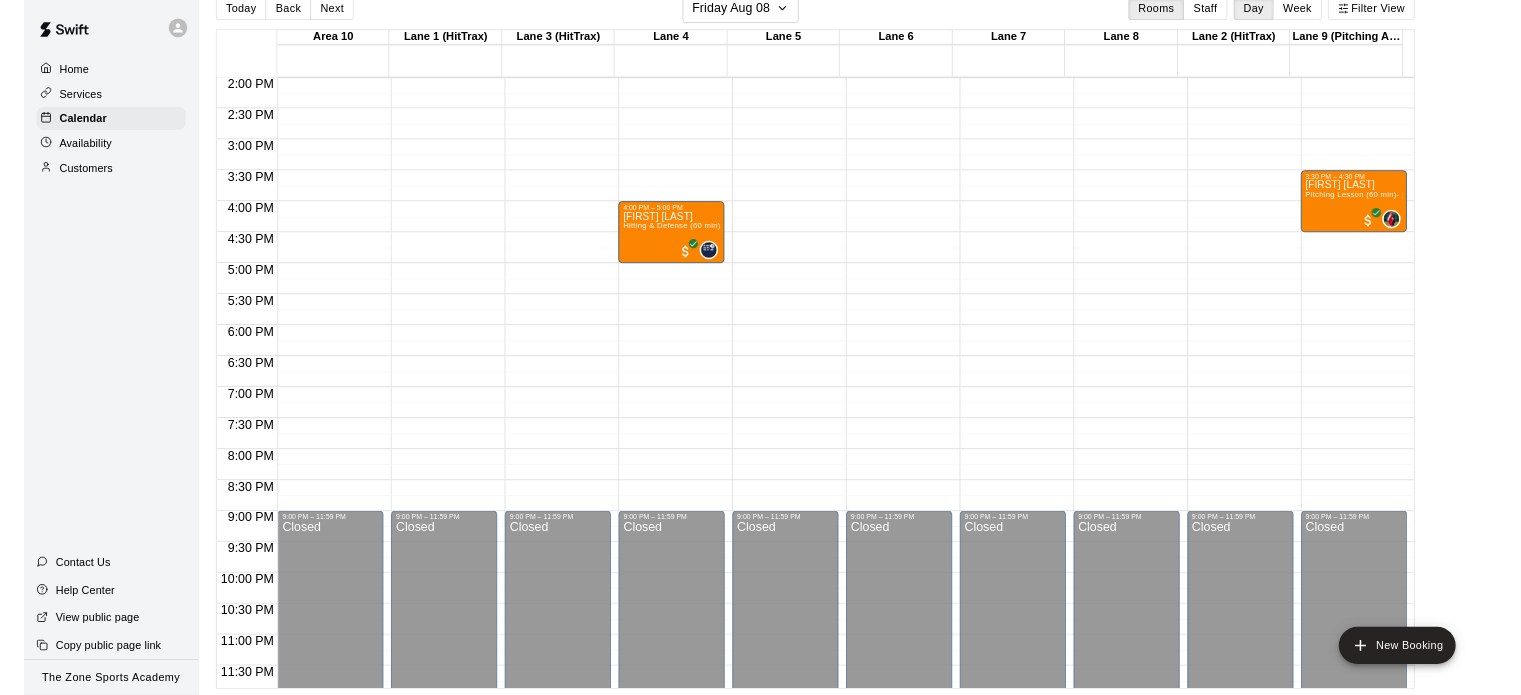 scroll, scrollTop: 1120, scrollLeft: 0, axis: vertical 